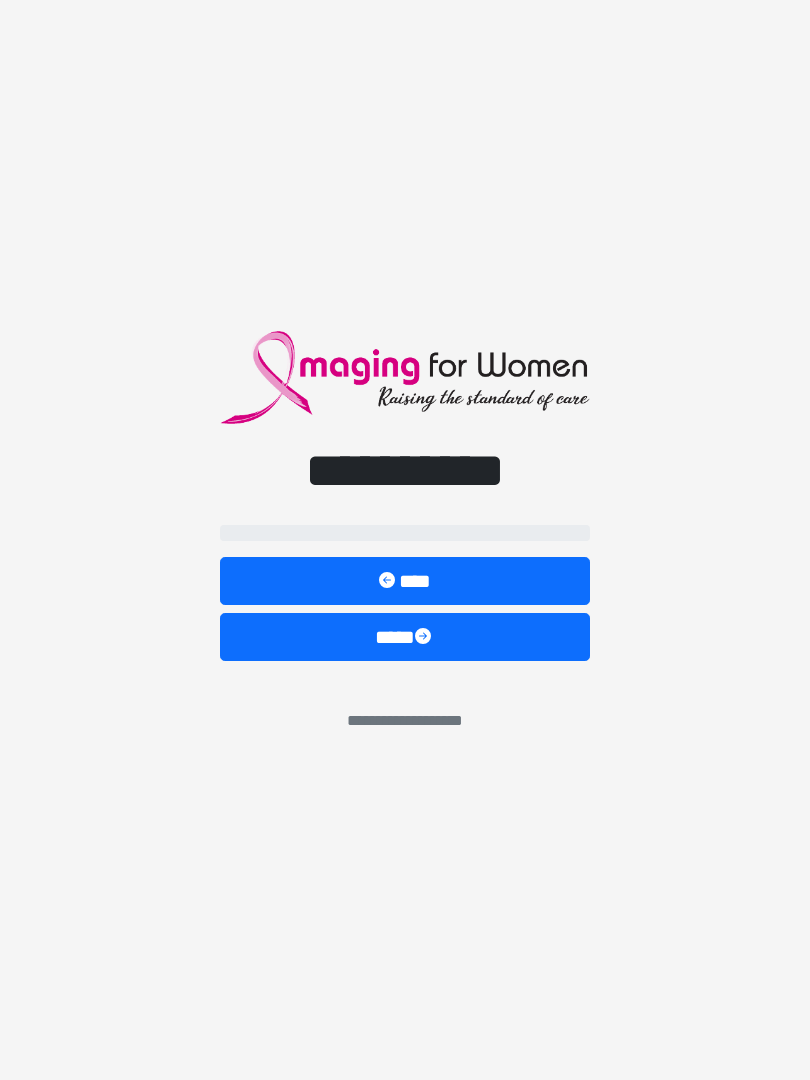 scroll, scrollTop: 0, scrollLeft: 0, axis: both 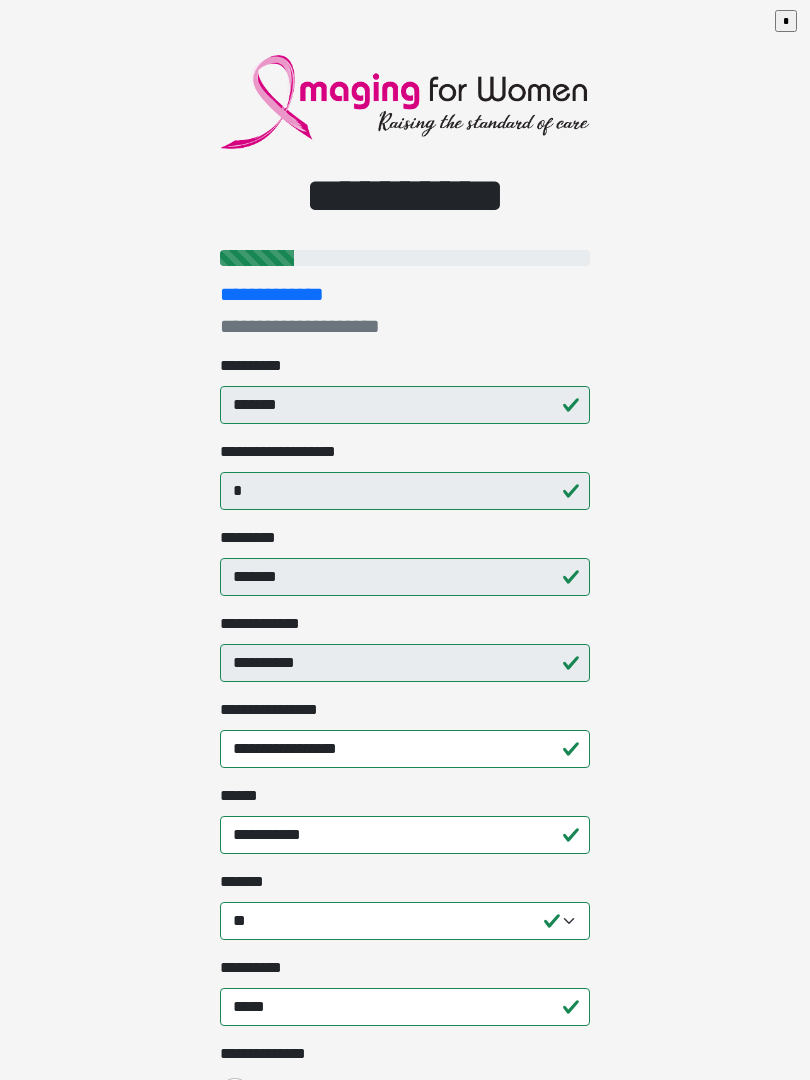 click on "**********" at bounding box center (405, 540) 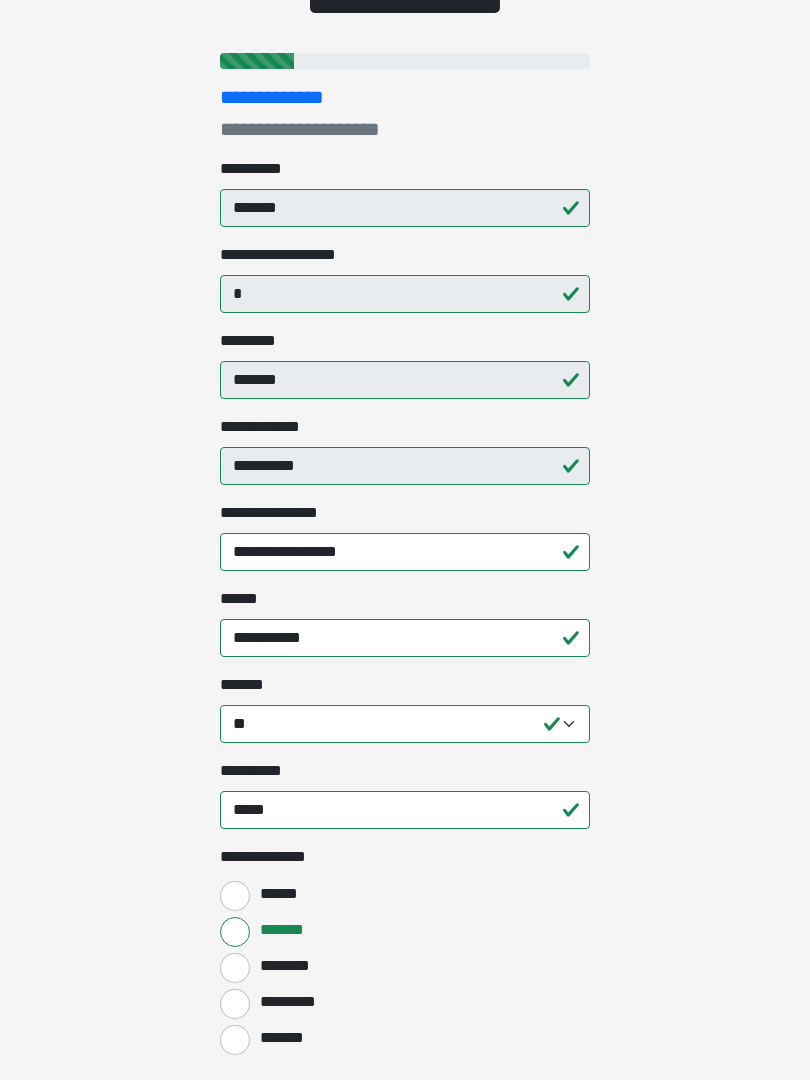 scroll, scrollTop: 197, scrollLeft: 0, axis: vertical 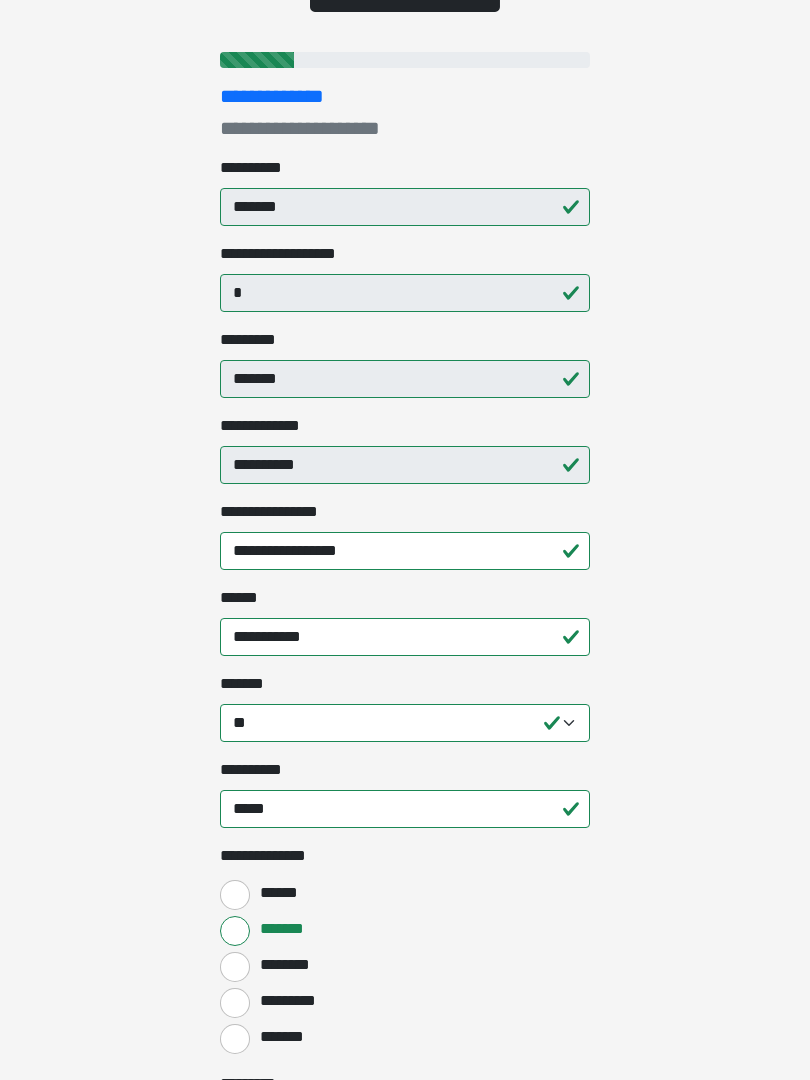 click on "**********" at bounding box center (405, 343) 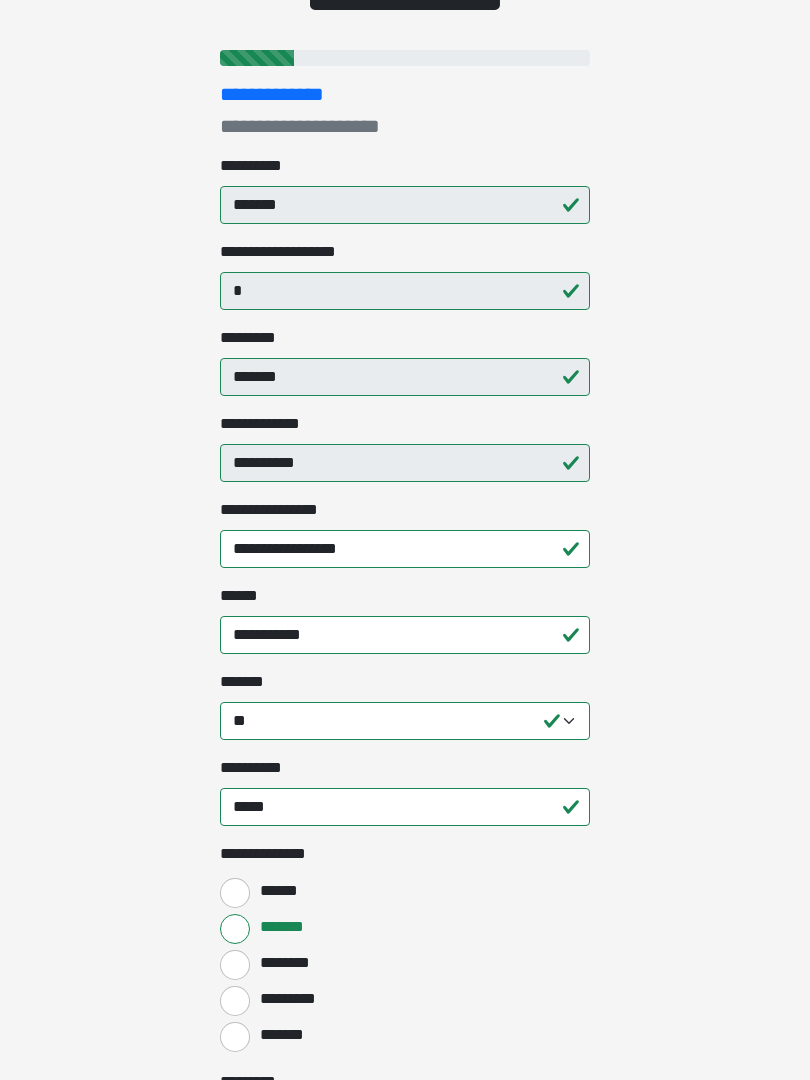 scroll, scrollTop: 188, scrollLeft: 0, axis: vertical 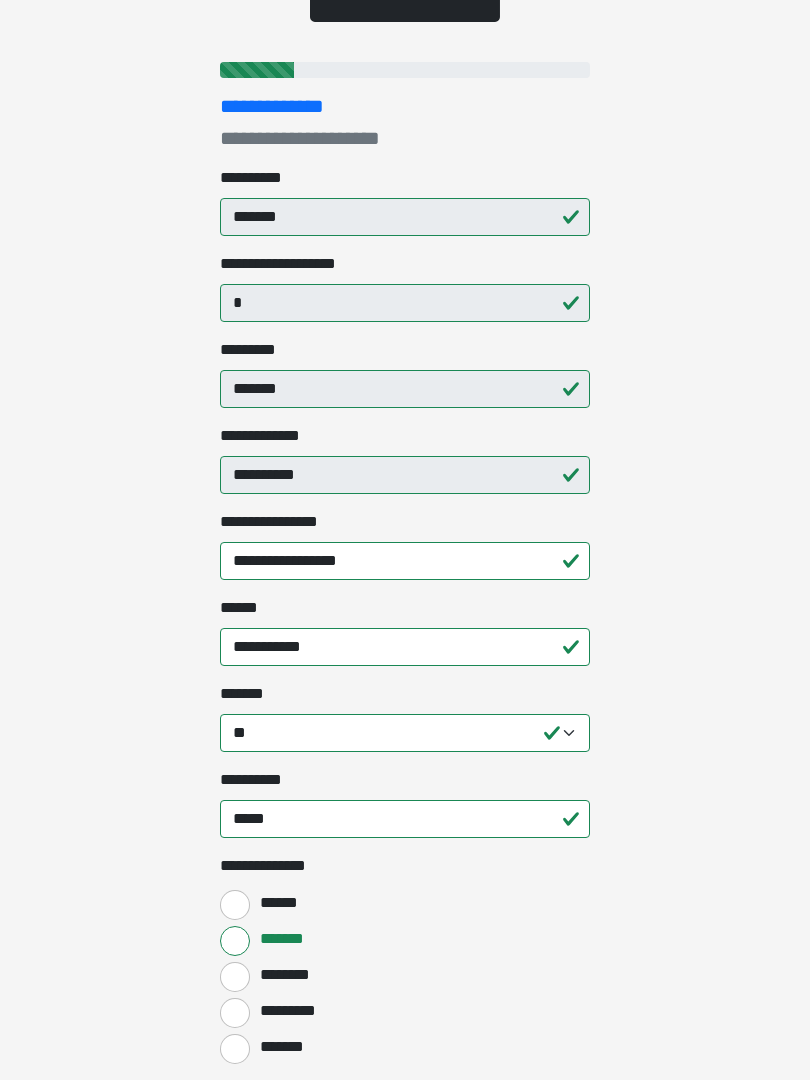 click on "*********
*******" at bounding box center [405, 373] 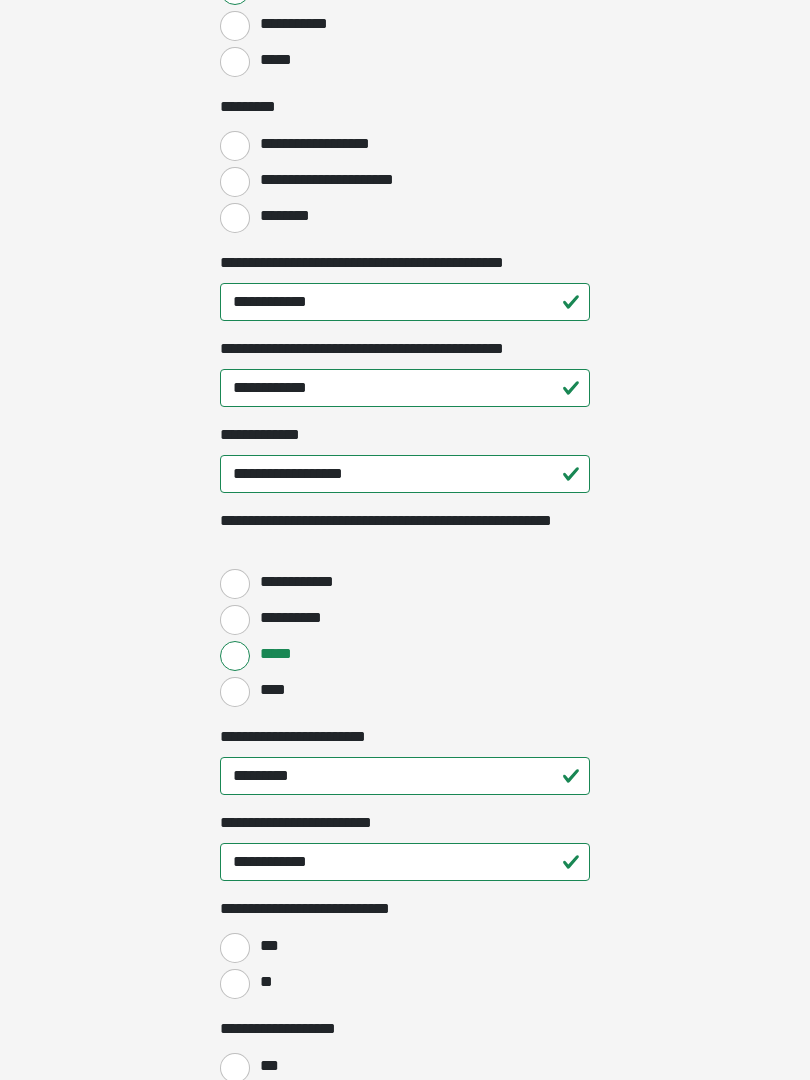 scroll, scrollTop: 2268, scrollLeft: 0, axis: vertical 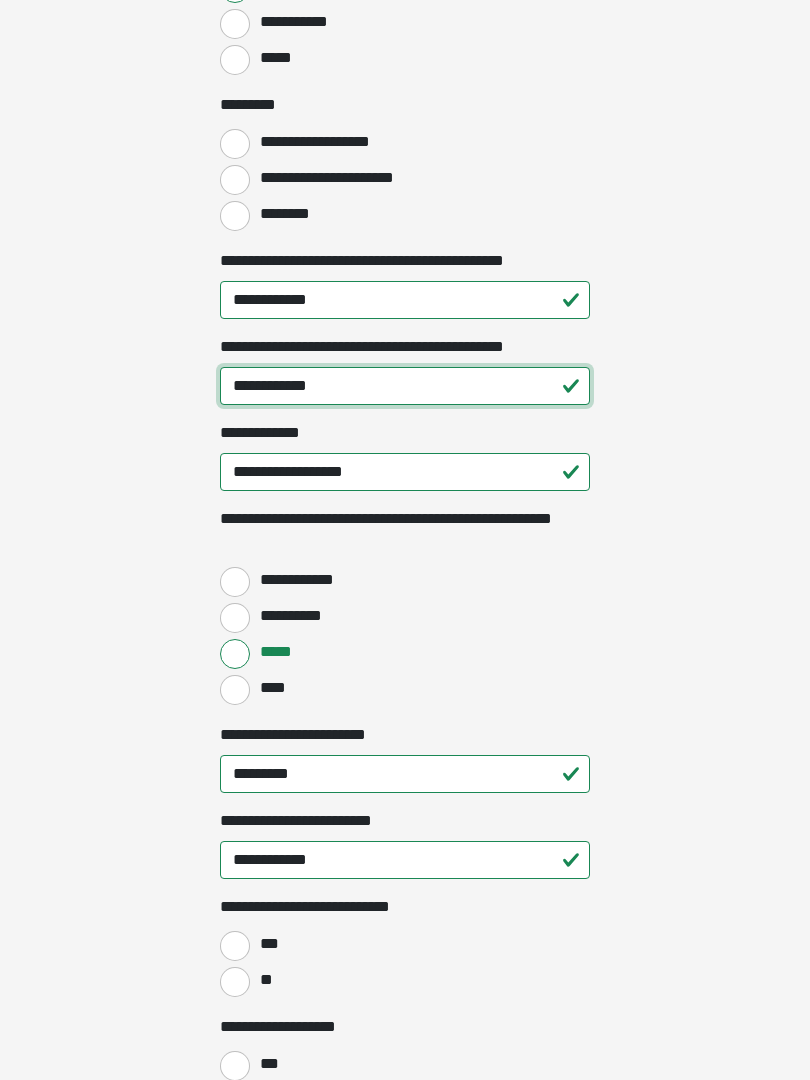 click on "**********" at bounding box center [405, 387] 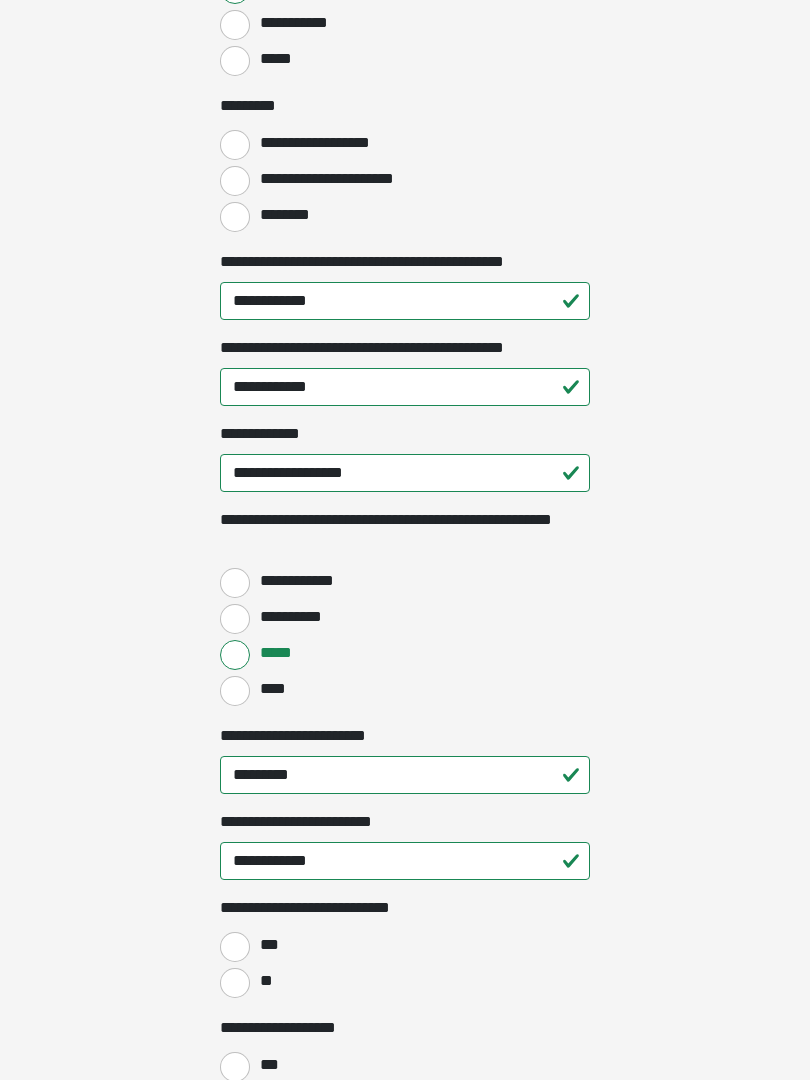 click on "**********" at bounding box center (405, -1728) 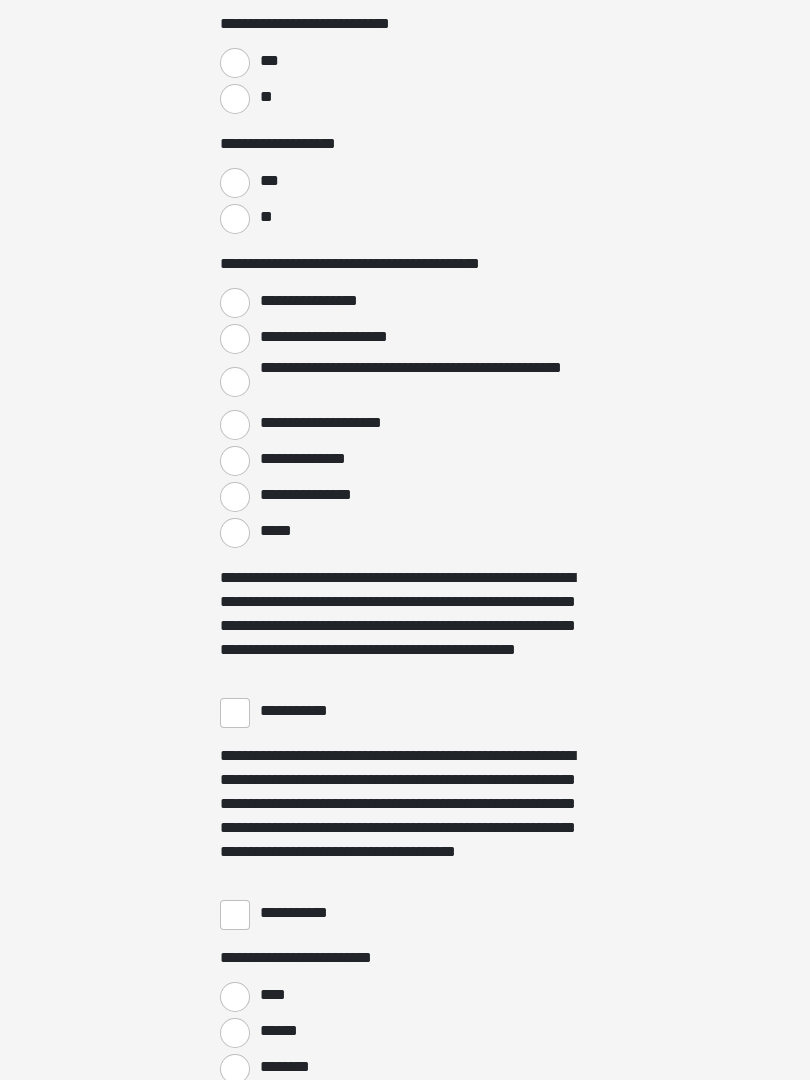 scroll, scrollTop: 3153, scrollLeft: 0, axis: vertical 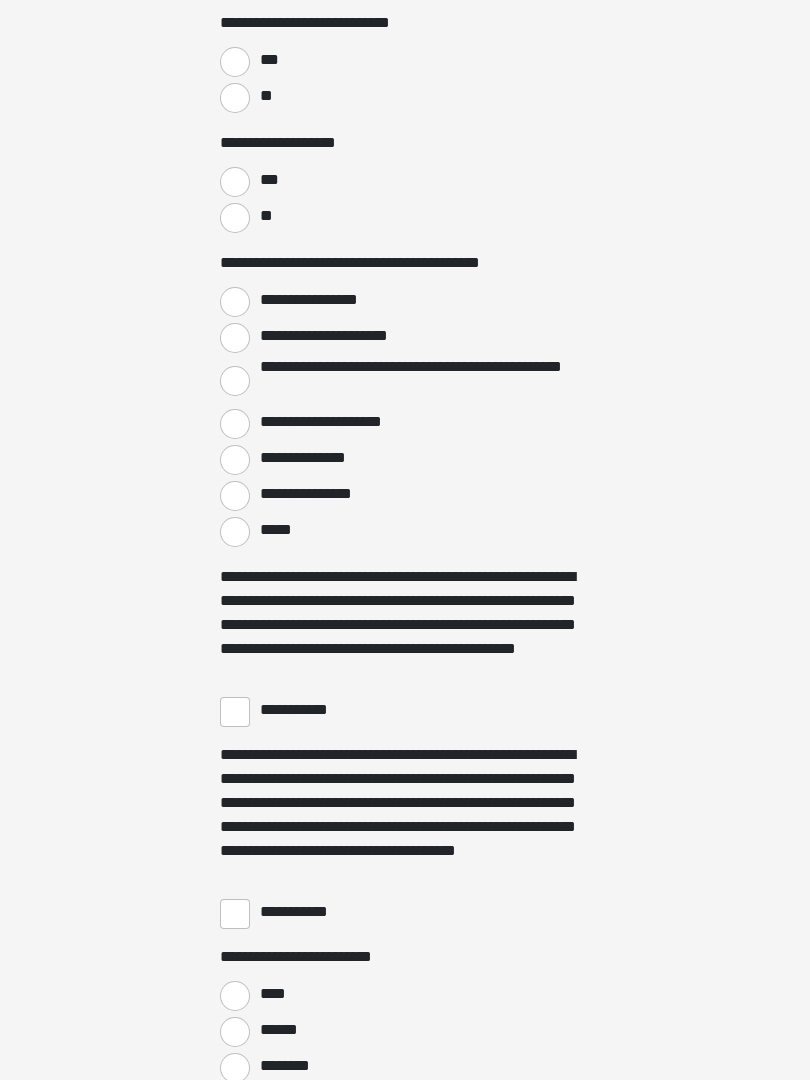 click on "**********" at bounding box center (405, -2613) 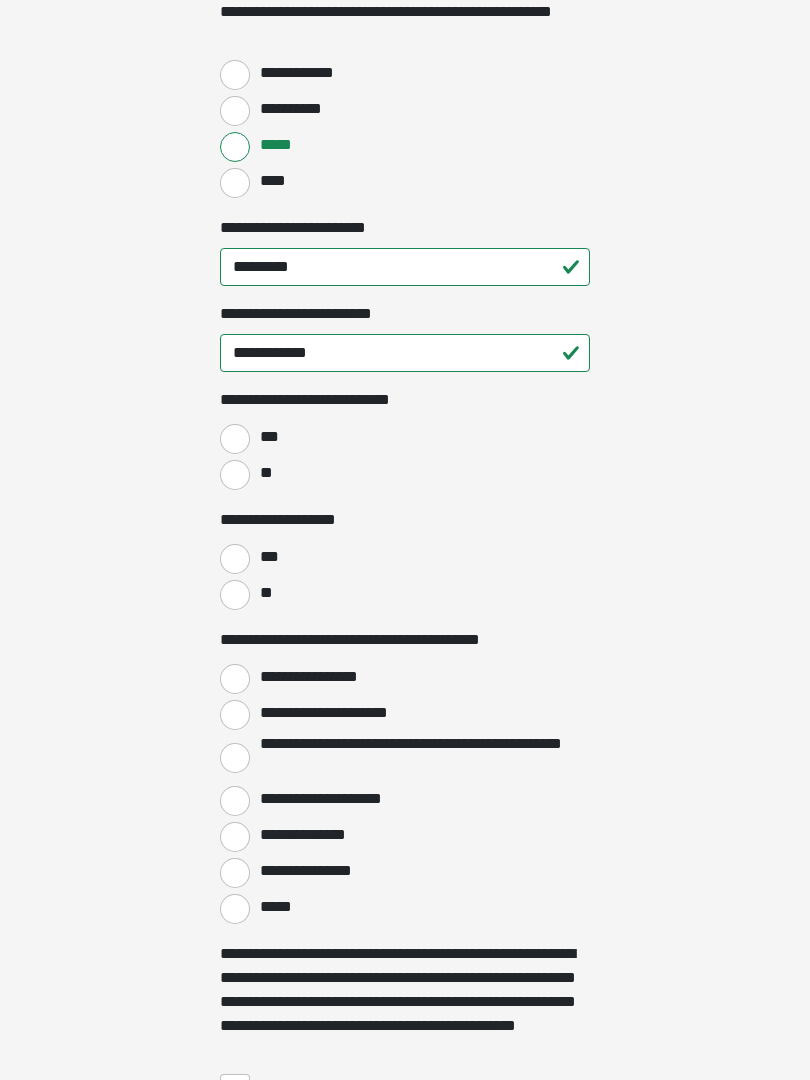 scroll, scrollTop: 2779, scrollLeft: 0, axis: vertical 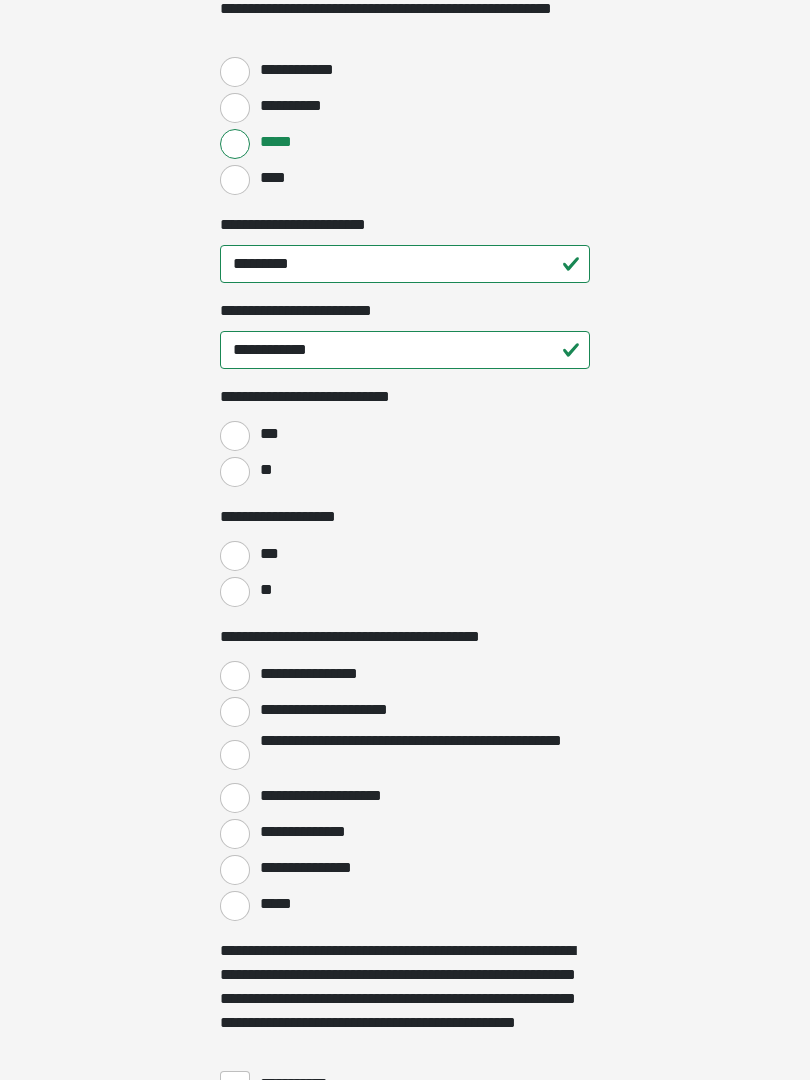 click on "**" at bounding box center [235, 472] 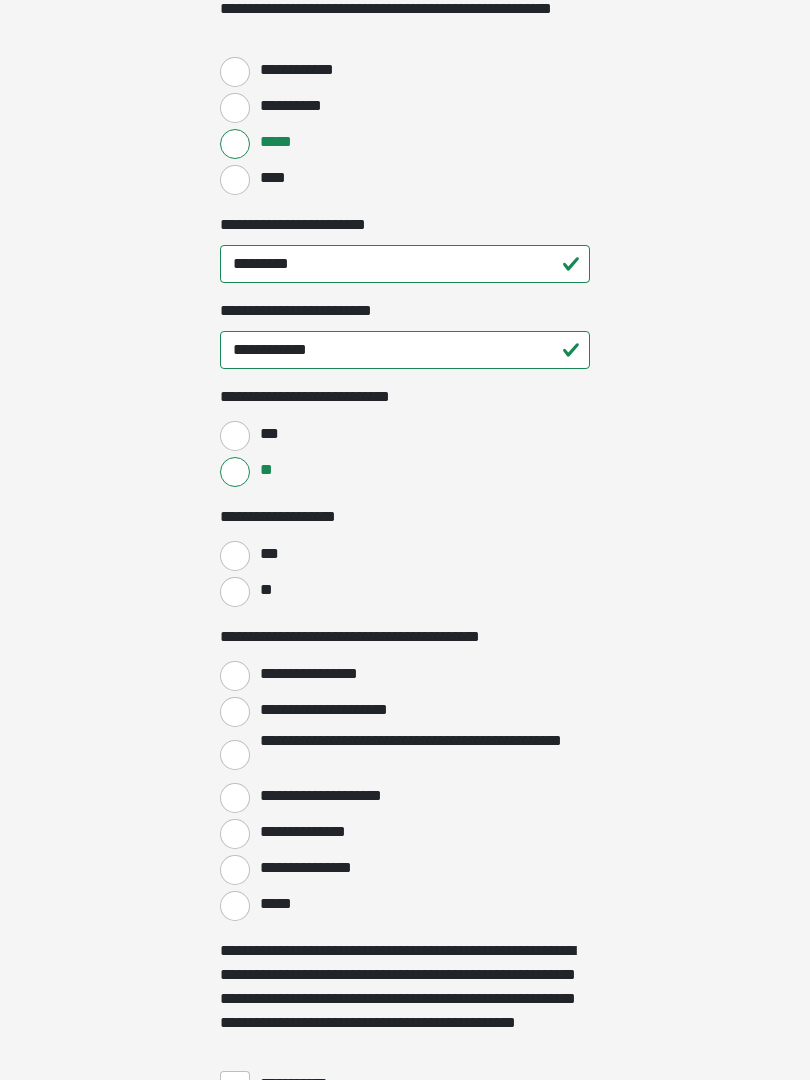 click on "**" at bounding box center [235, 592] 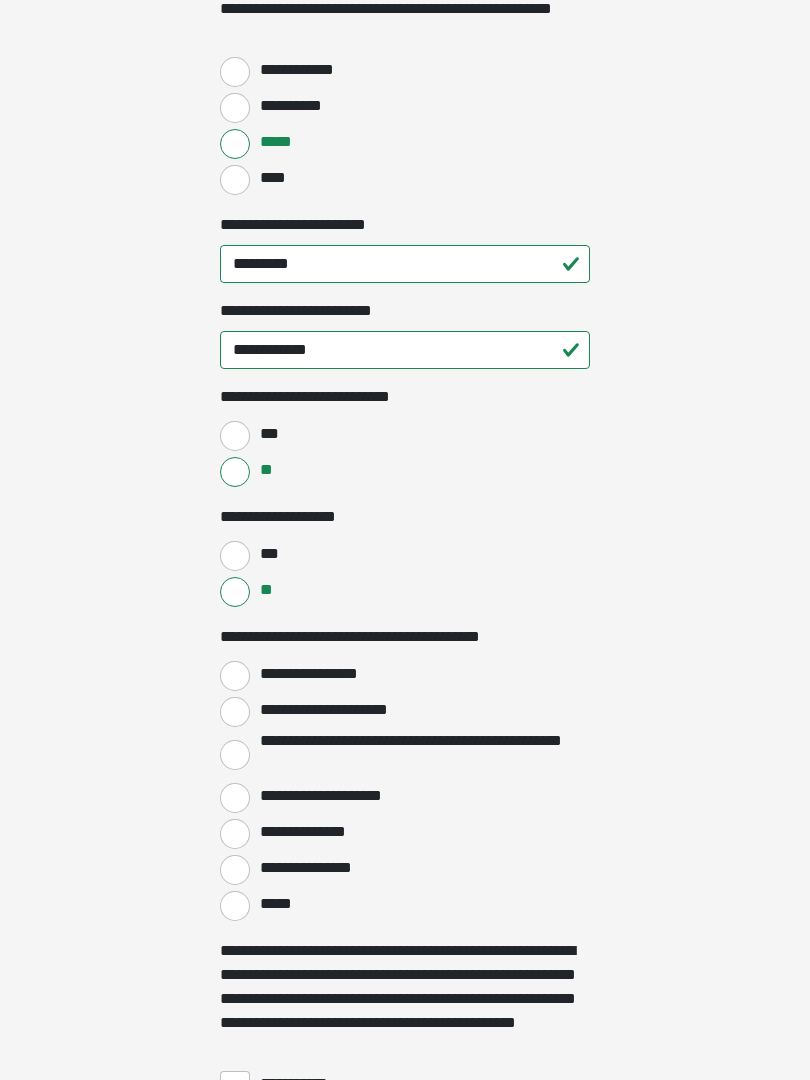 click on "**********" at bounding box center (235, 676) 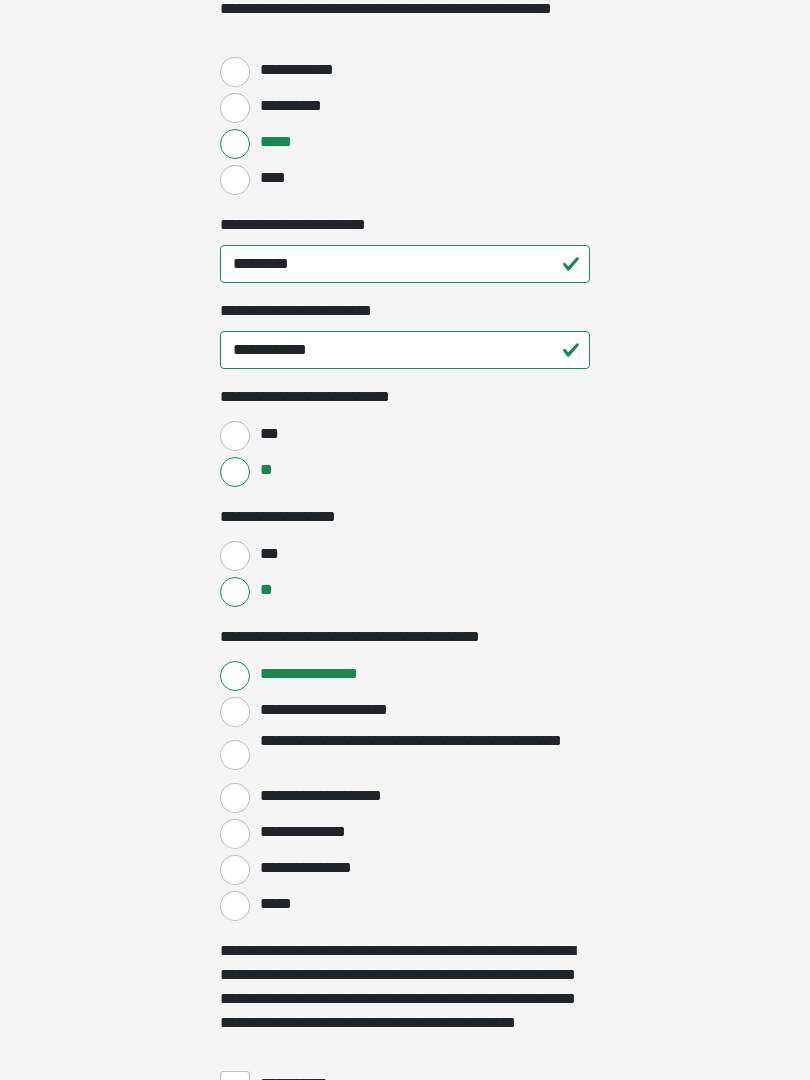 click on "**********" at bounding box center [235, 712] 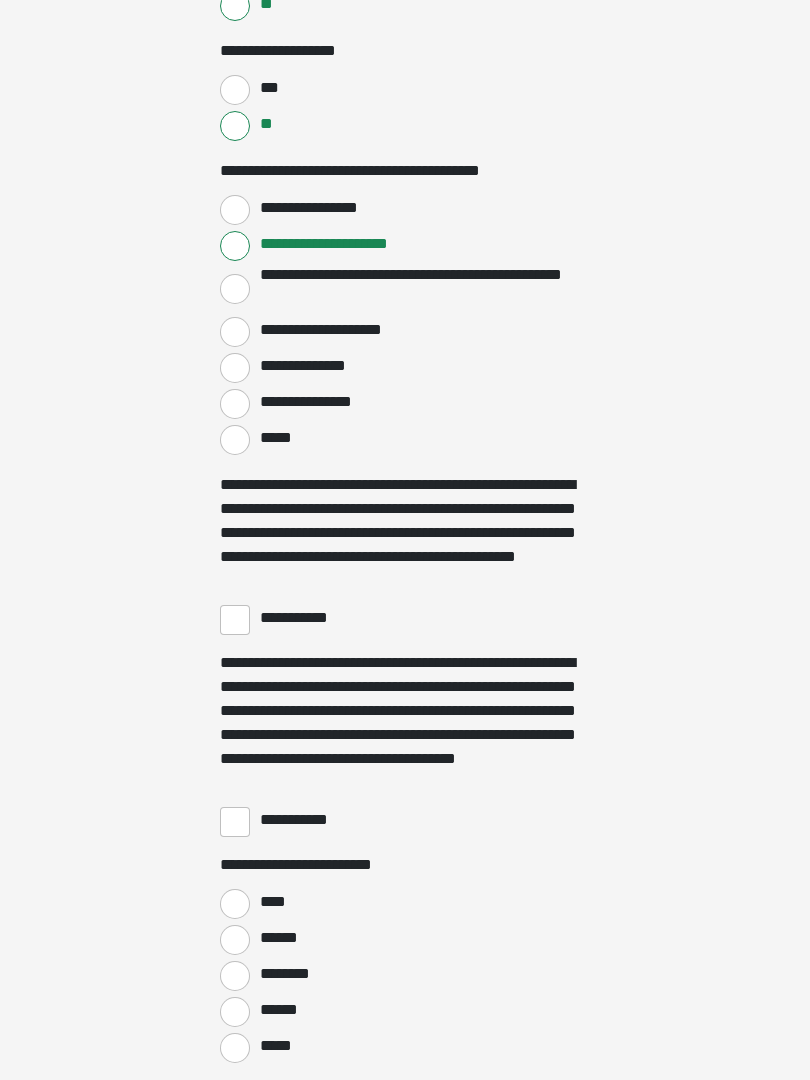 scroll, scrollTop: 3245, scrollLeft: 0, axis: vertical 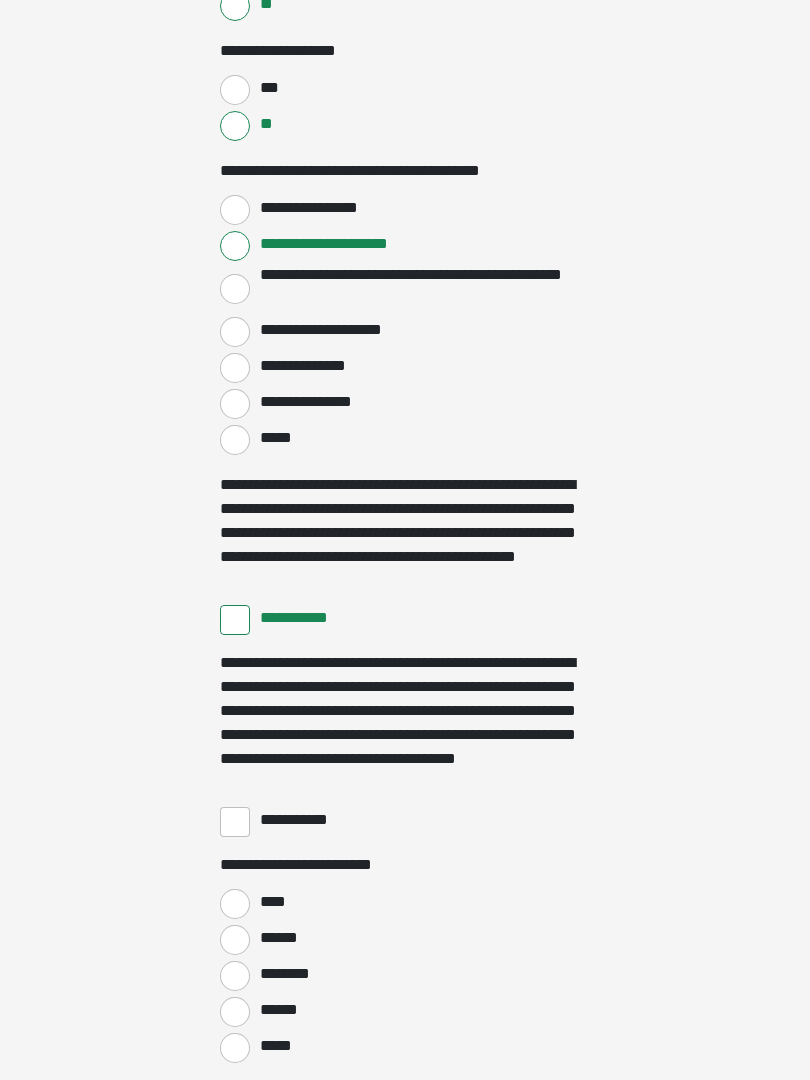 click on "**********" at bounding box center (235, 822) 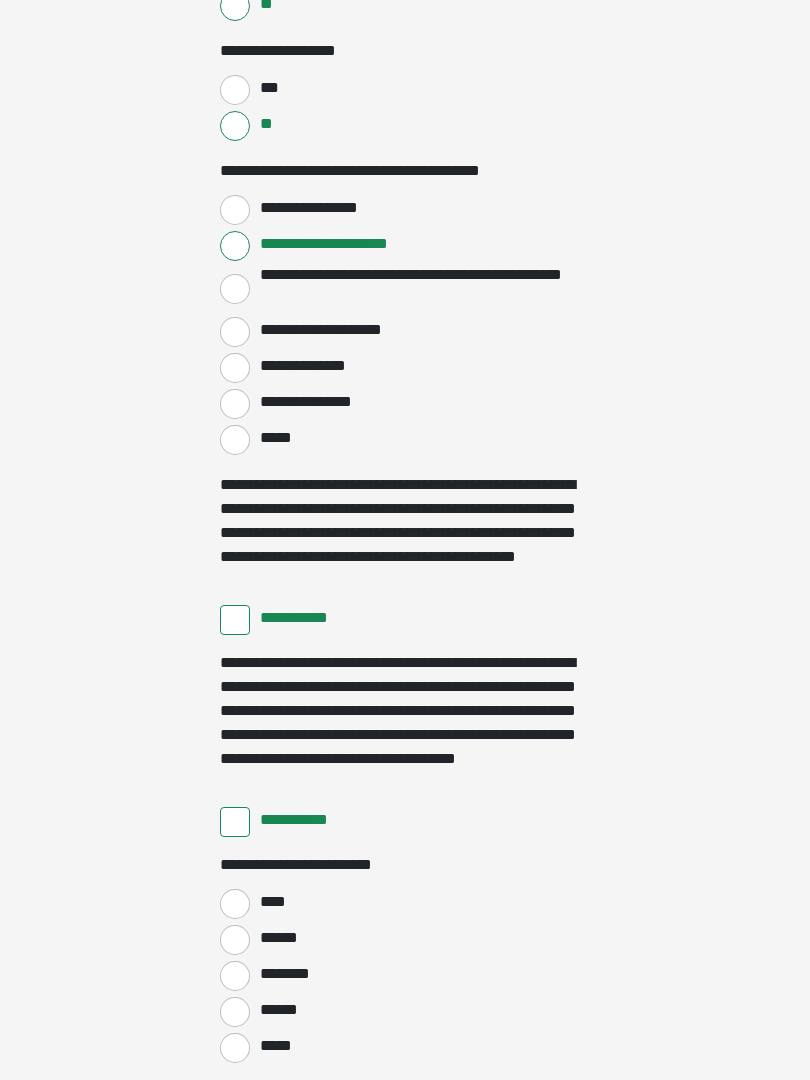 scroll, scrollTop: 3282, scrollLeft: 0, axis: vertical 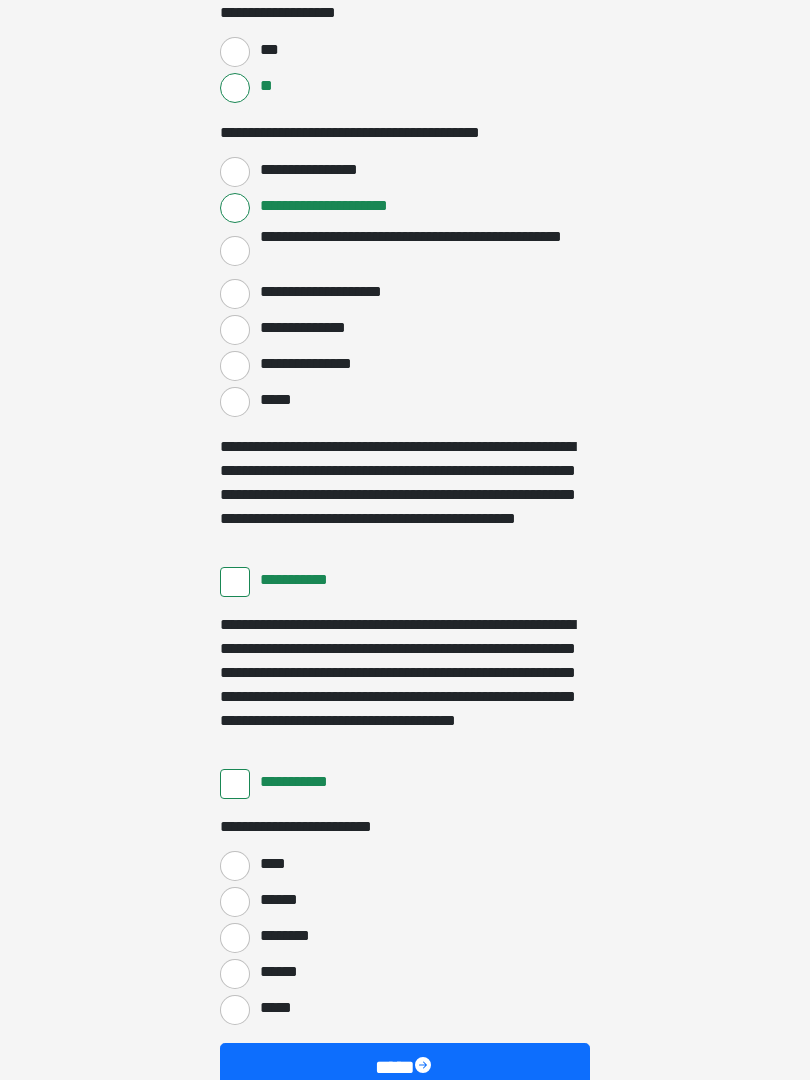 click on "****" at bounding box center [235, 866] 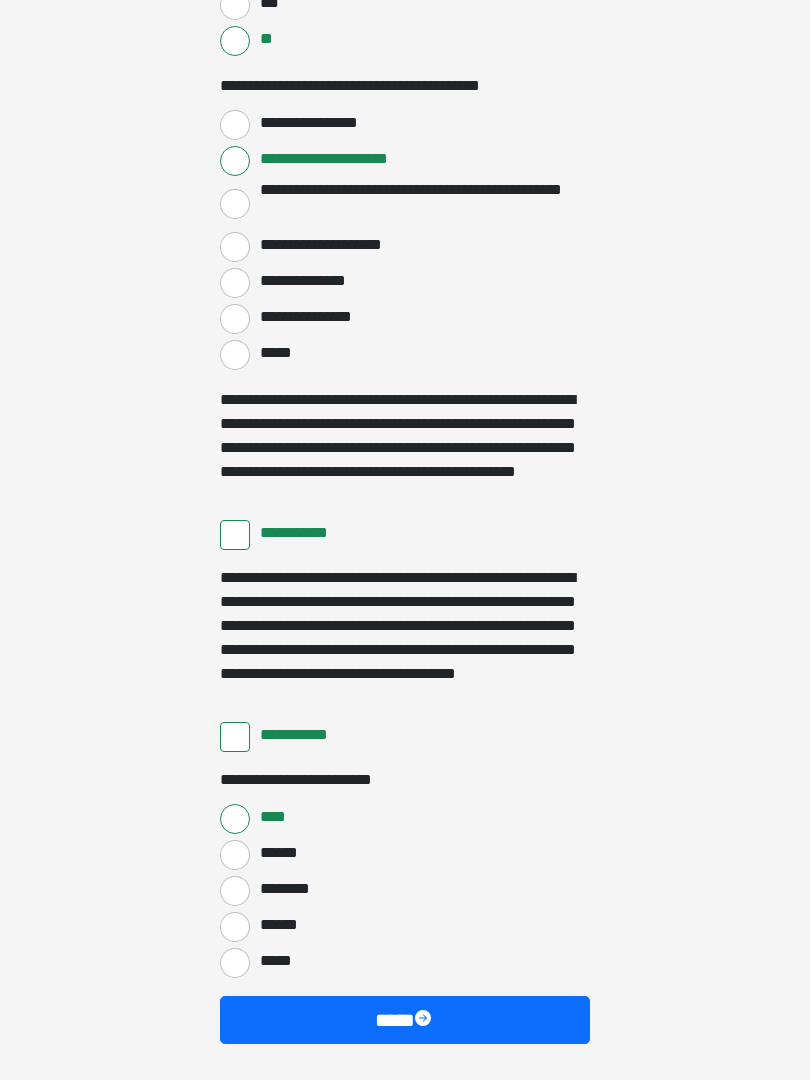 scroll, scrollTop: 3397, scrollLeft: 0, axis: vertical 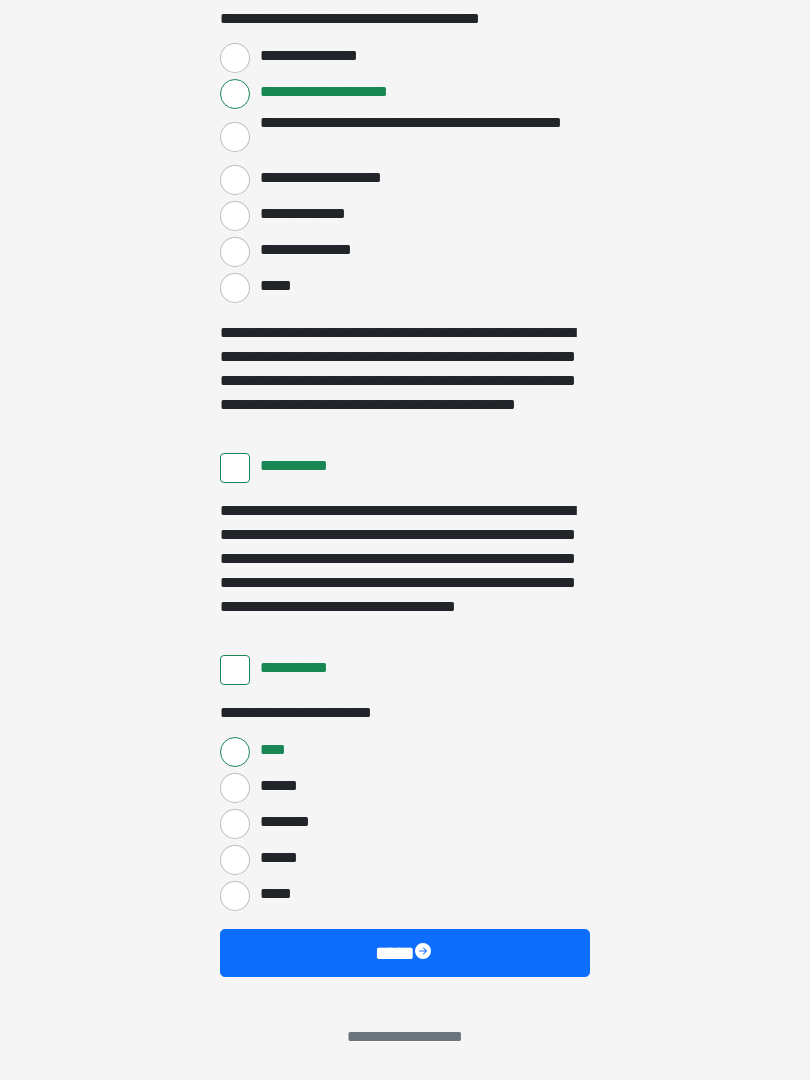 click on "****" at bounding box center [405, 953] 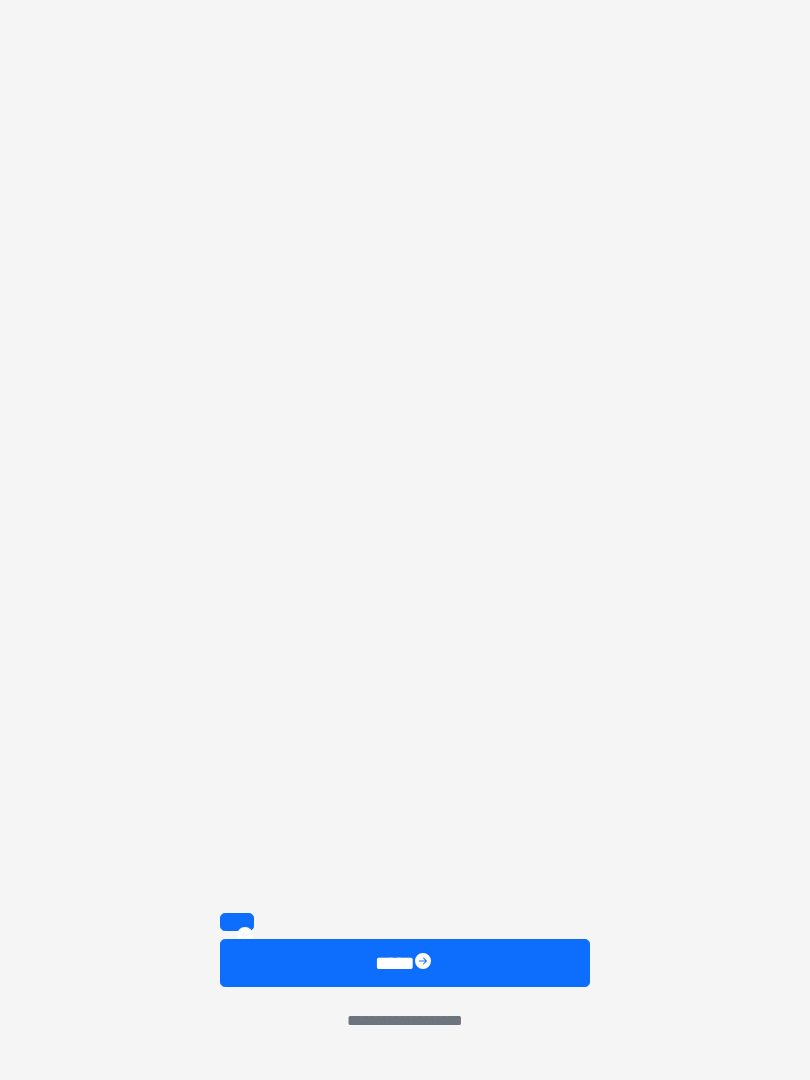 scroll, scrollTop: 2419, scrollLeft: 0, axis: vertical 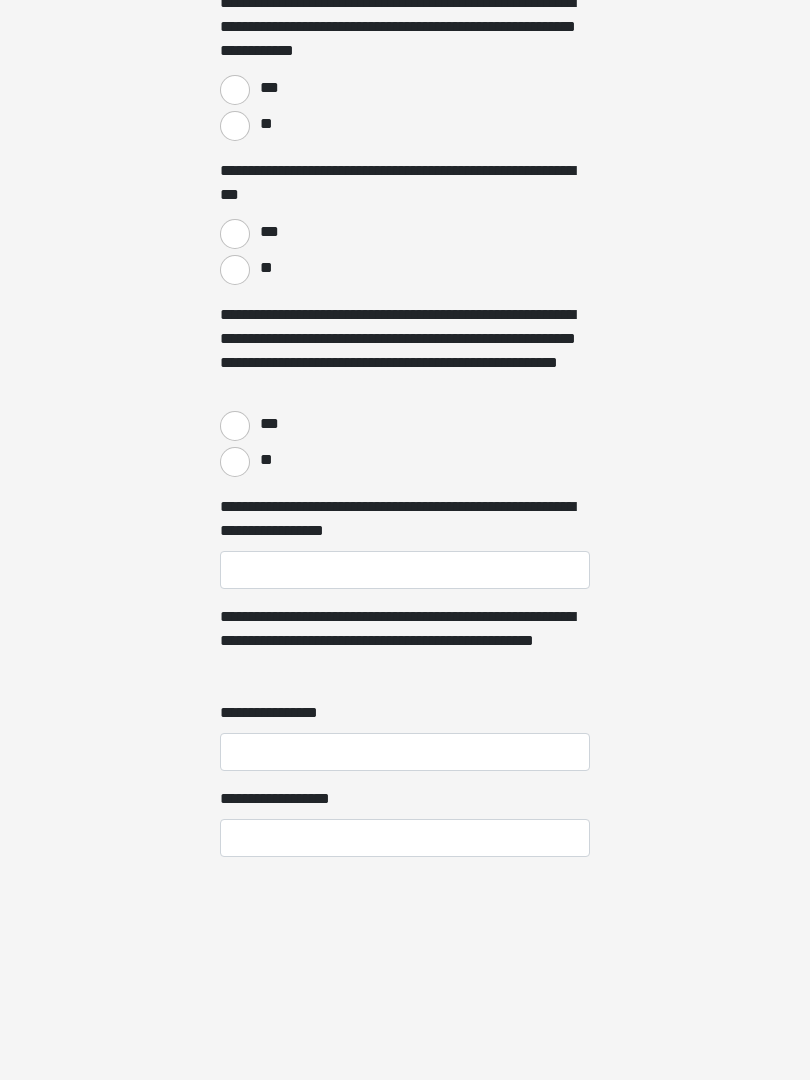 click on "****" at bounding box center [405, 1941] 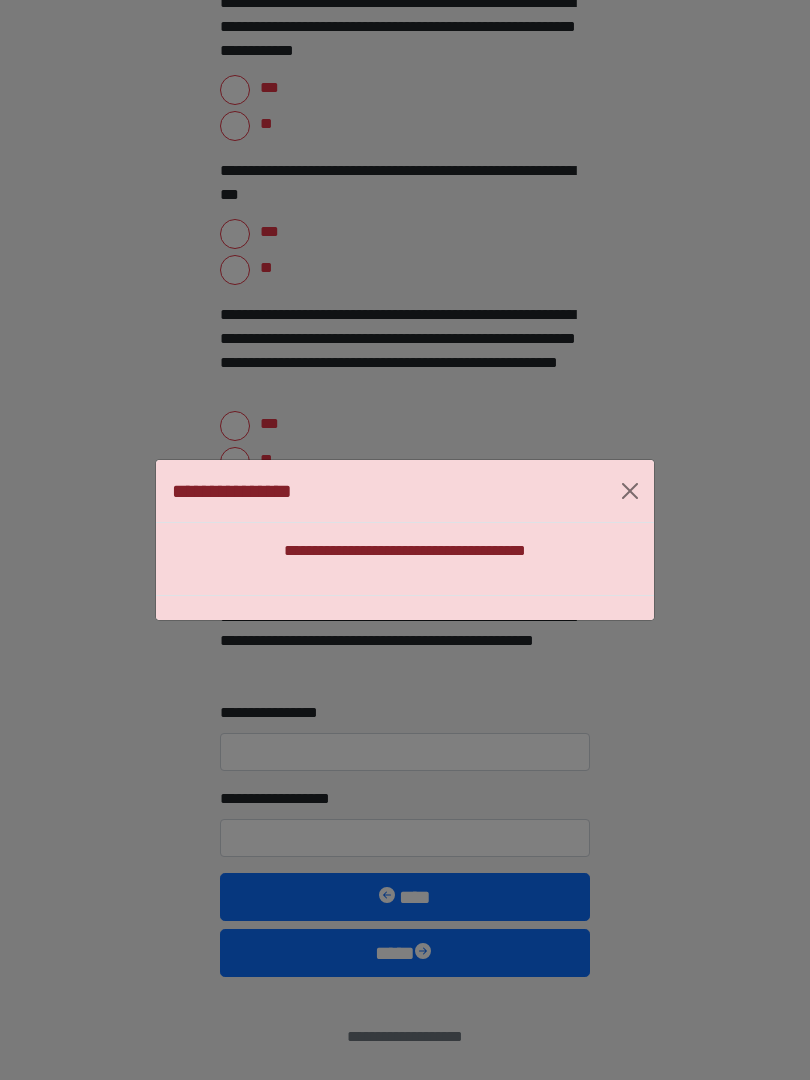 click at bounding box center [630, 491] 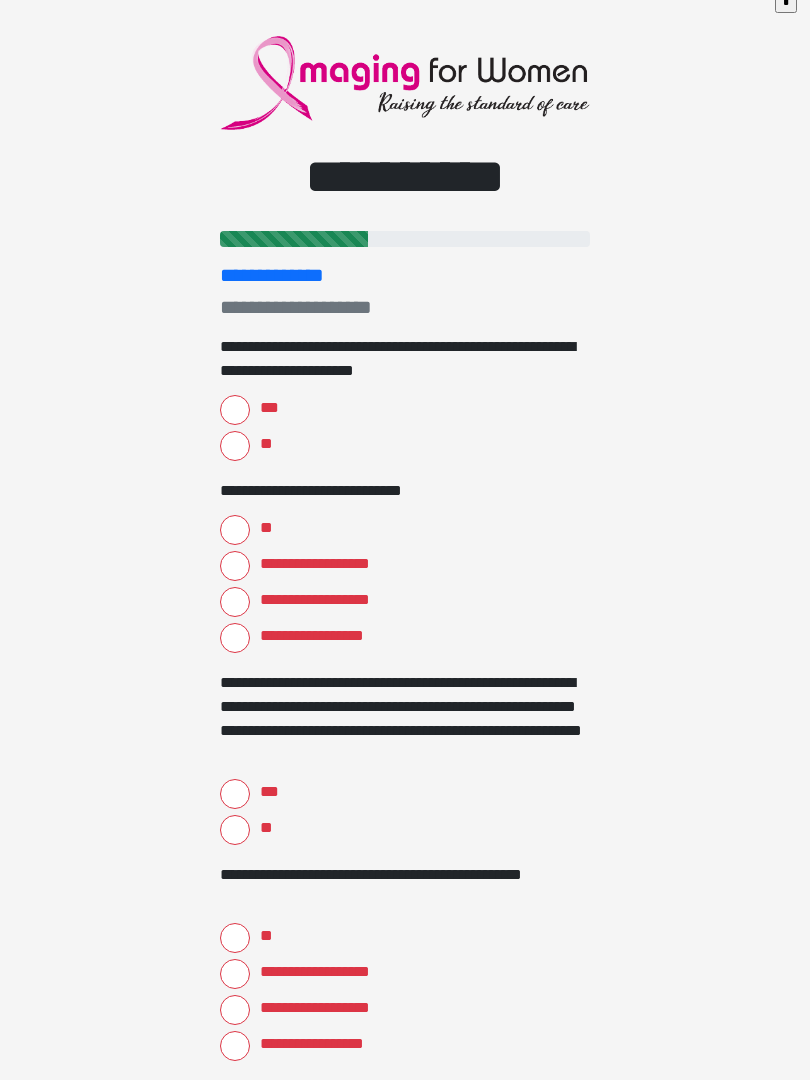 scroll, scrollTop: 0, scrollLeft: 0, axis: both 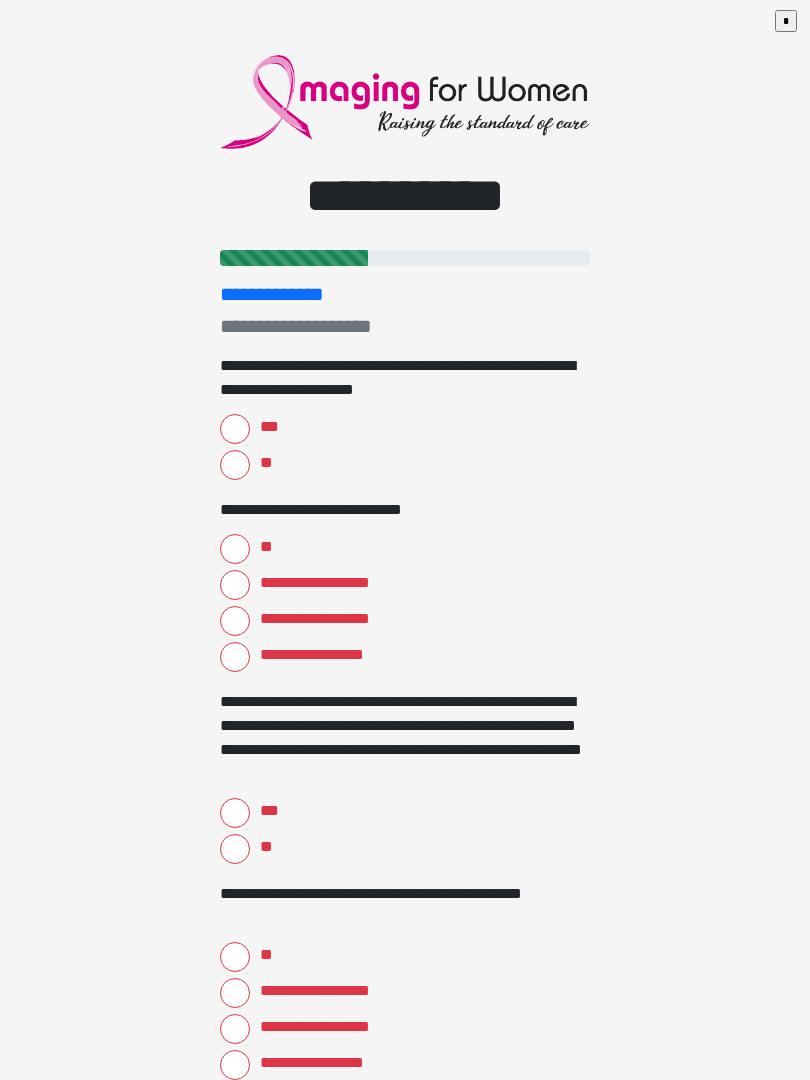 click on "***" at bounding box center [235, 429] 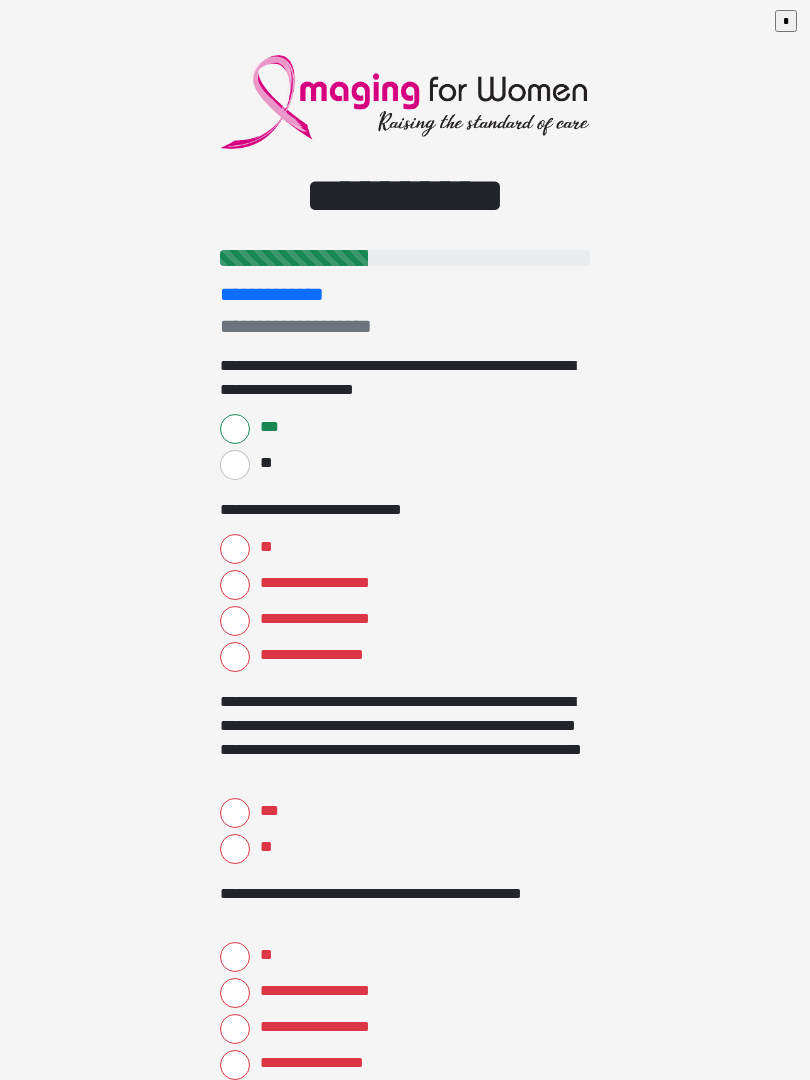 click on "**" at bounding box center (235, 549) 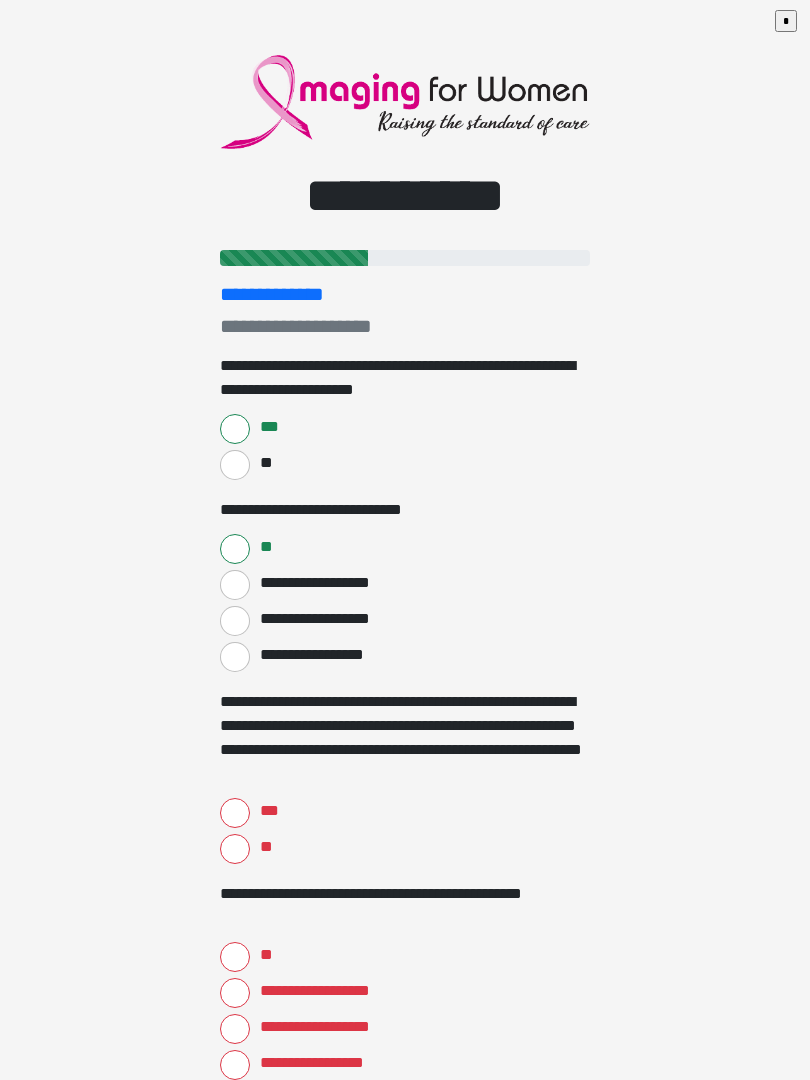 click on "***" at bounding box center [235, 813] 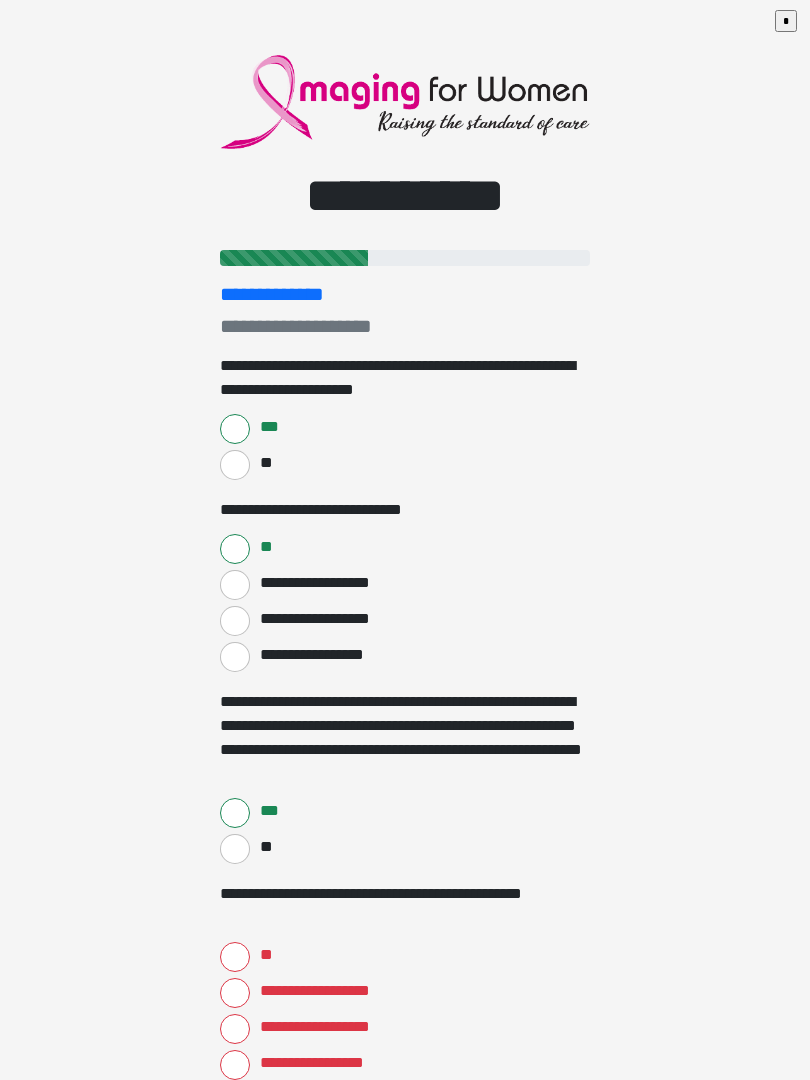 click on "**********" at bounding box center (235, 1065) 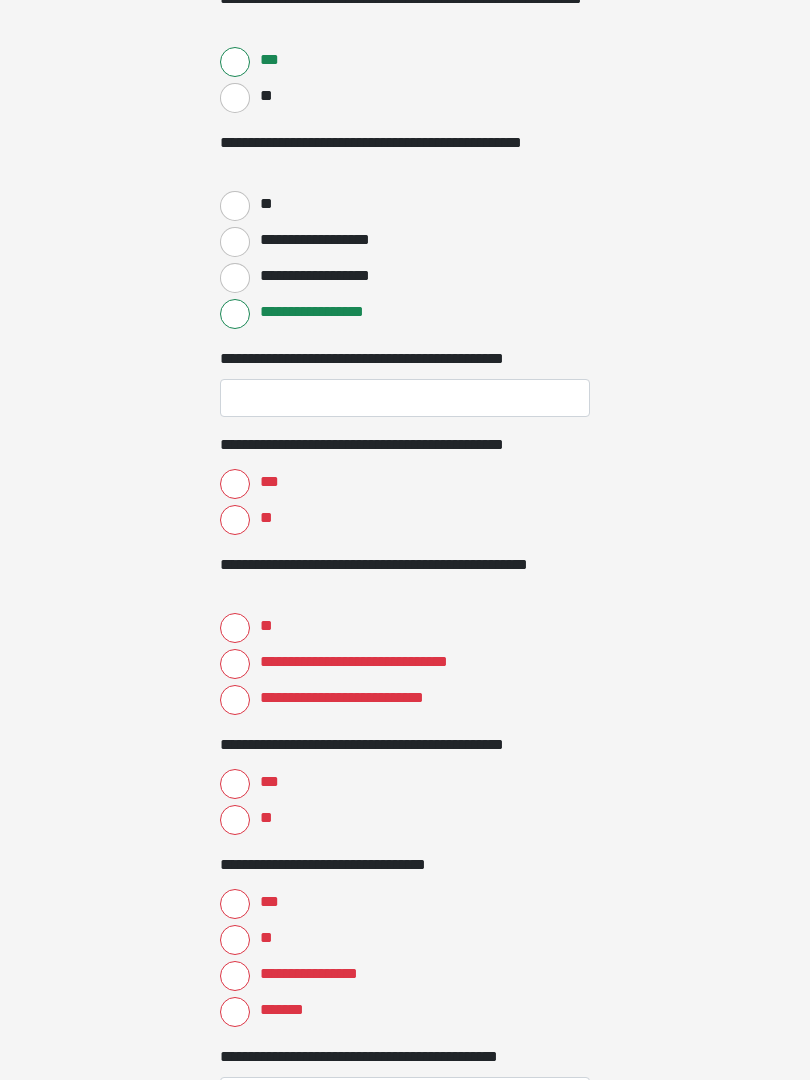 scroll, scrollTop: 750, scrollLeft: 0, axis: vertical 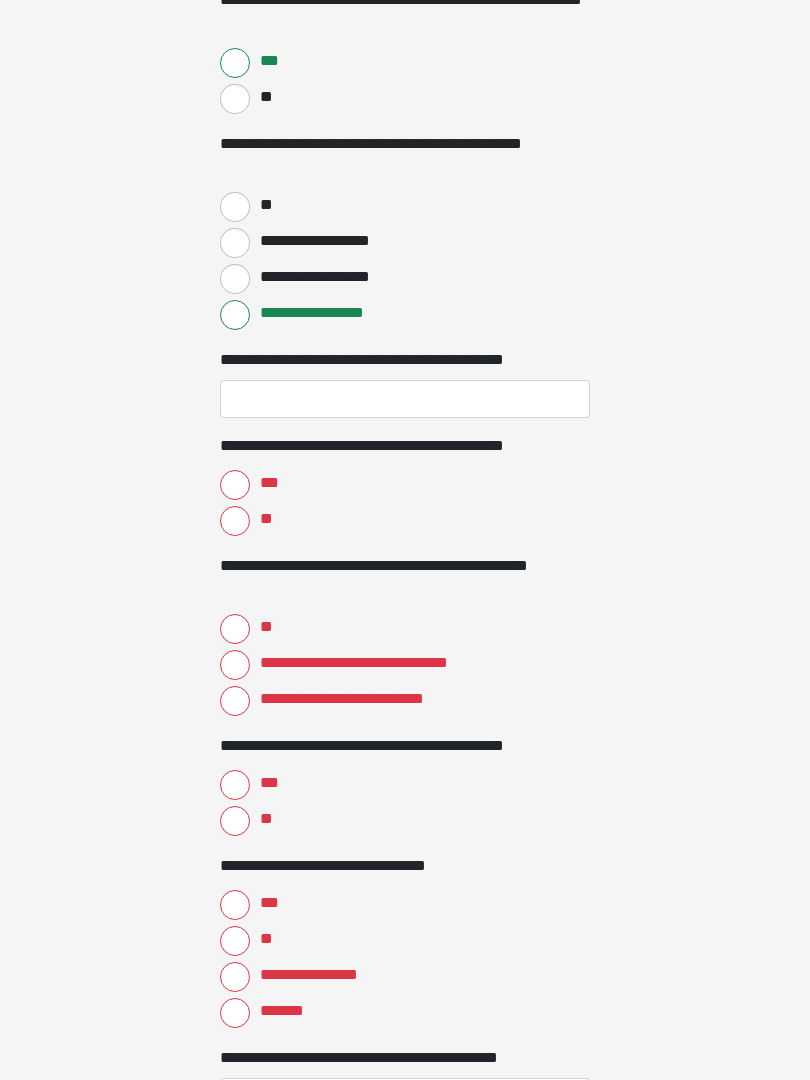 click on "***" at bounding box center [235, 485] 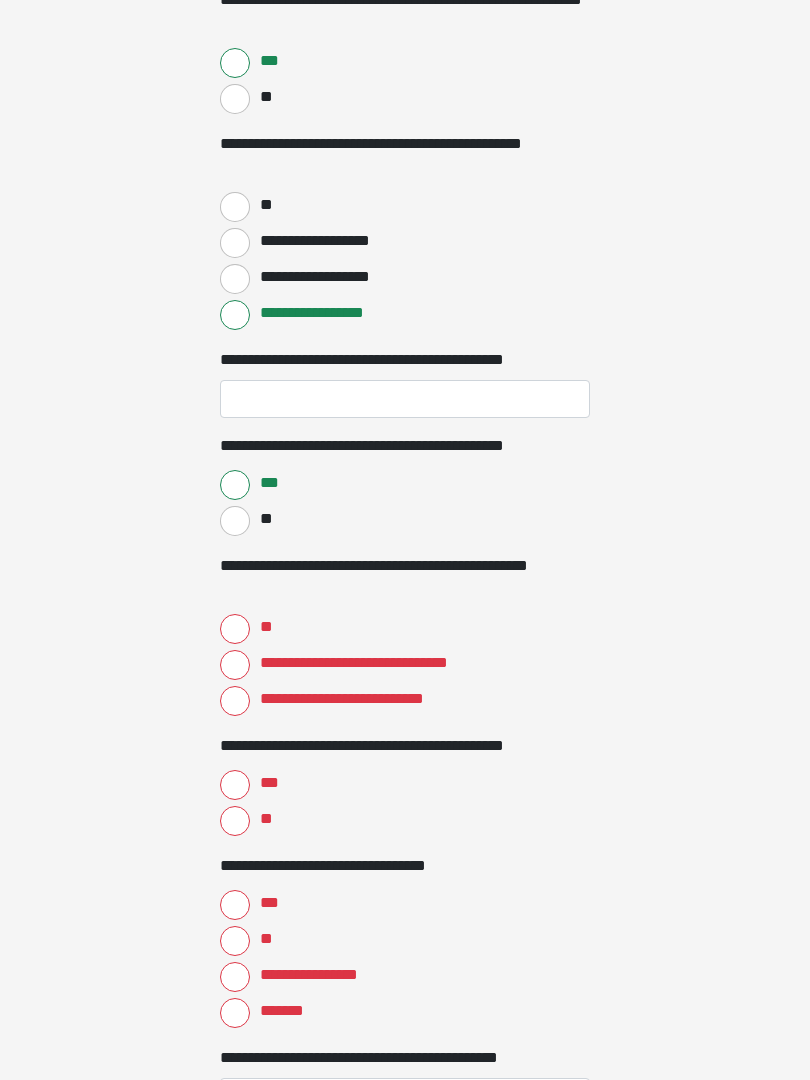 click on "**********" at bounding box center [235, 665] 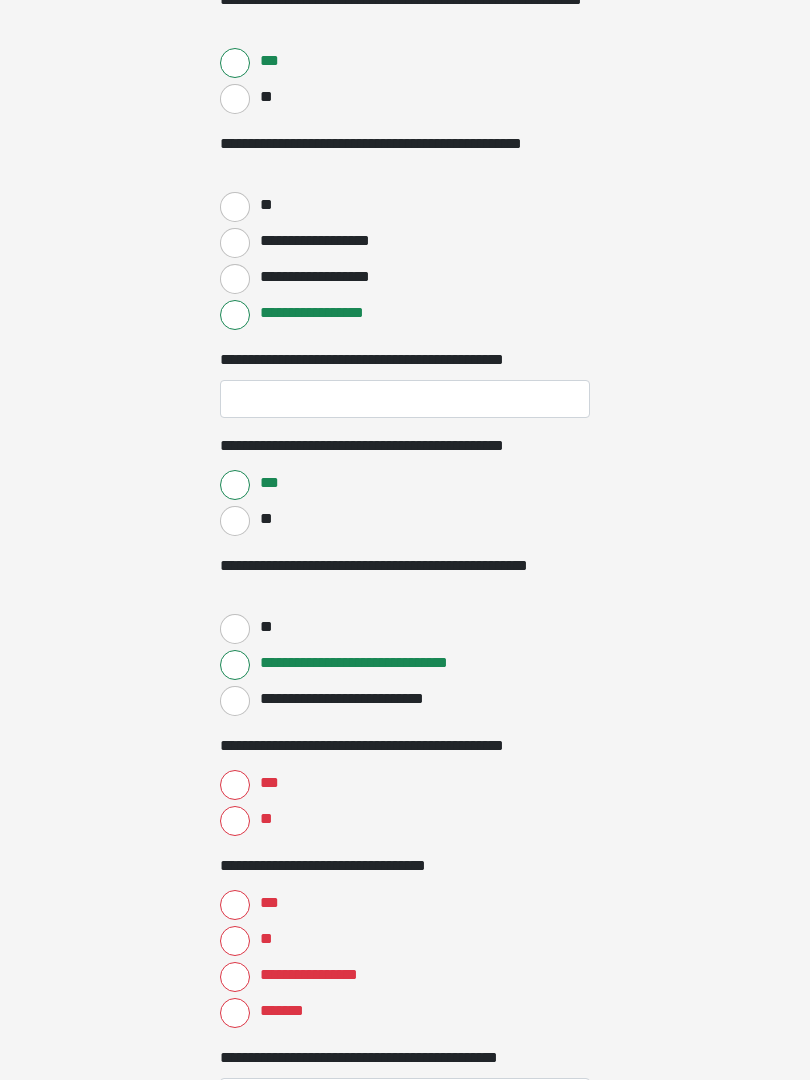 click on "**" at bounding box center [235, 821] 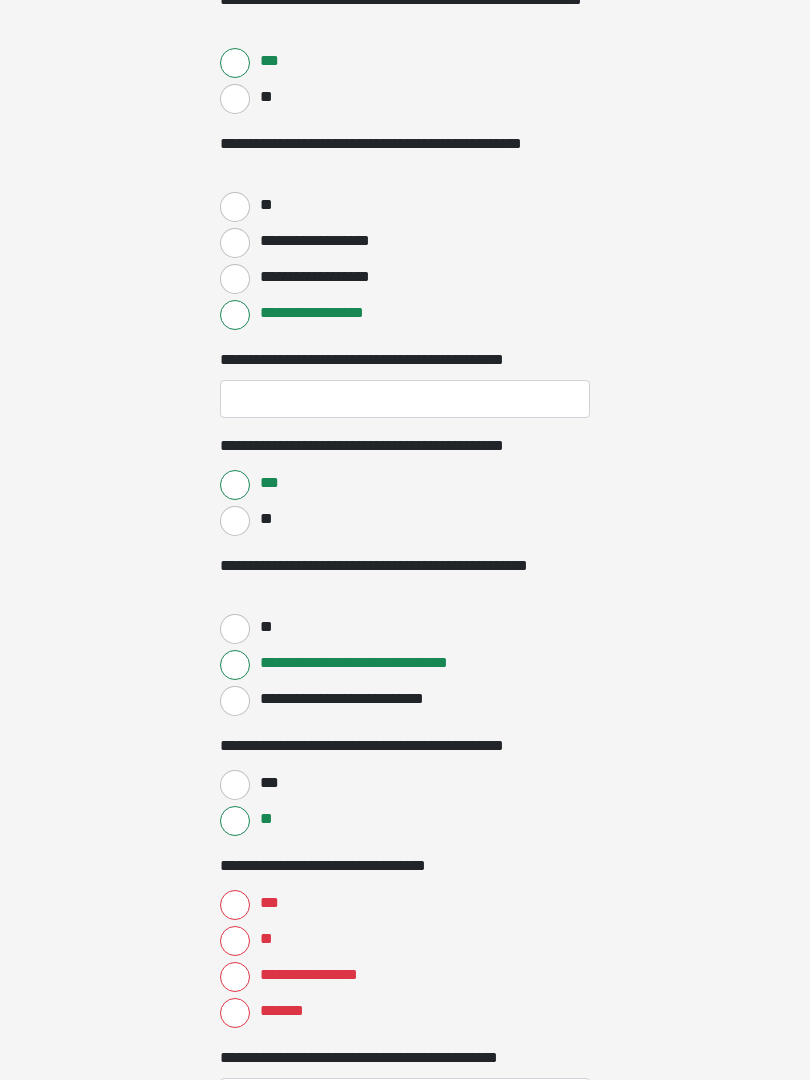 click on "***" at bounding box center [235, 905] 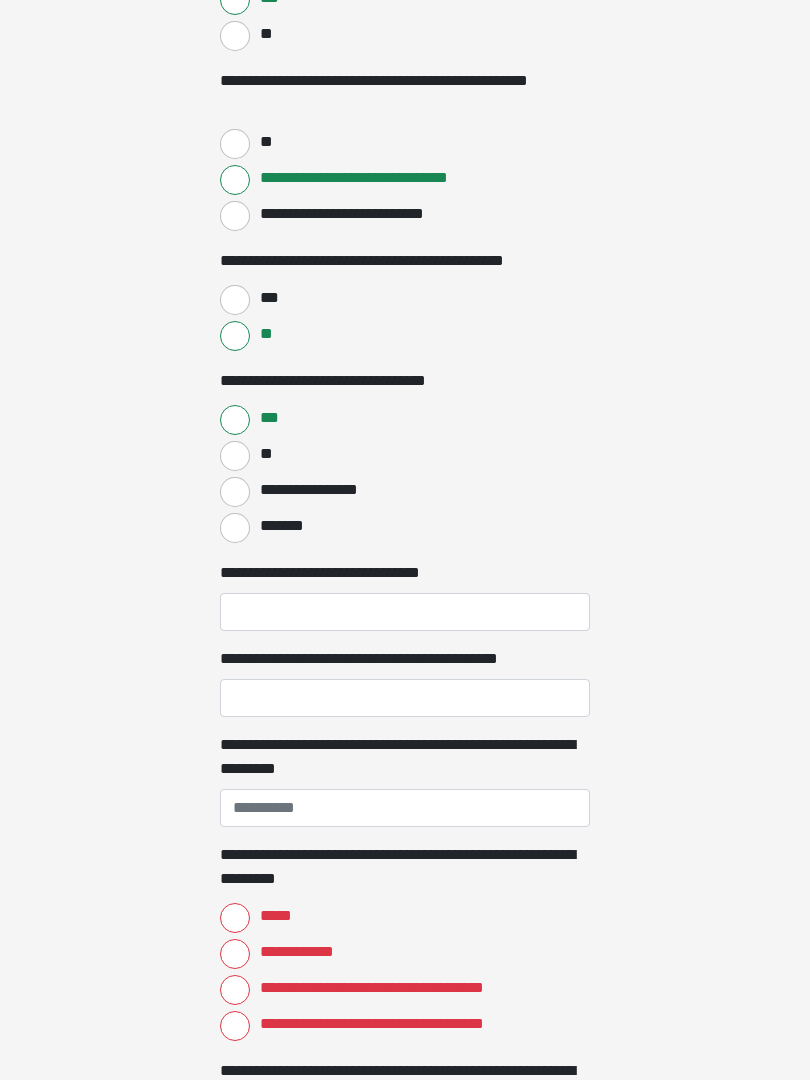 scroll, scrollTop: 1235, scrollLeft: 0, axis: vertical 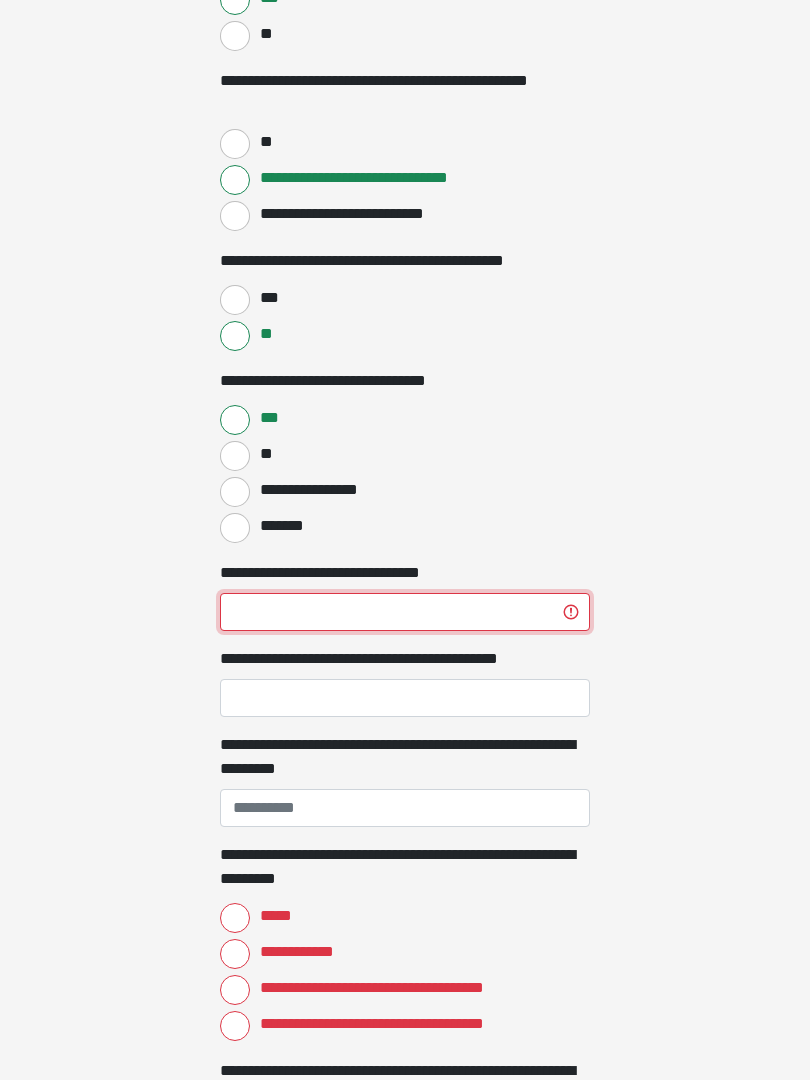 type on "****" 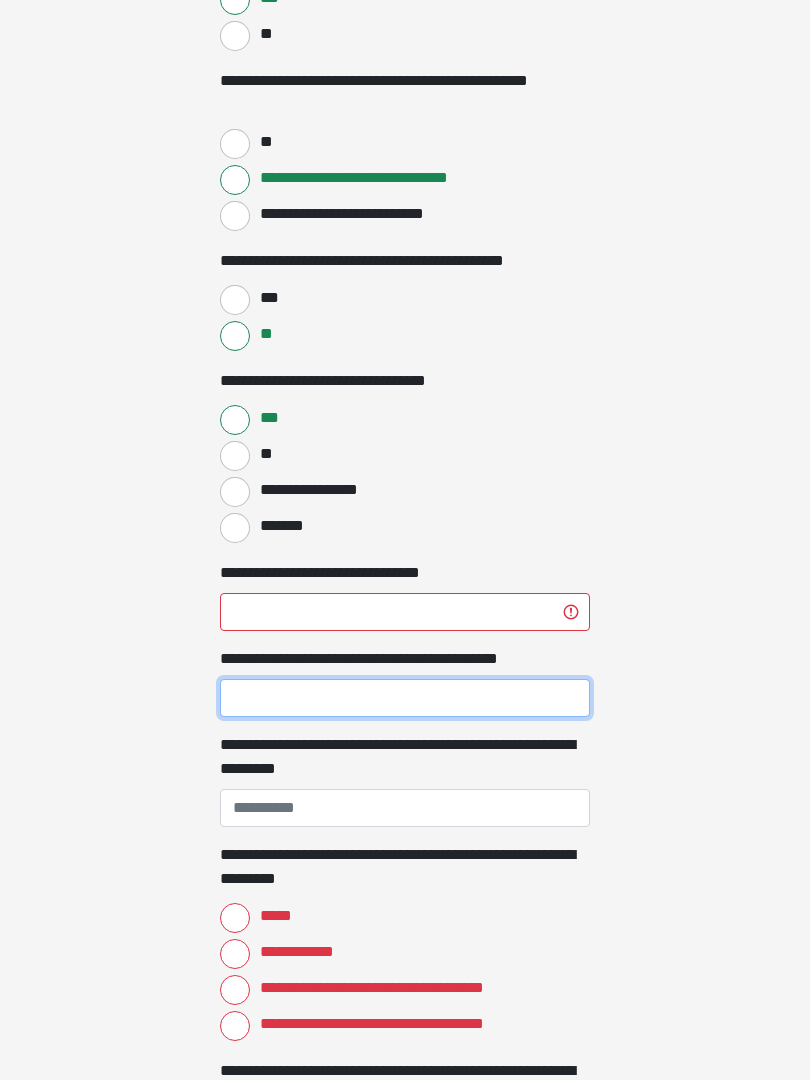 click on "**********" at bounding box center (405, 698) 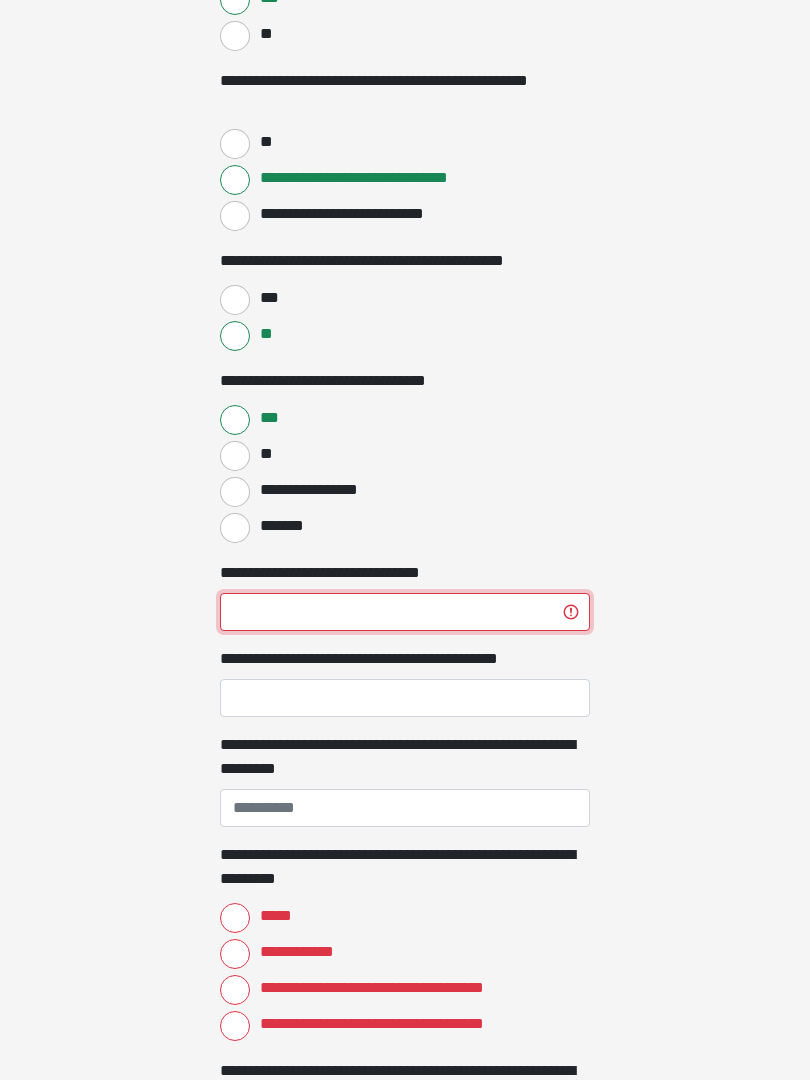 click on "****" at bounding box center [405, 612] 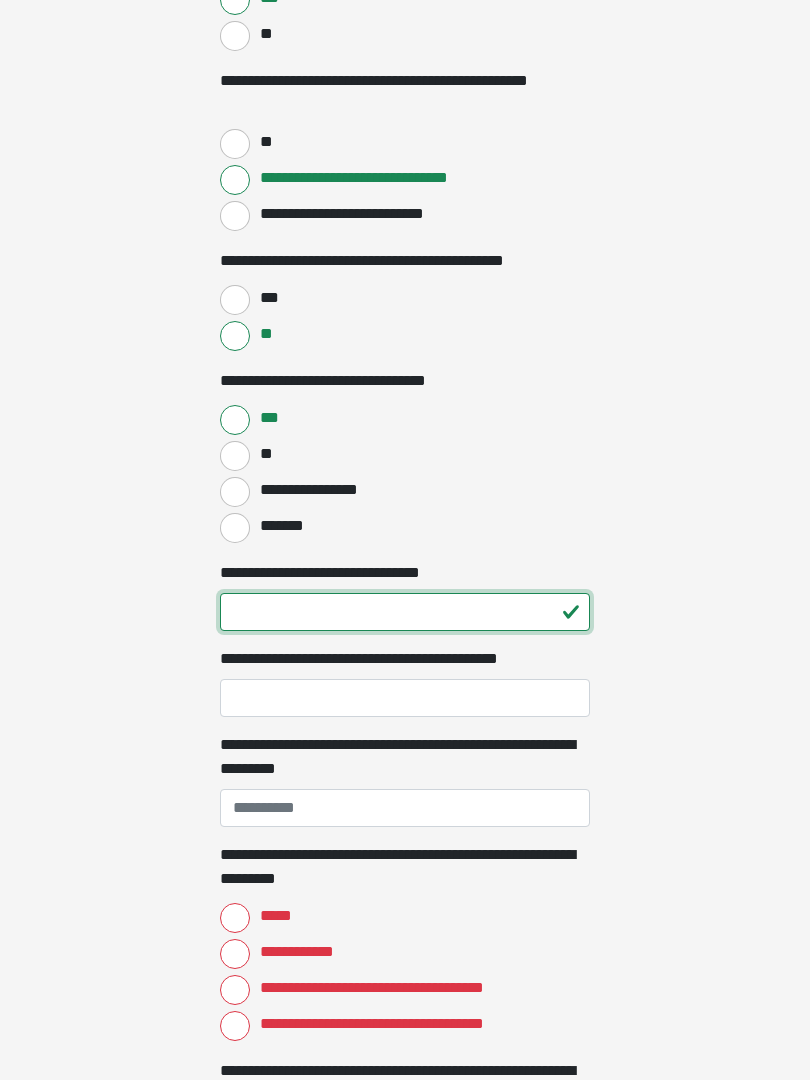 type on "**" 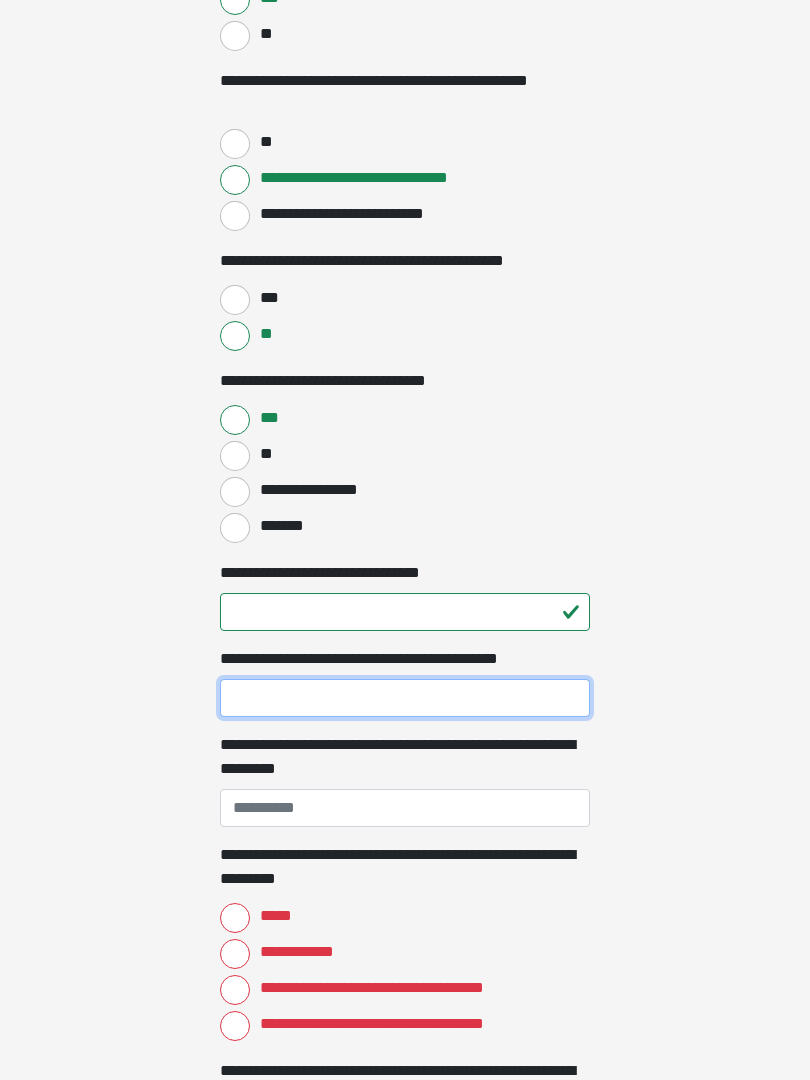click on "**********" at bounding box center (405, 698) 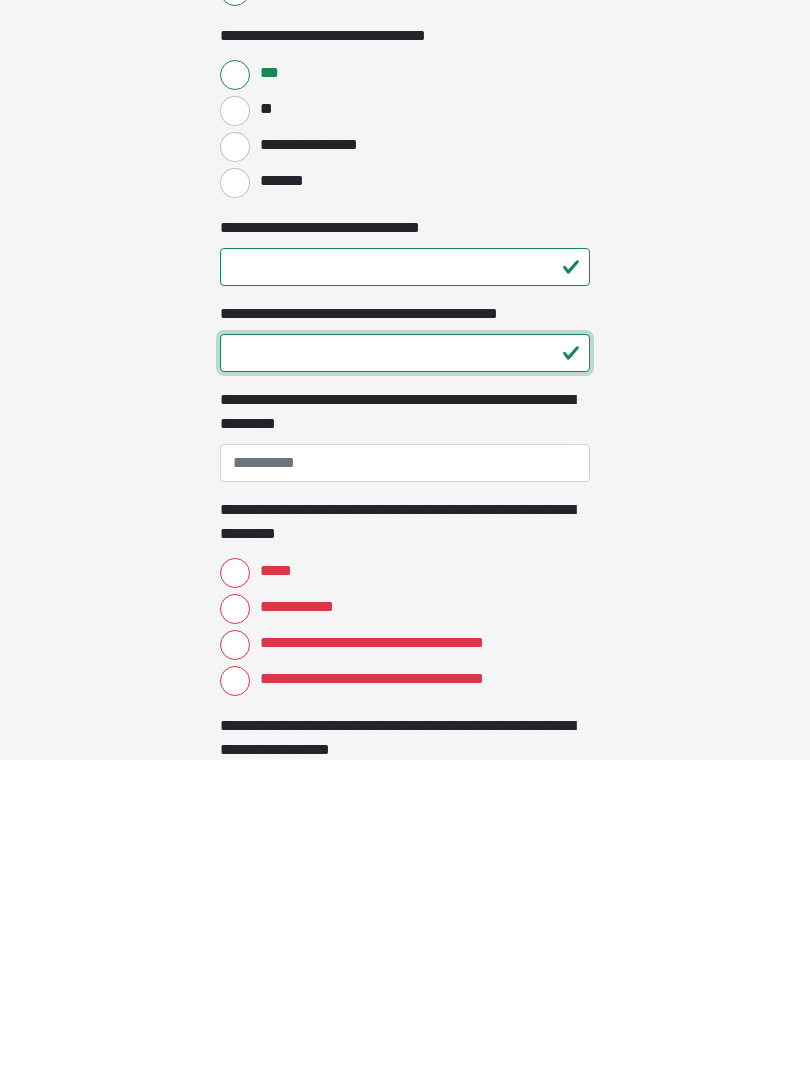scroll, scrollTop: 1262, scrollLeft: 0, axis: vertical 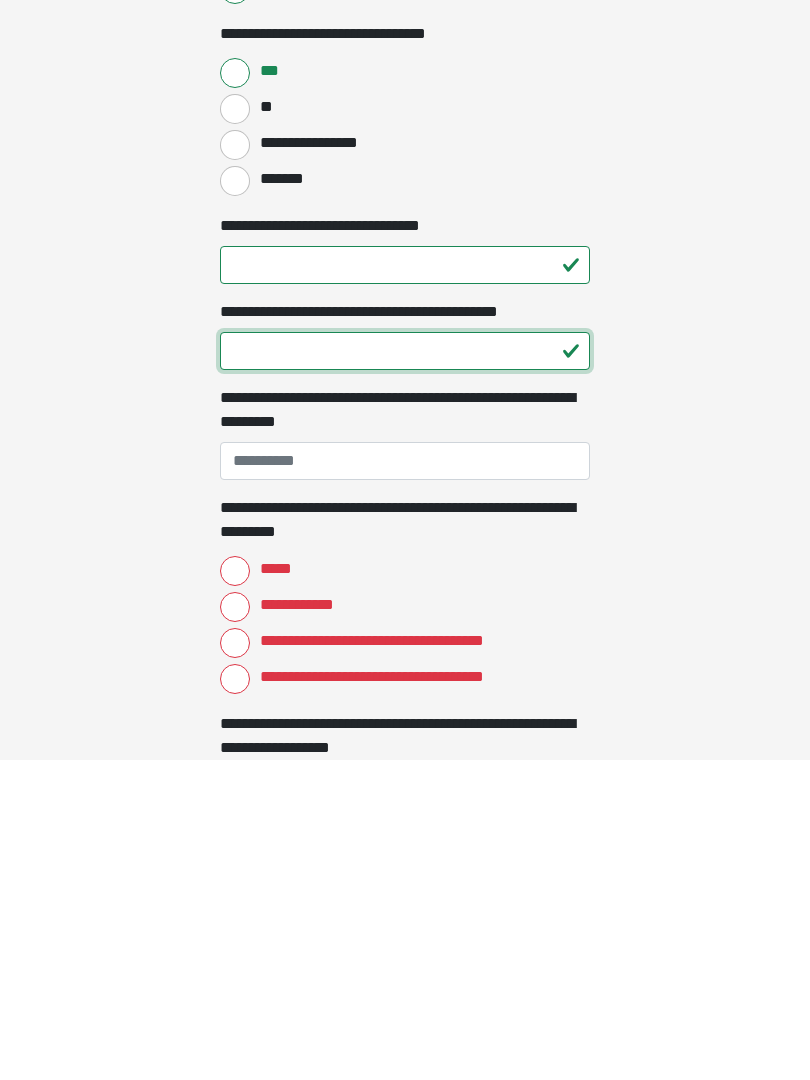 type on "**" 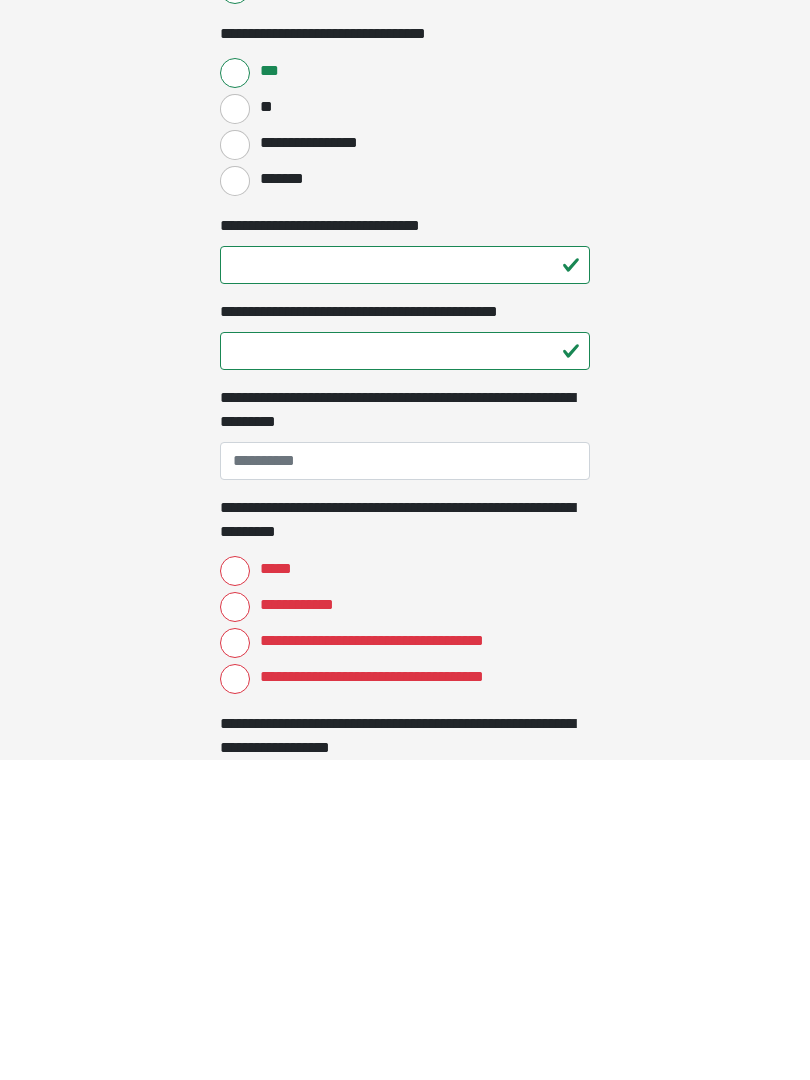 click on "**********" at bounding box center [235, 963] 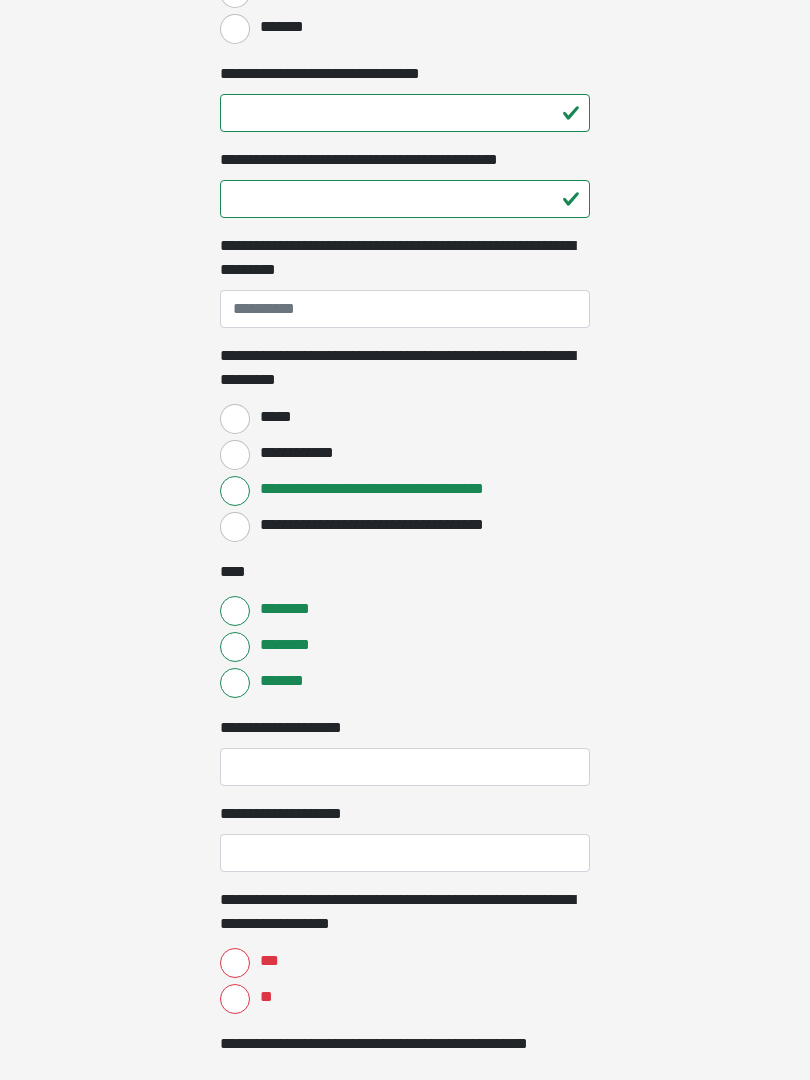scroll, scrollTop: 1734, scrollLeft: 0, axis: vertical 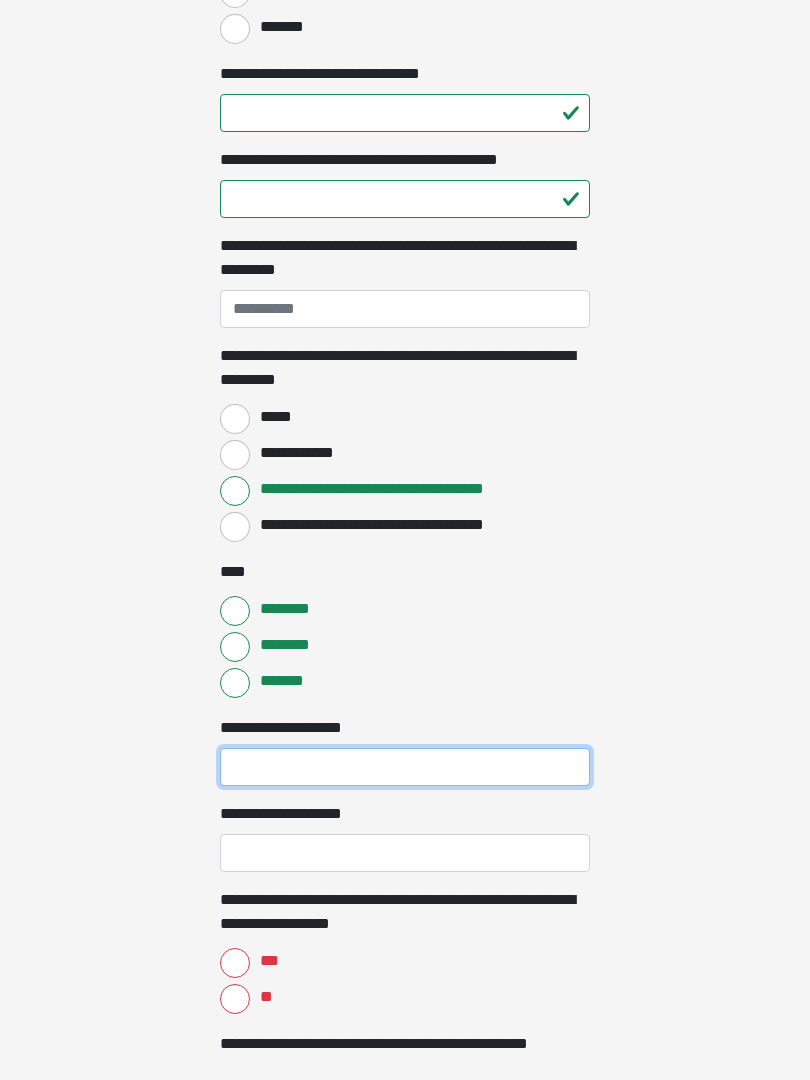 click on "**********" at bounding box center [405, 767] 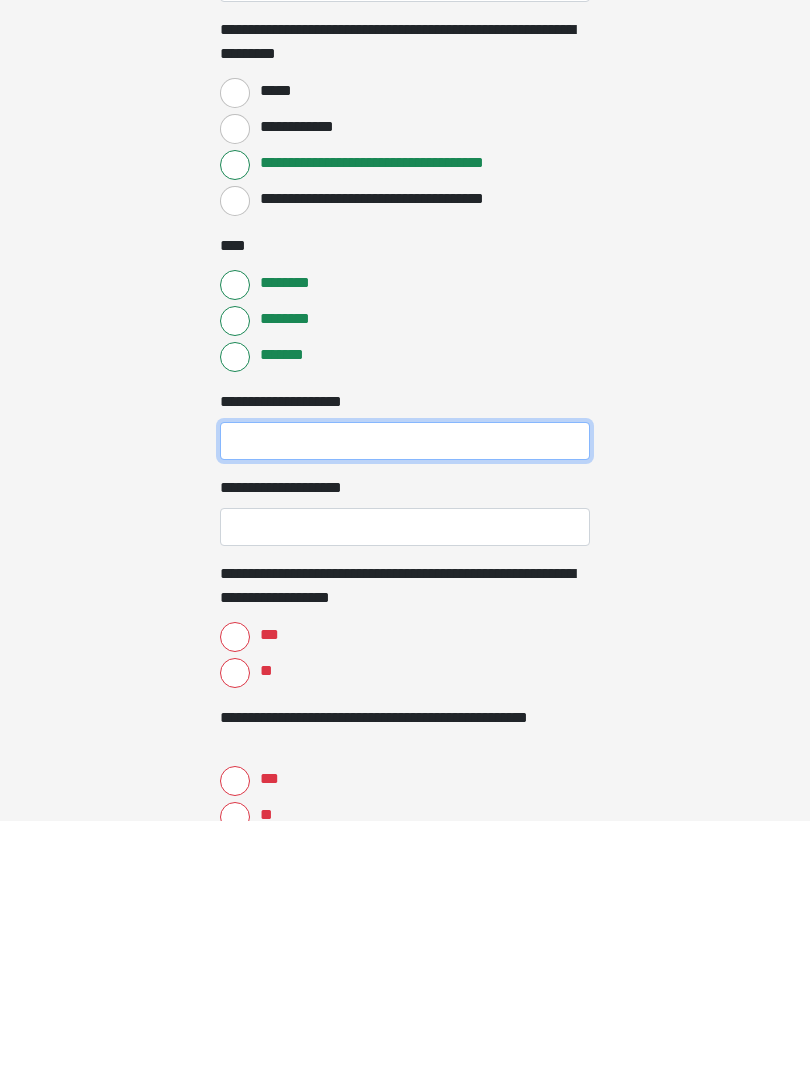 click on "**********" at bounding box center [405, 701] 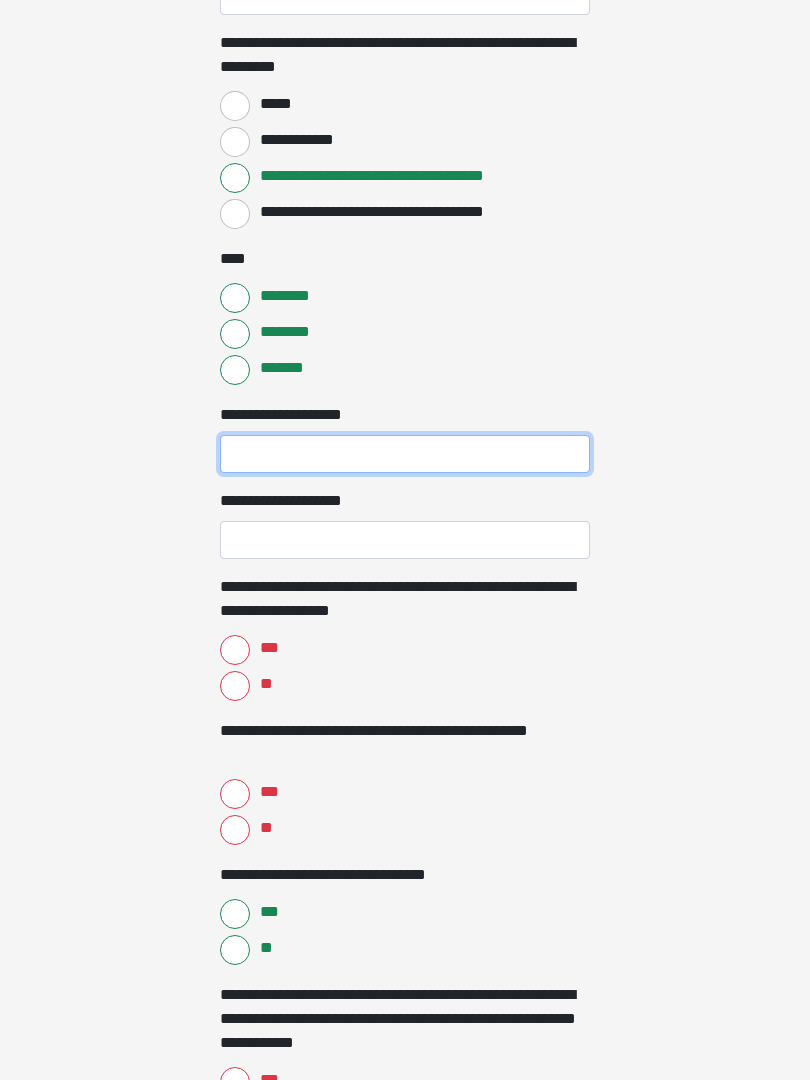 scroll, scrollTop: 2046, scrollLeft: 0, axis: vertical 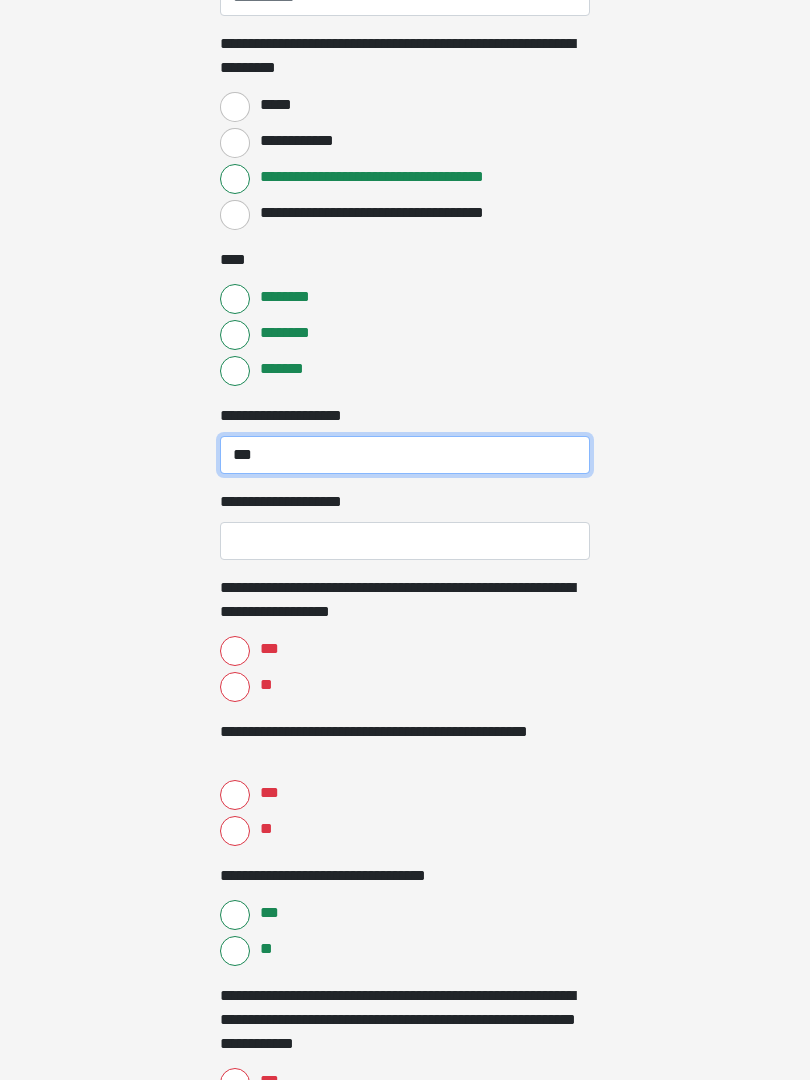 type on "****" 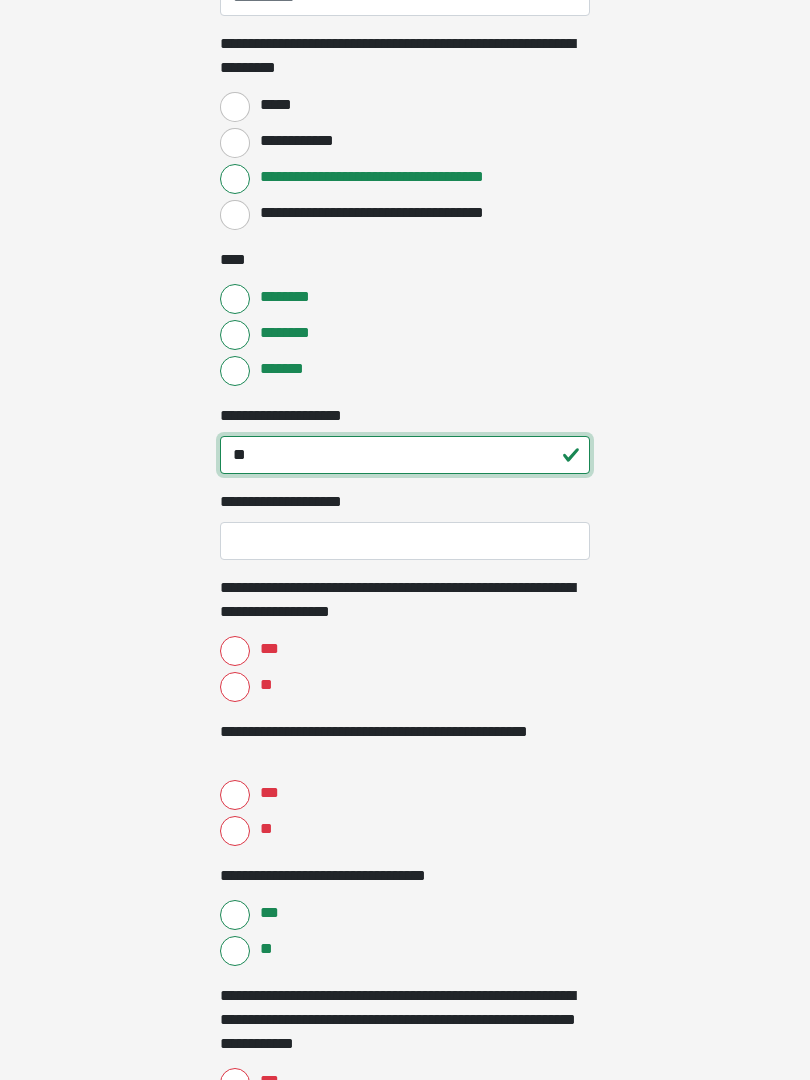 type on "**" 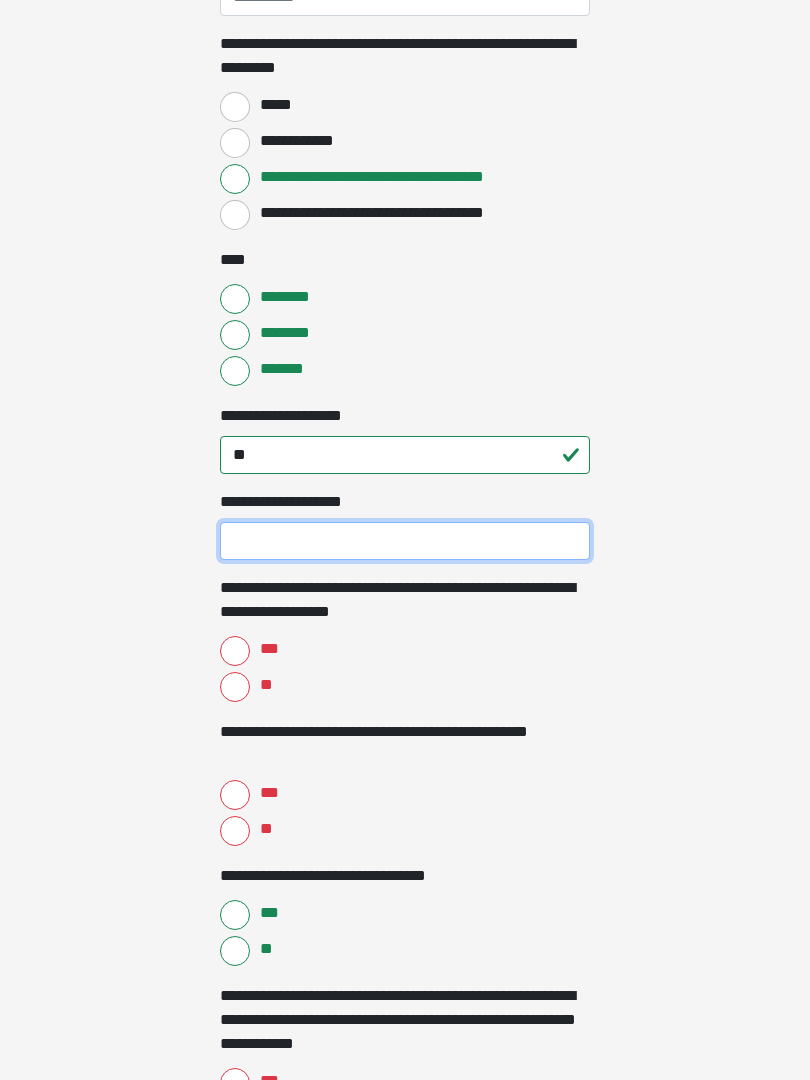 click on "**********" at bounding box center (405, 541) 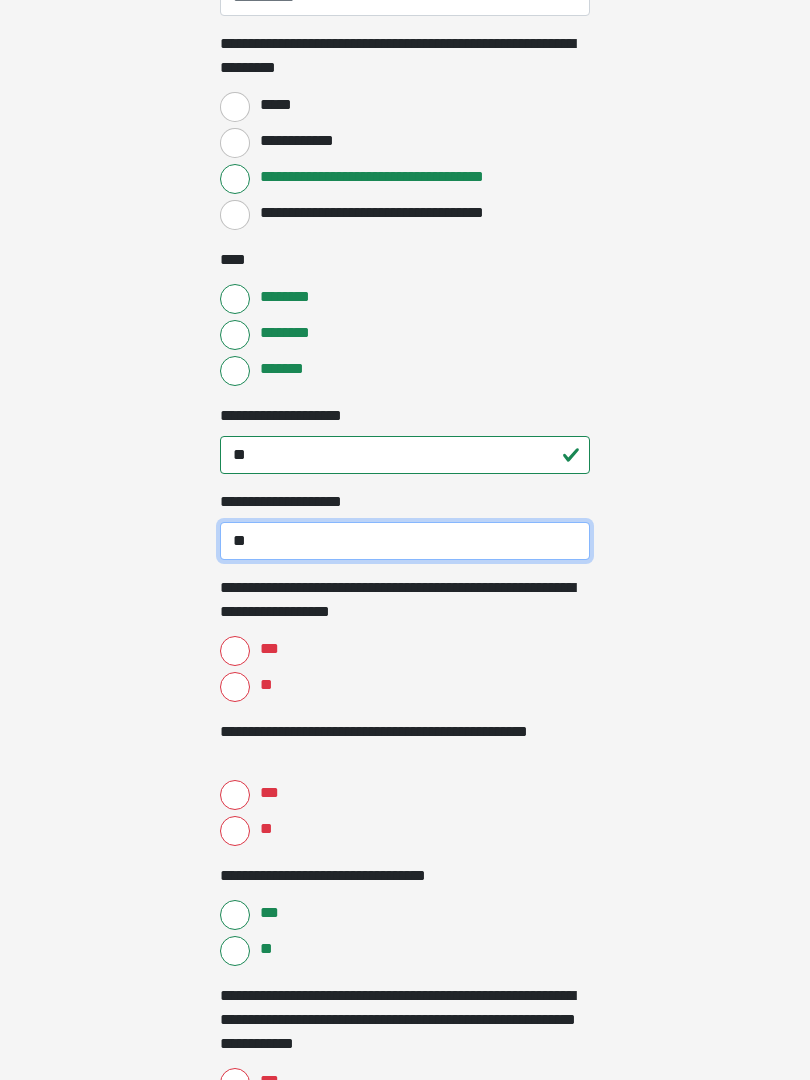 type on "**" 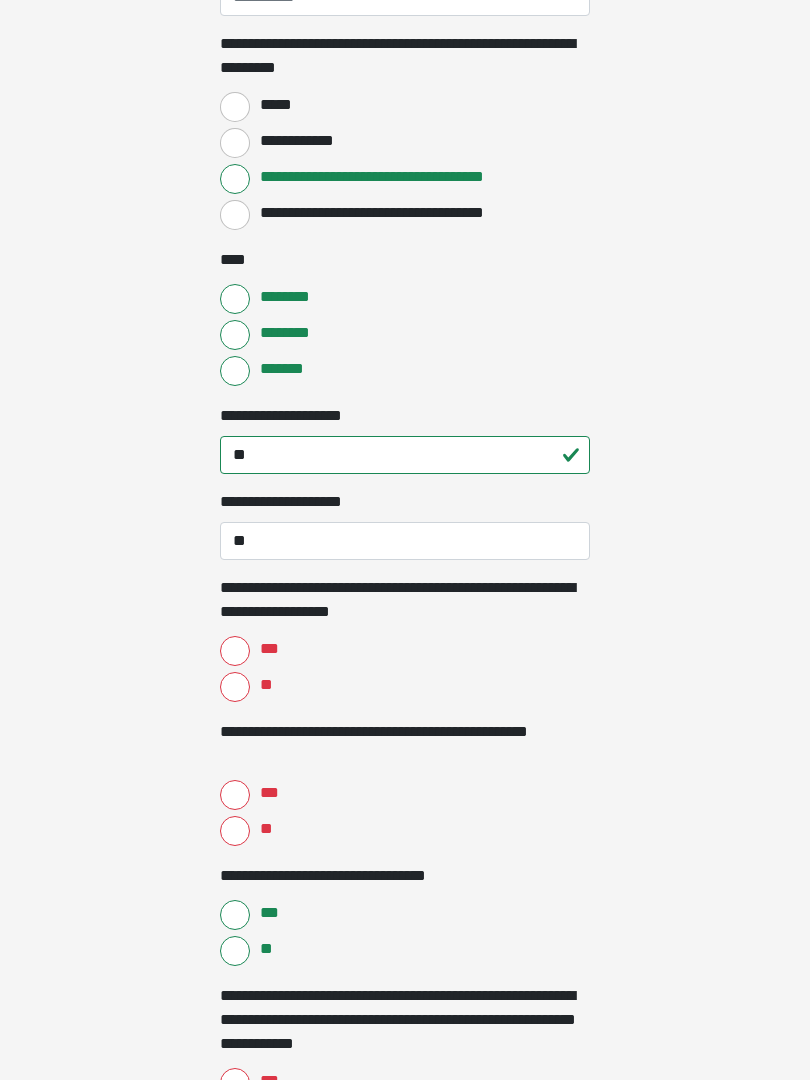 click on "***" at bounding box center (268, 649) 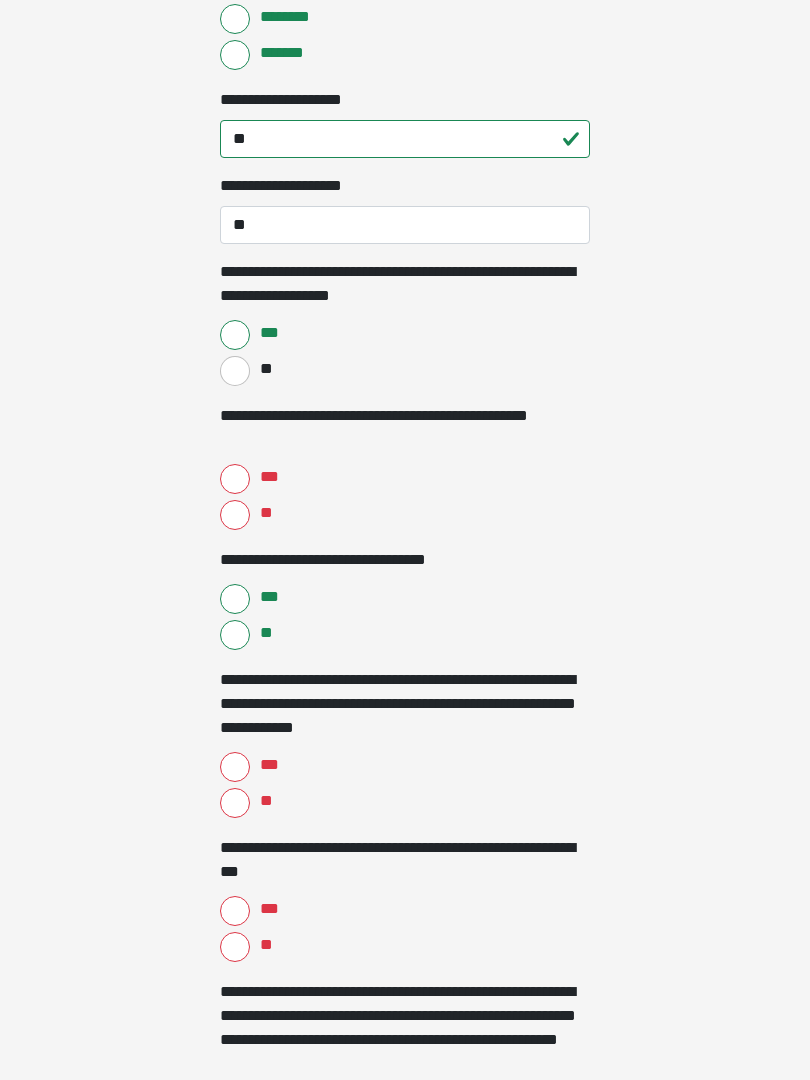 scroll, scrollTop: 2362, scrollLeft: 0, axis: vertical 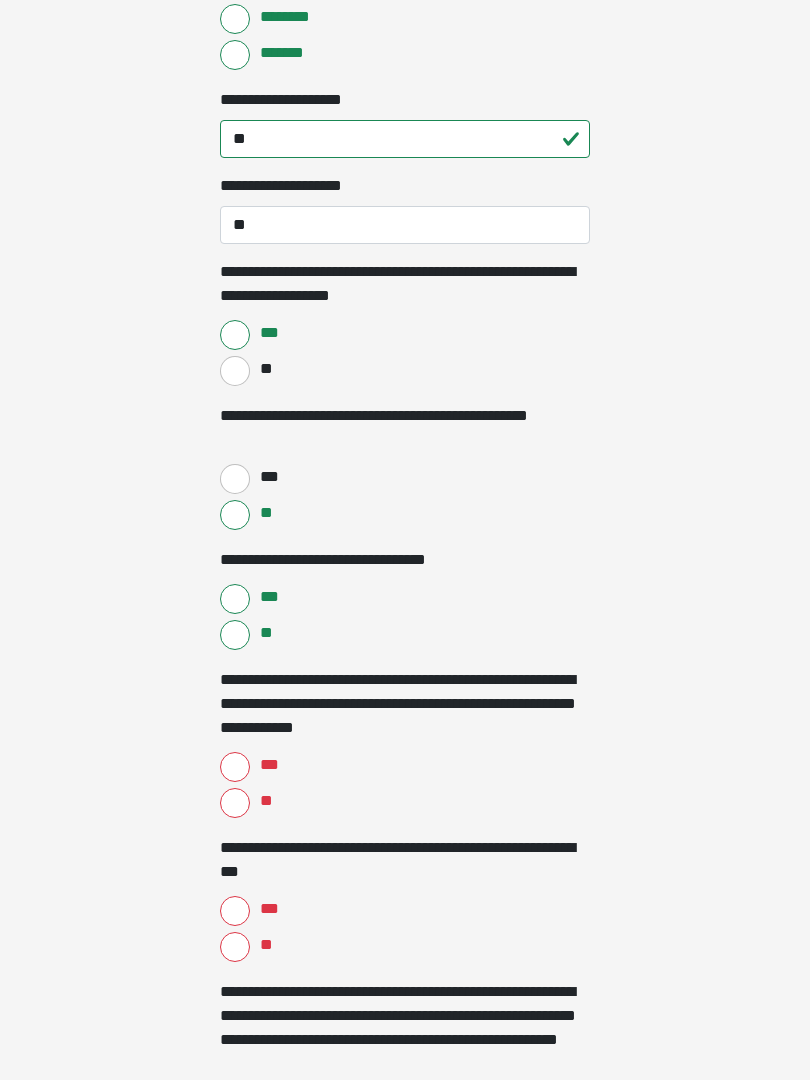 click on "**********" at bounding box center [405, 704] 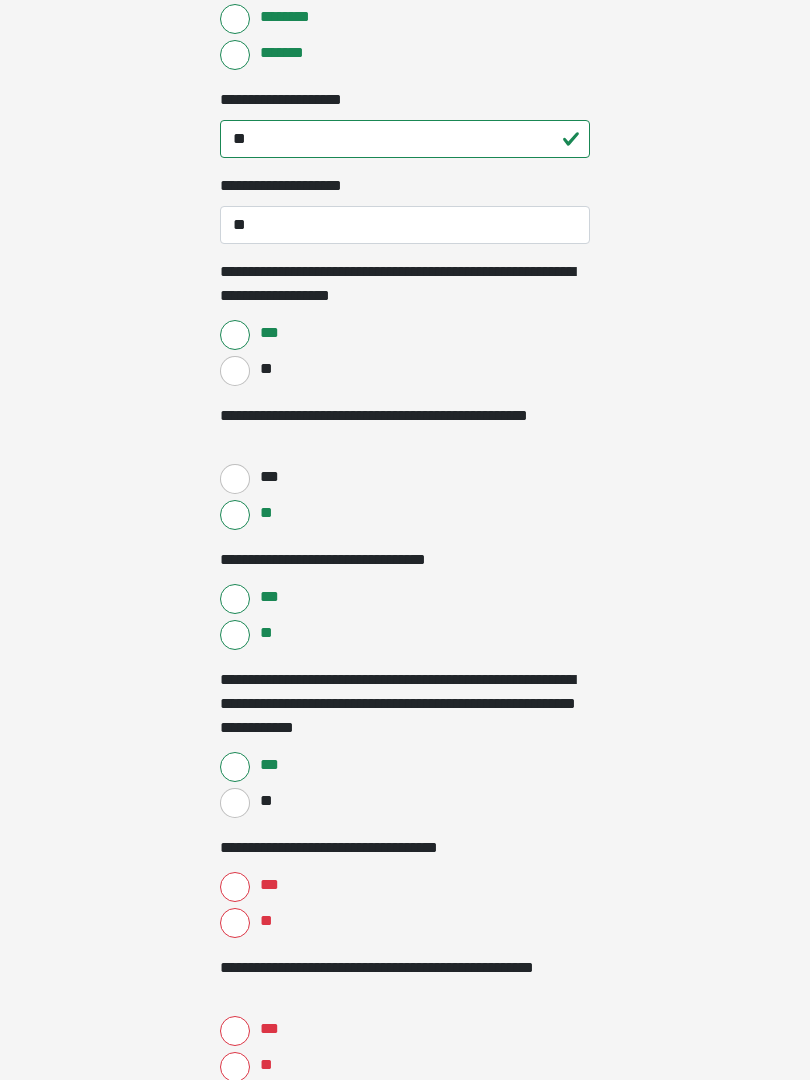 click on "**" at bounding box center [235, 635] 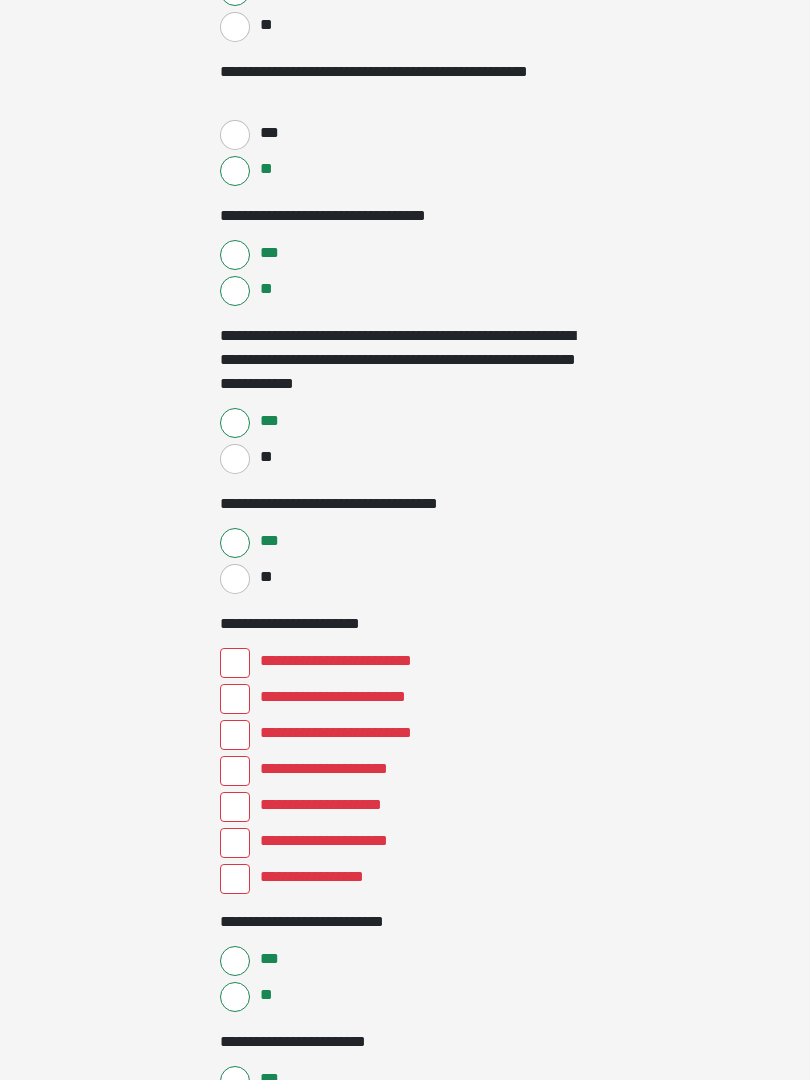 scroll, scrollTop: 2706, scrollLeft: 0, axis: vertical 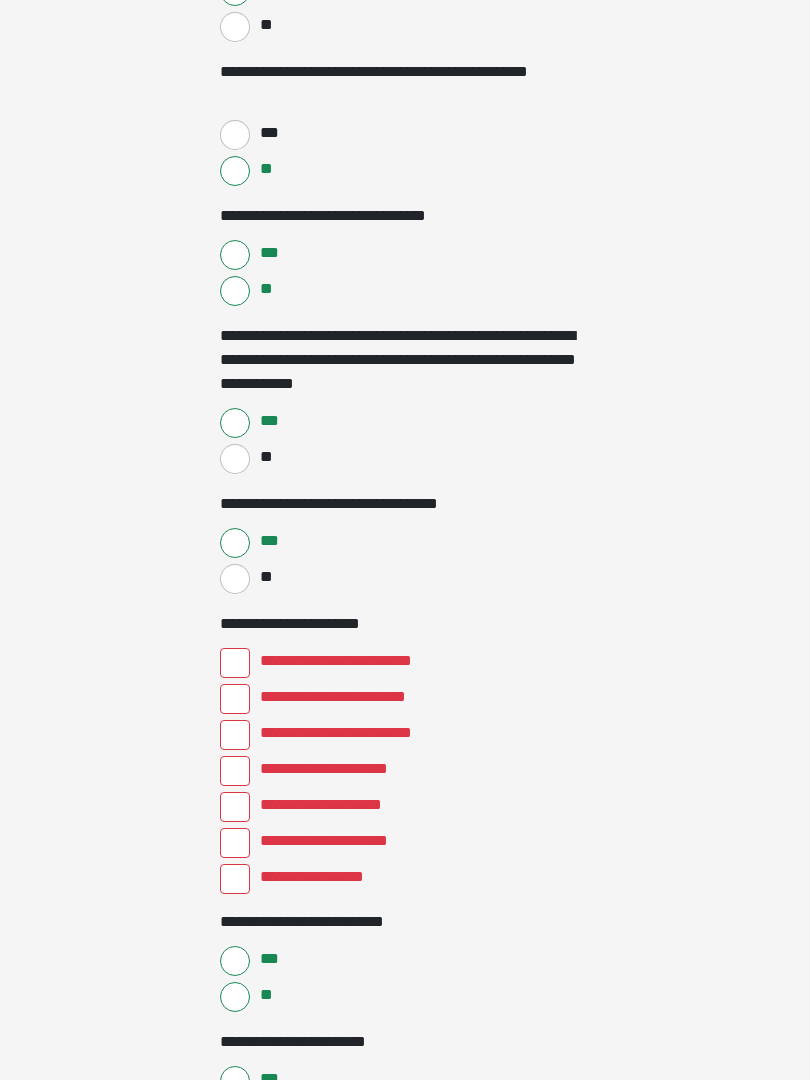 click on "**********" at bounding box center [235, 807] 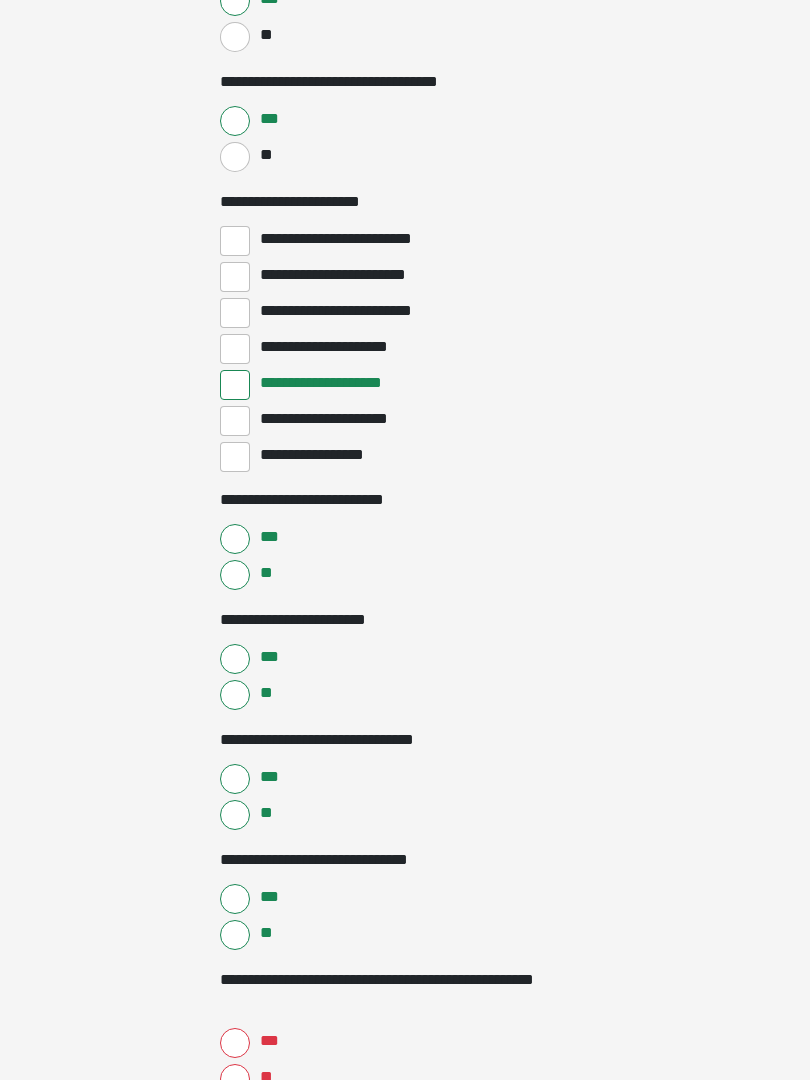 scroll, scrollTop: 3131, scrollLeft: 0, axis: vertical 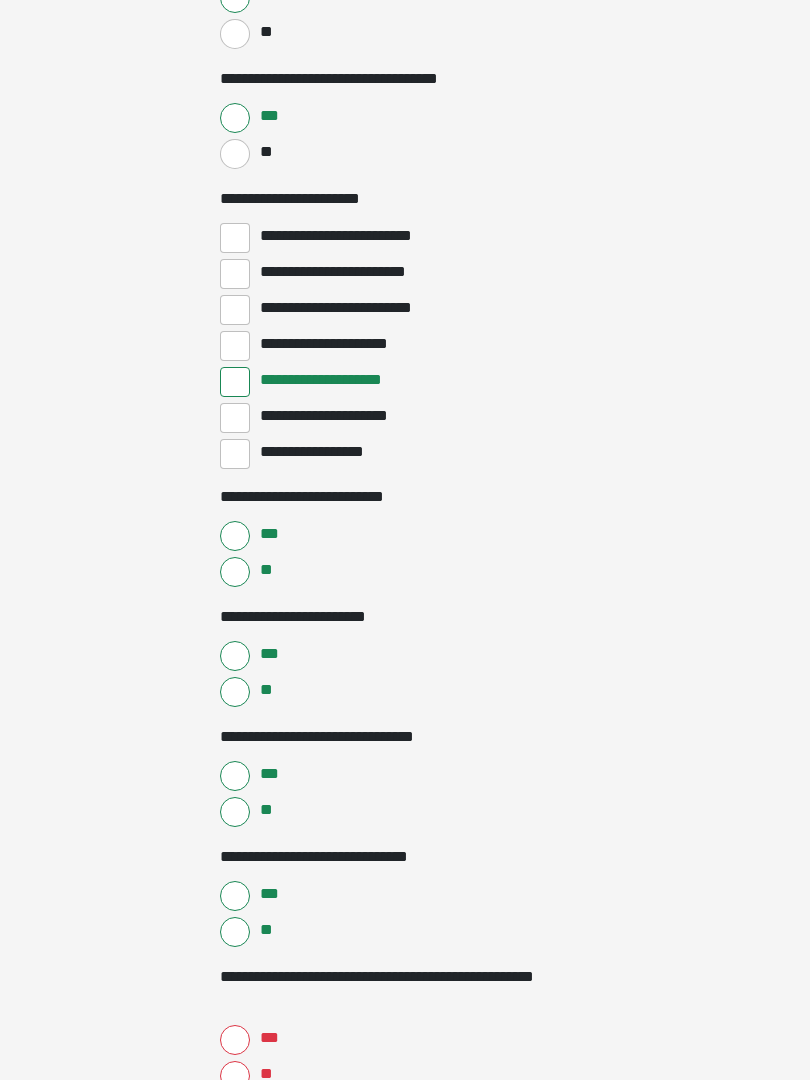 click on "***" at bounding box center (235, 536) 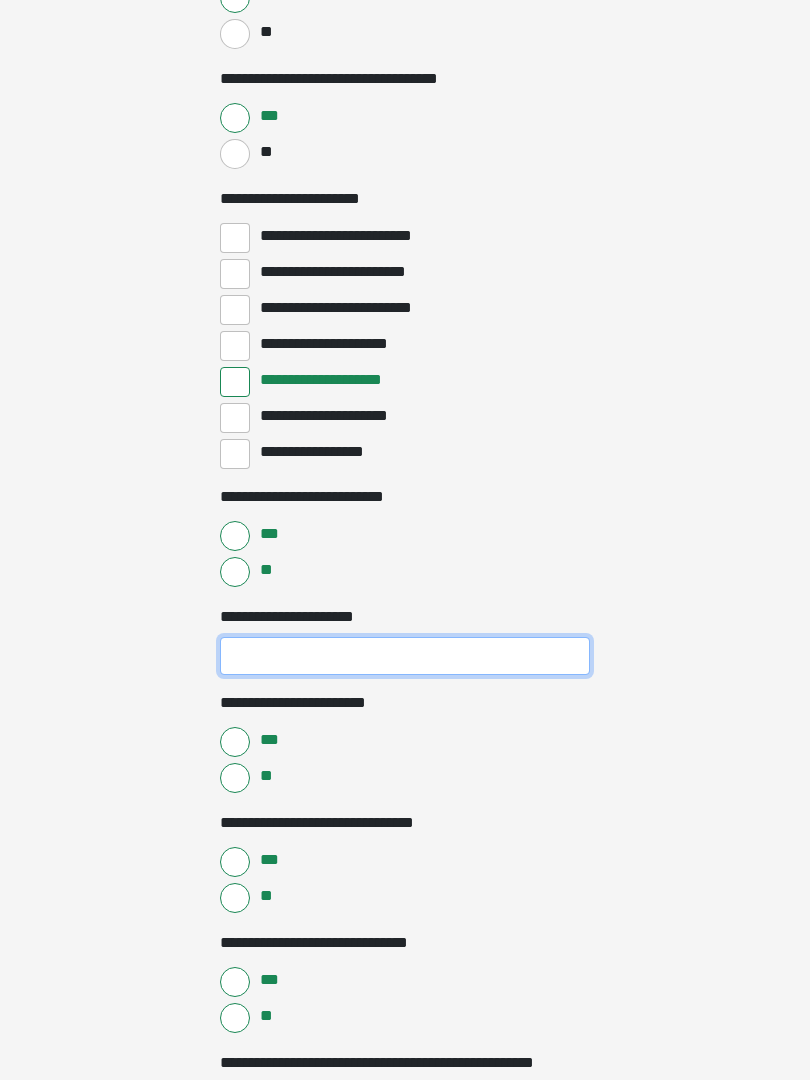 click on "**********" at bounding box center (405, 656) 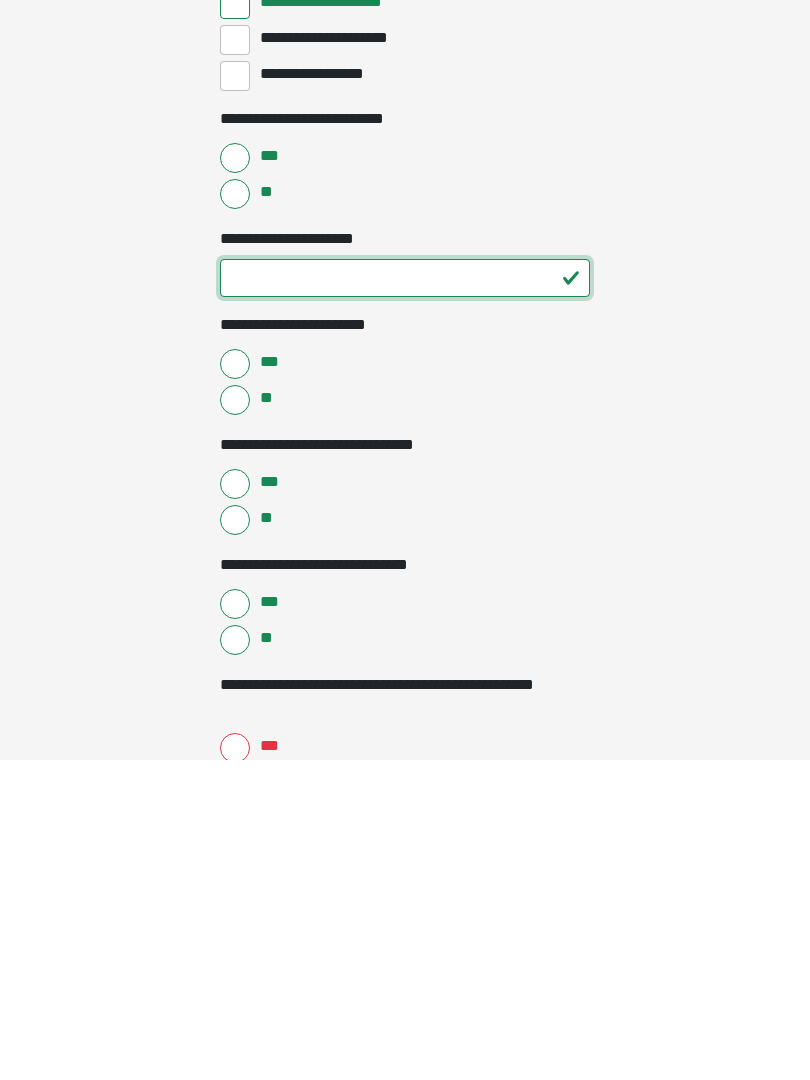 scroll, scrollTop: 3190, scrollLeft: 0, axis: vertical 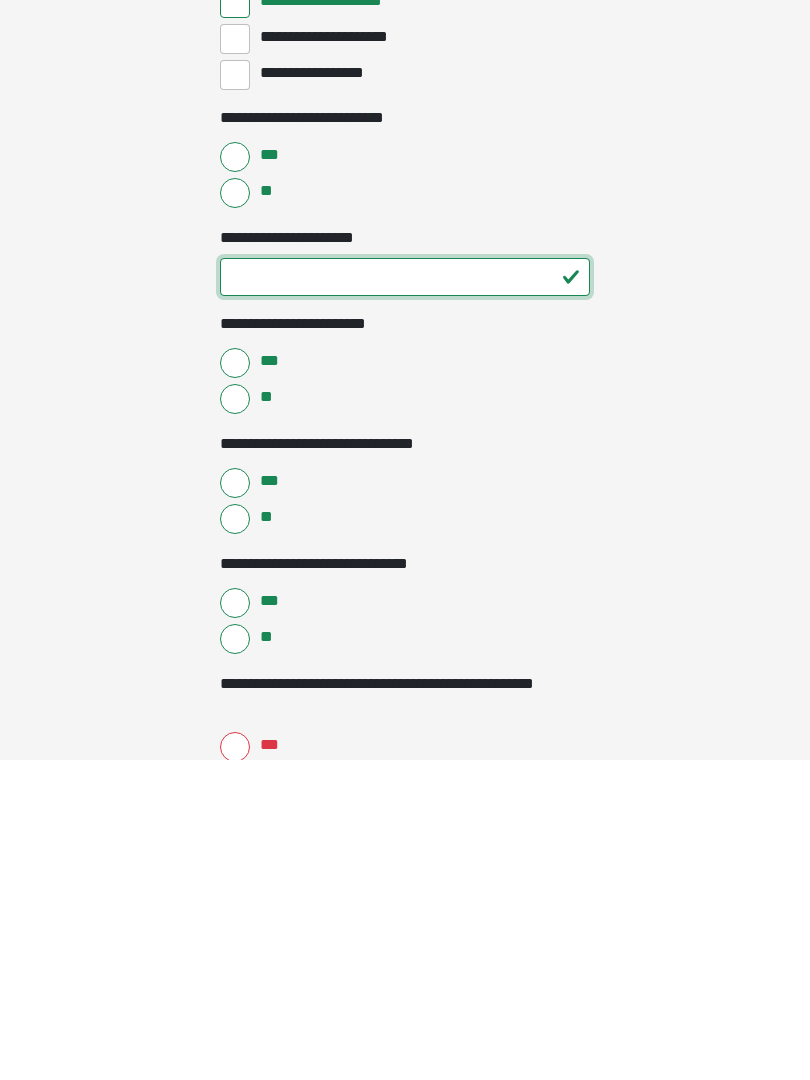 type on "**" 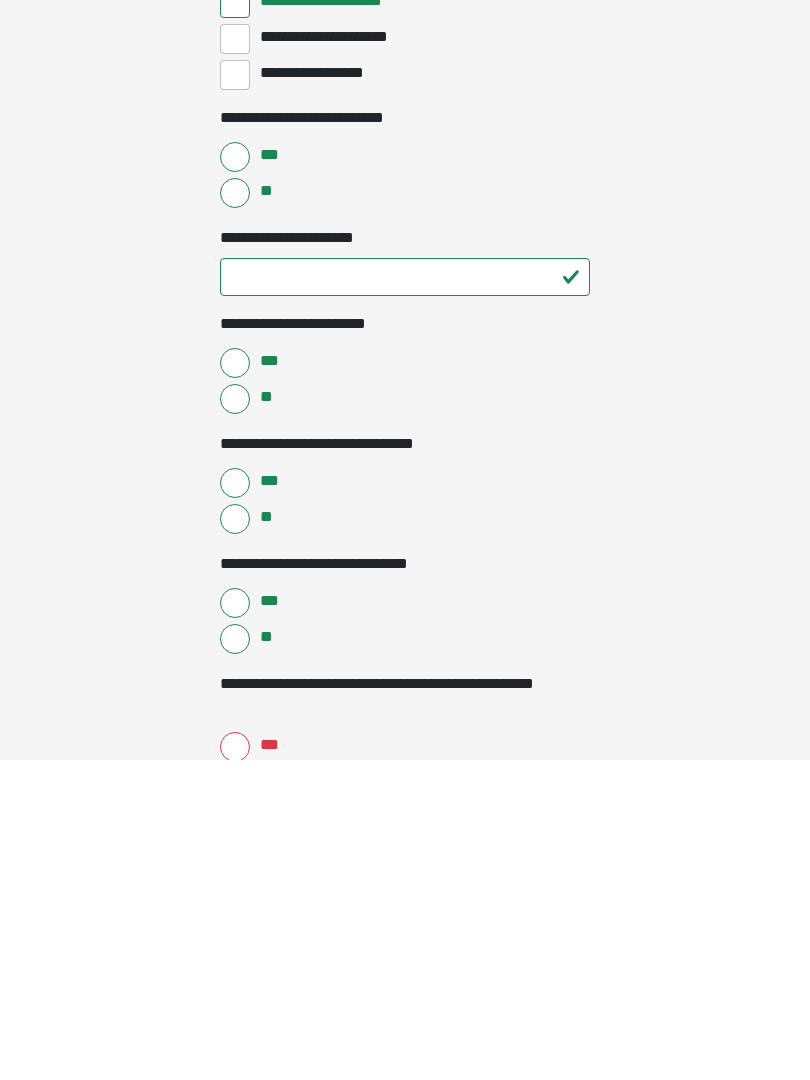 click on "***" at bounding box center (235, 1067) 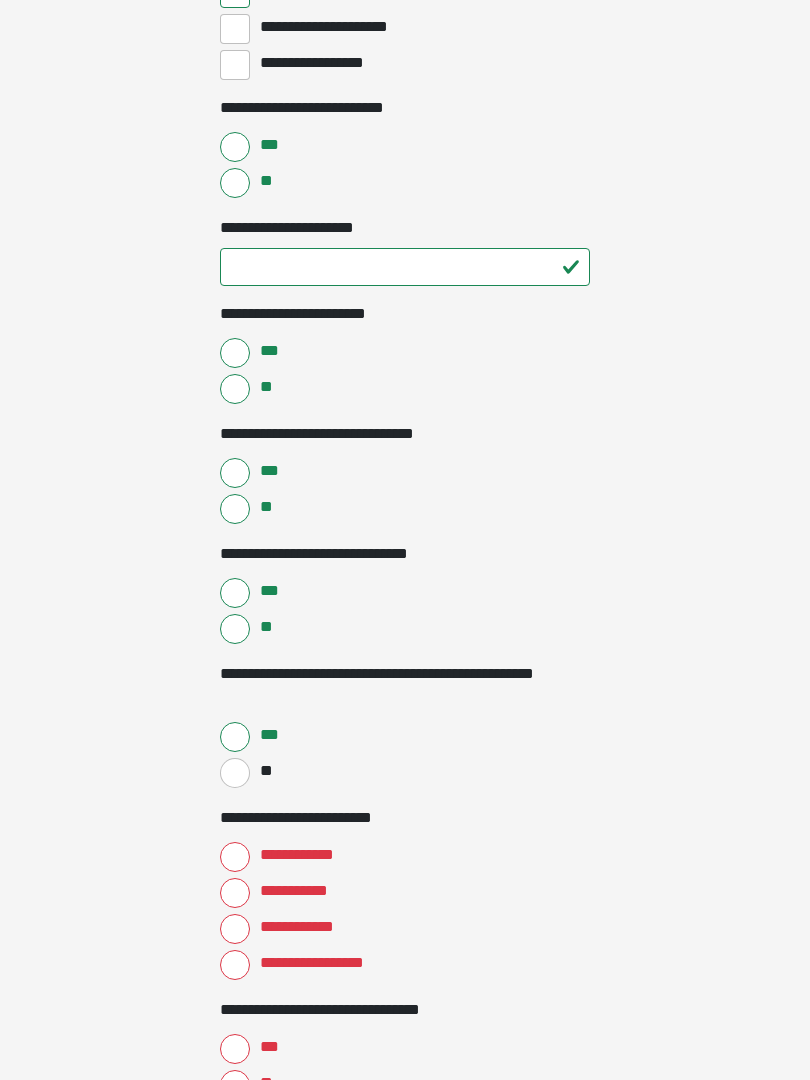 scroll, scrollTop: 3531, scrollLeft: 0, axis: vertical 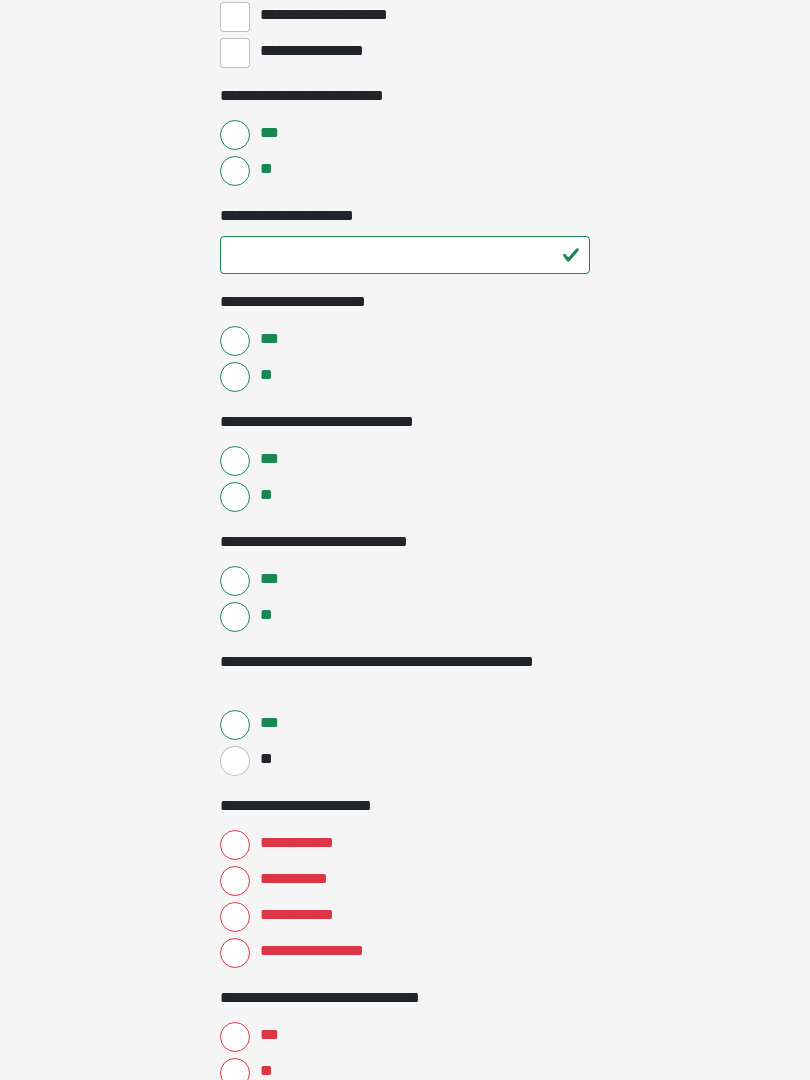 click on "**********" at bounding box center [405, -554] 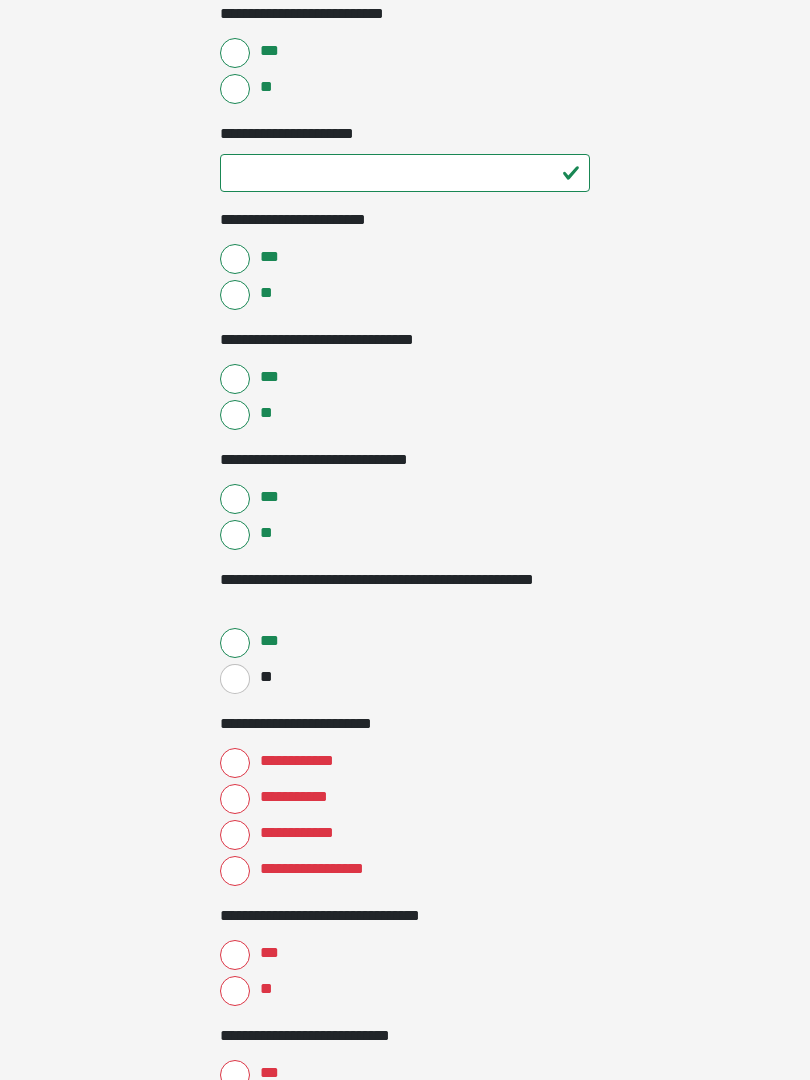 scroll, scrollTop: 3614, scrollLeft: 0, axis: vertical 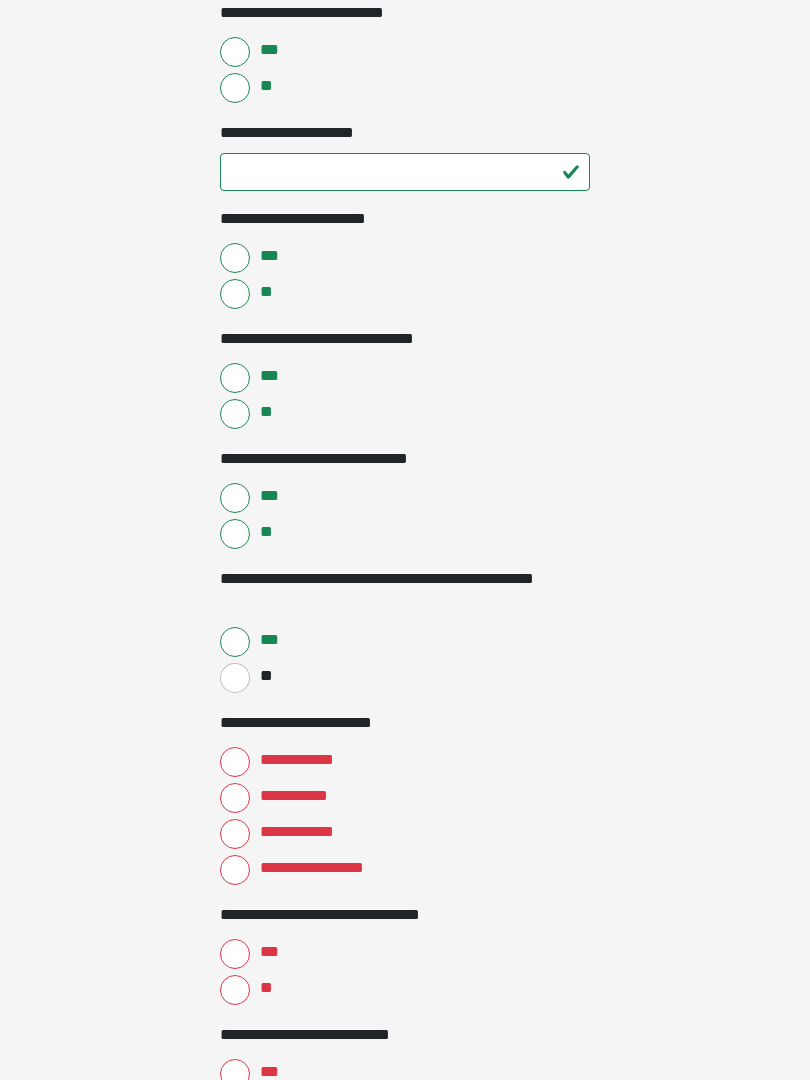 click on "***" at bounding box center (405, 953) 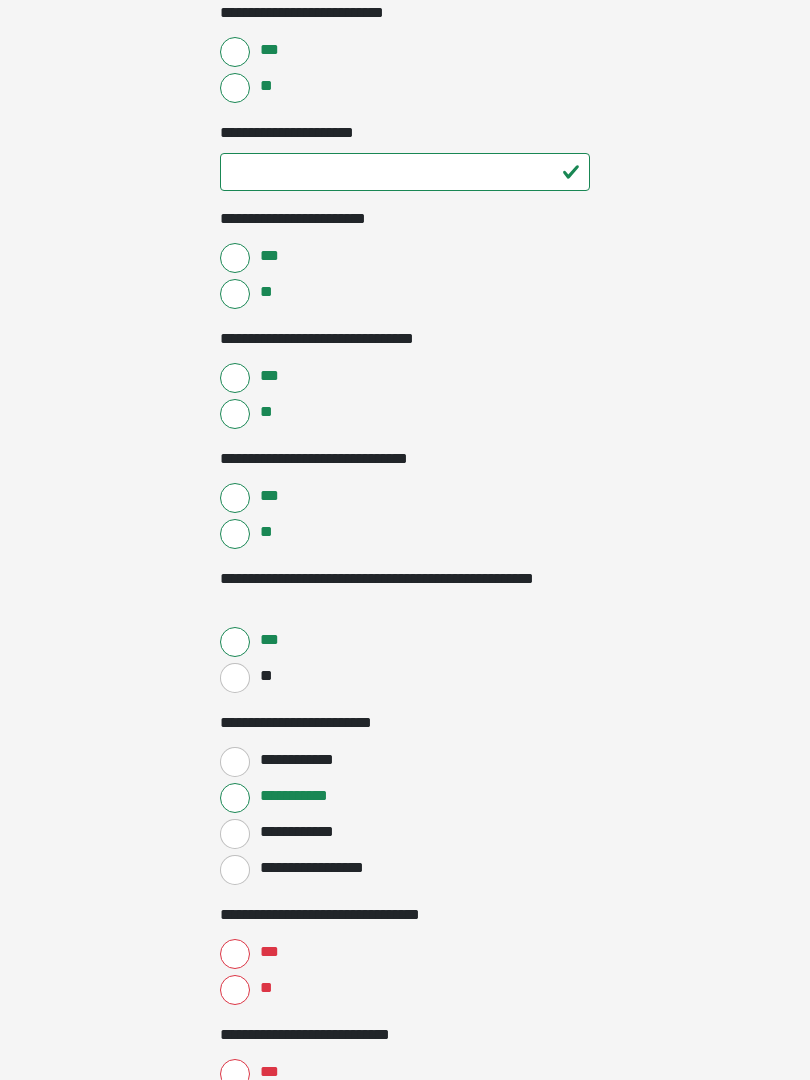 click on "**********" at bounding box center [235, 834] 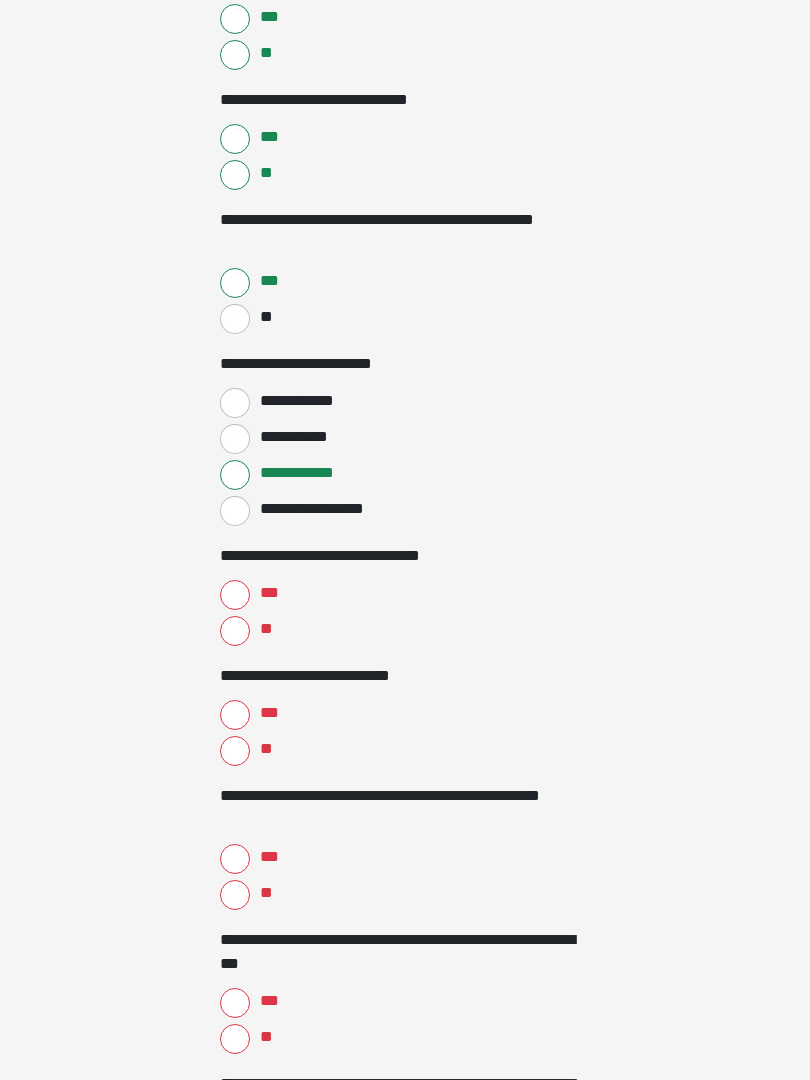 scroll, scrollTop: 3974, scrollLeft: 0, axis: vertical 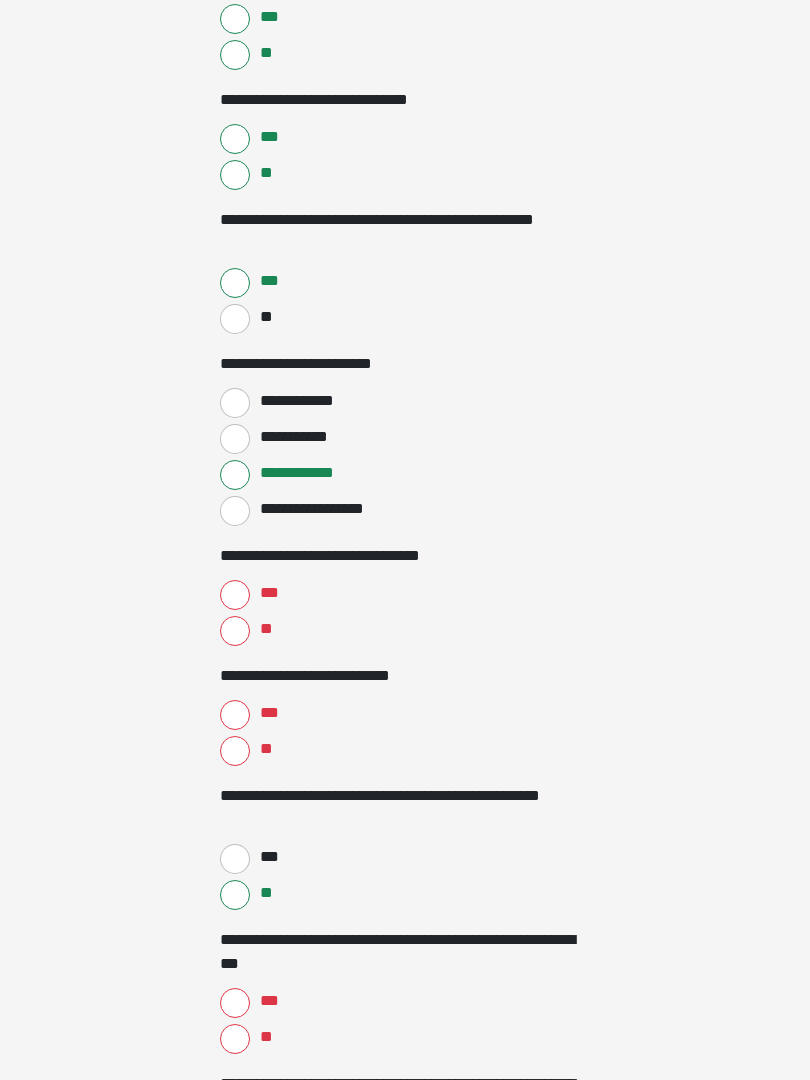 click on "***" at bounding box center [235, 1003] 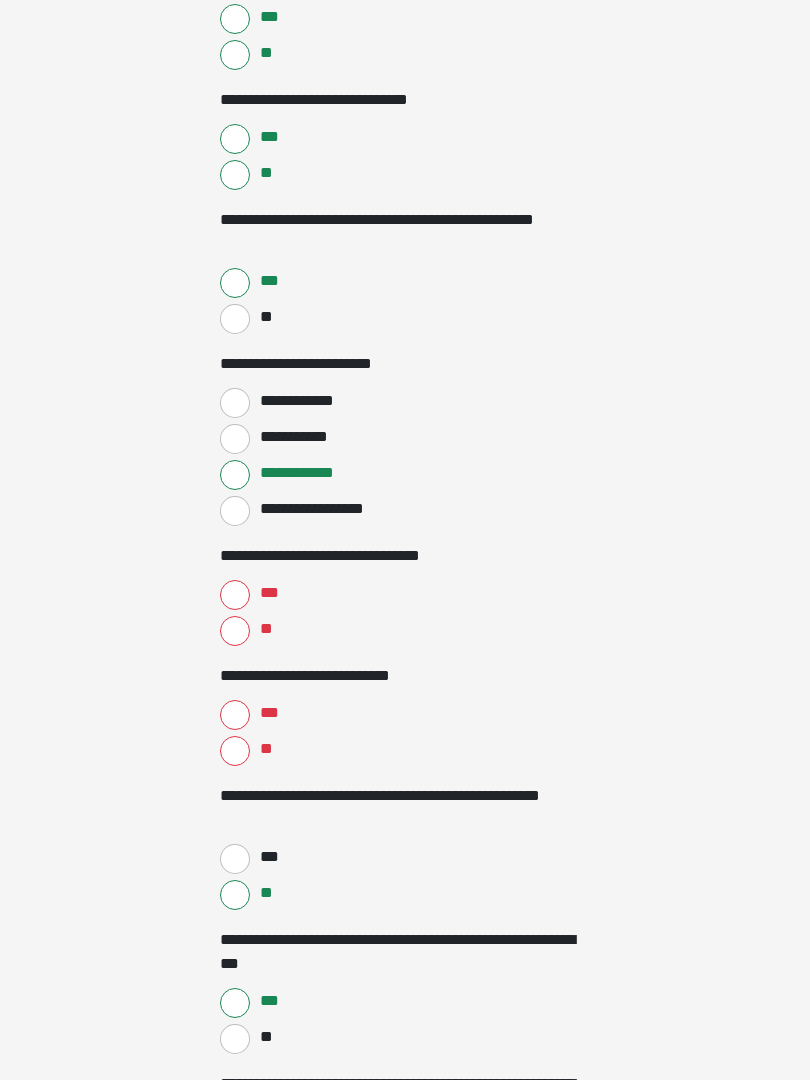 click on "**" at bounding box center (235, 631) 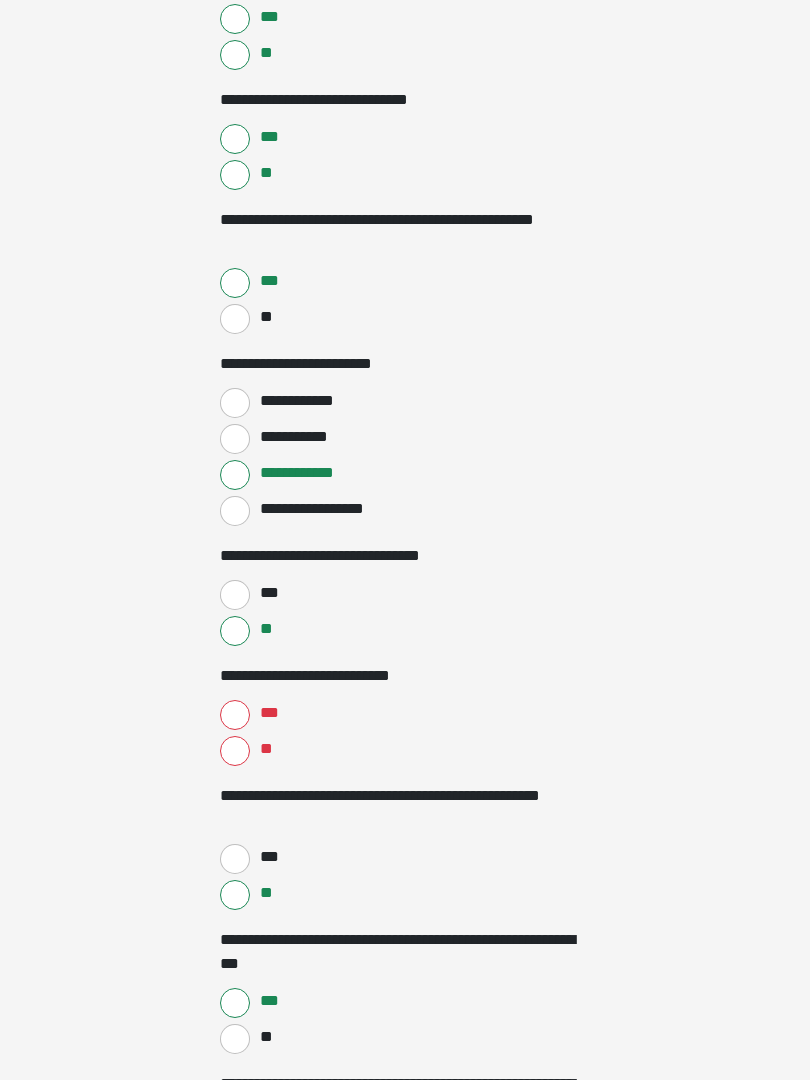 click on "***" at bounding box center (235, 715) 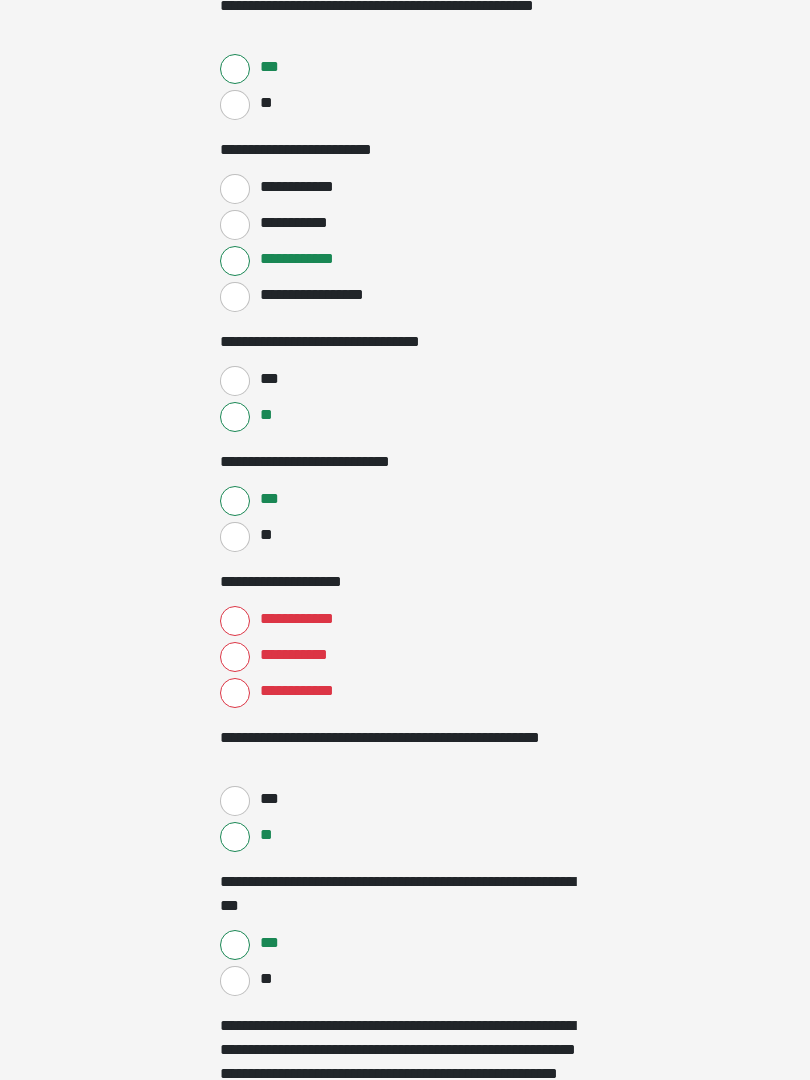 scroll, scrollTop: 4188, scrollLeft: 0, axis: vertical 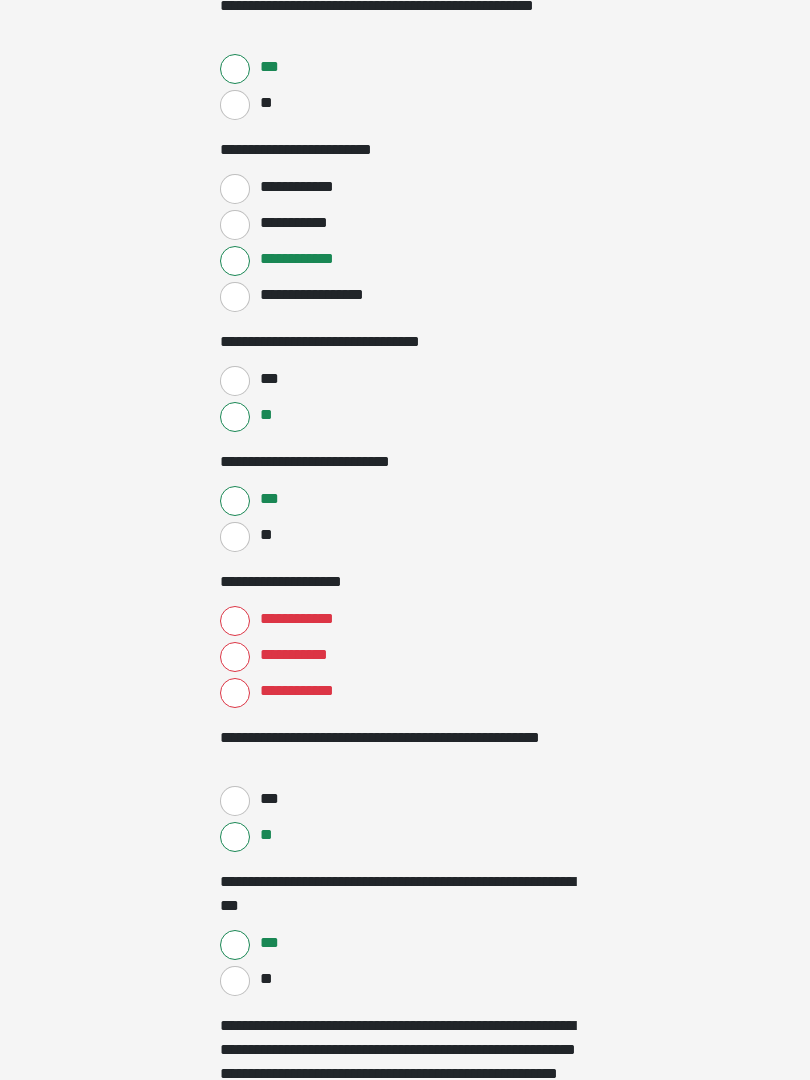 click on "**********" at bounding box center (235, 657) 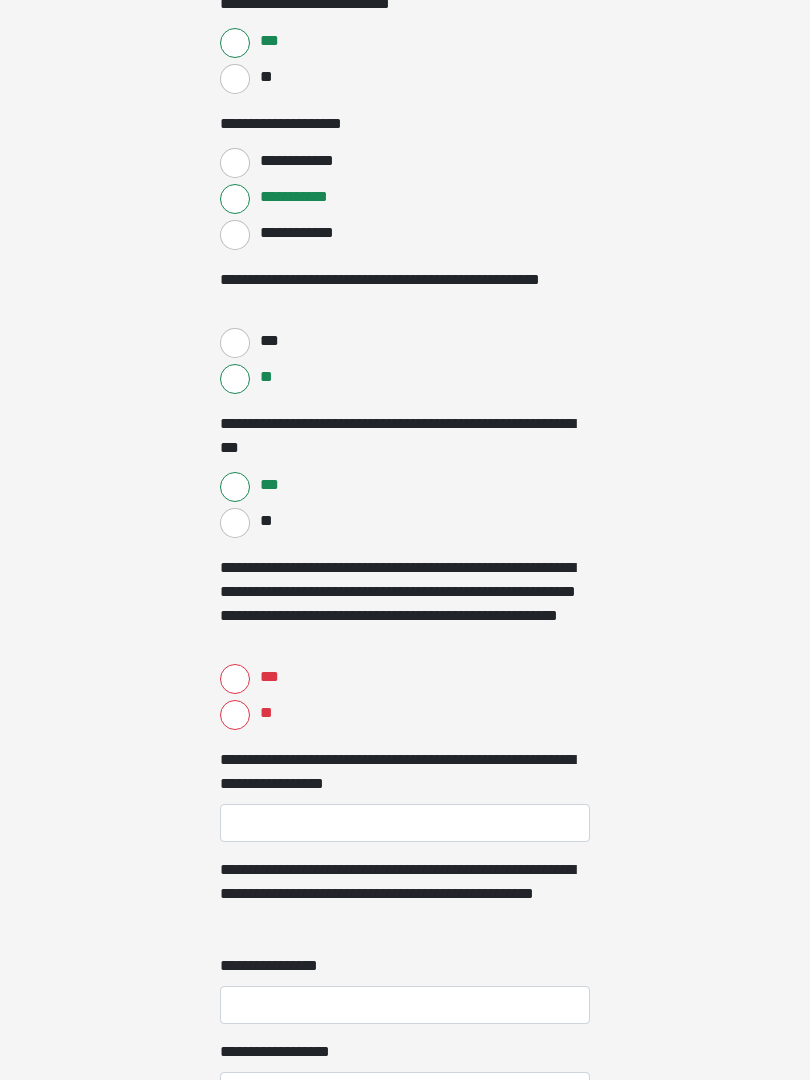 scroll, scrollTop: 4646, scrollLeft: 0, axis: vertical 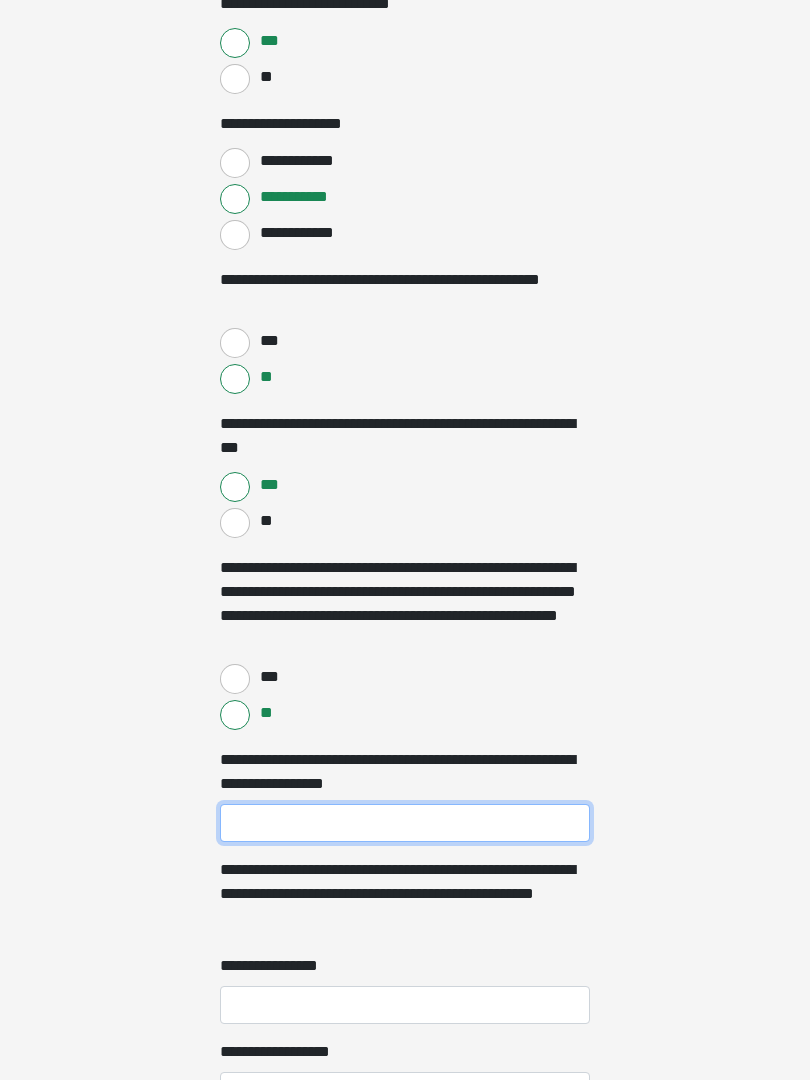 click on "**********" at bounding box center [405, 823] 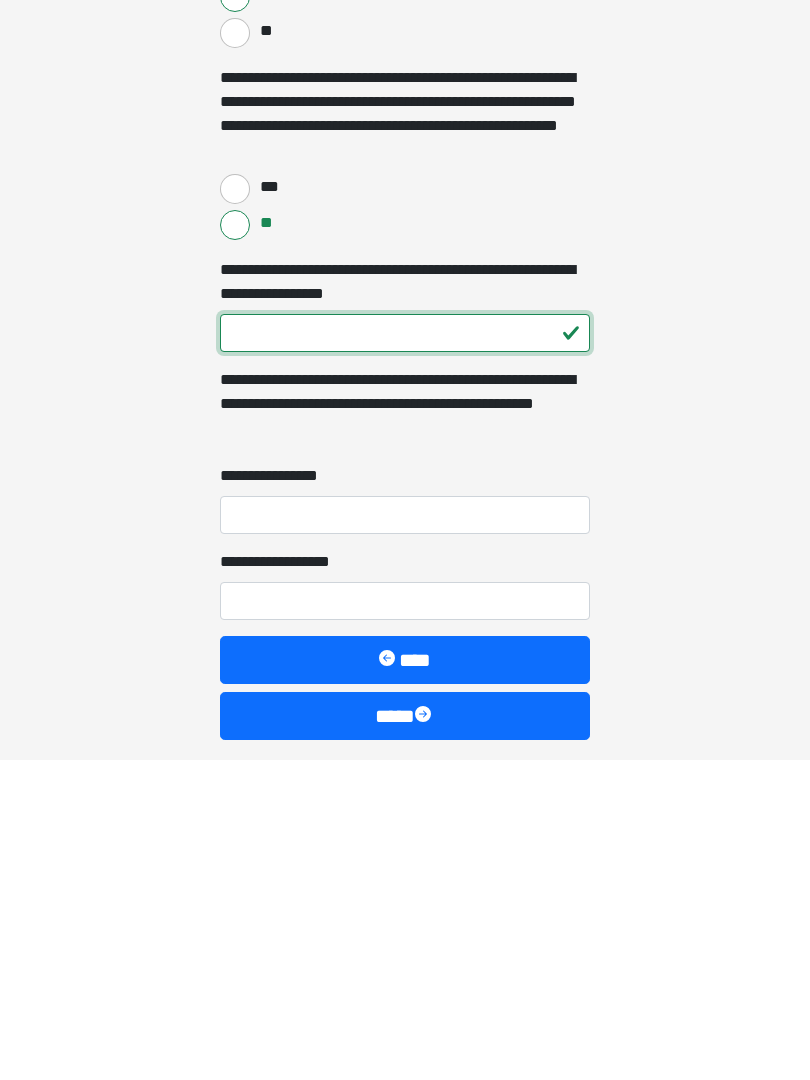 scroll, scrollTop: 4819, scrollLeft: 0, axis: vertical 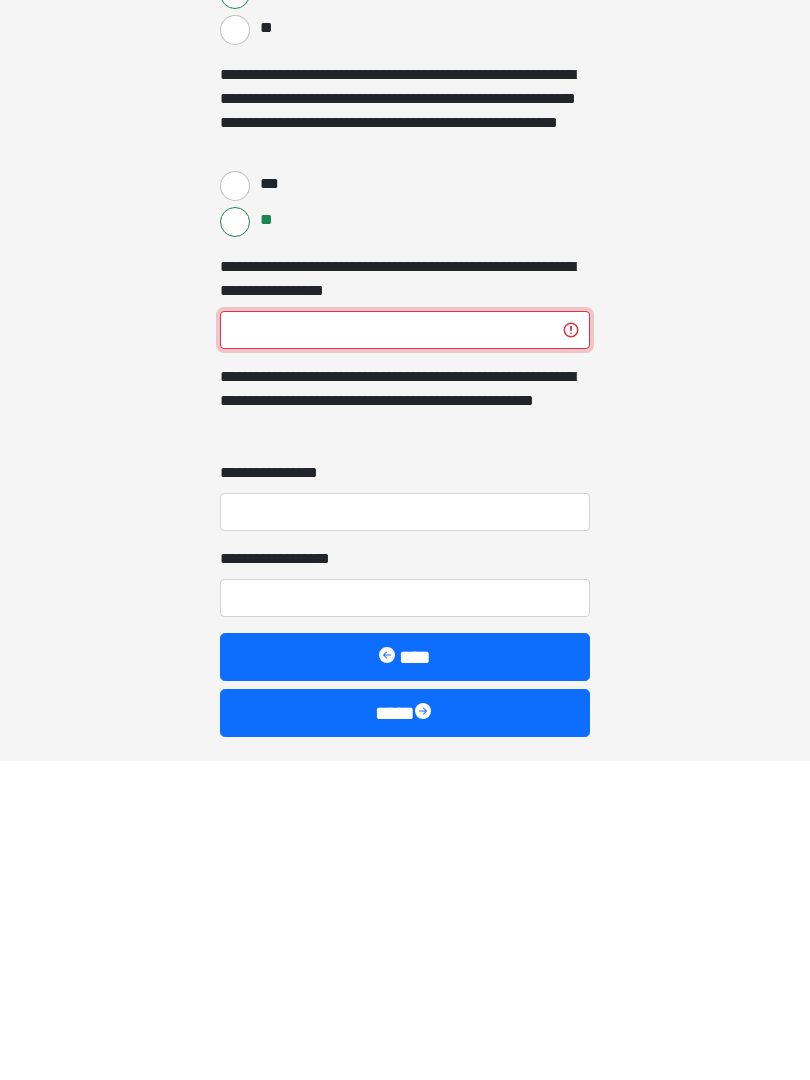 type on "****" 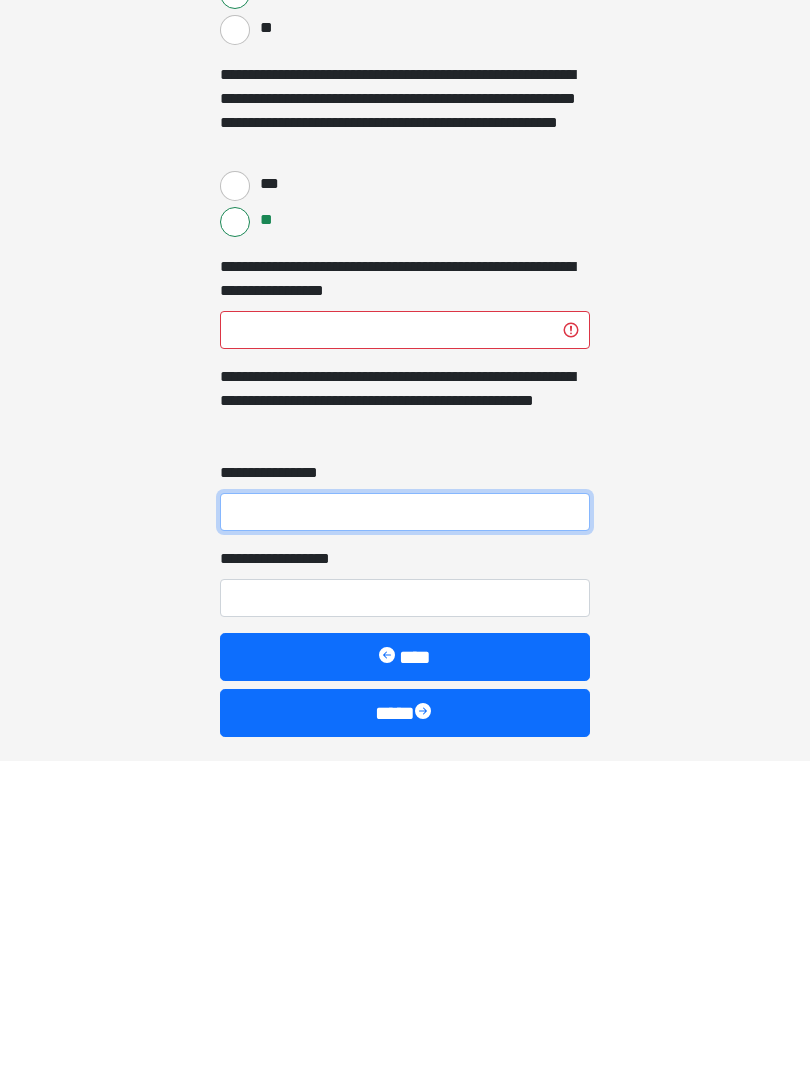 click on "**********" at bounding box center (405, 832) 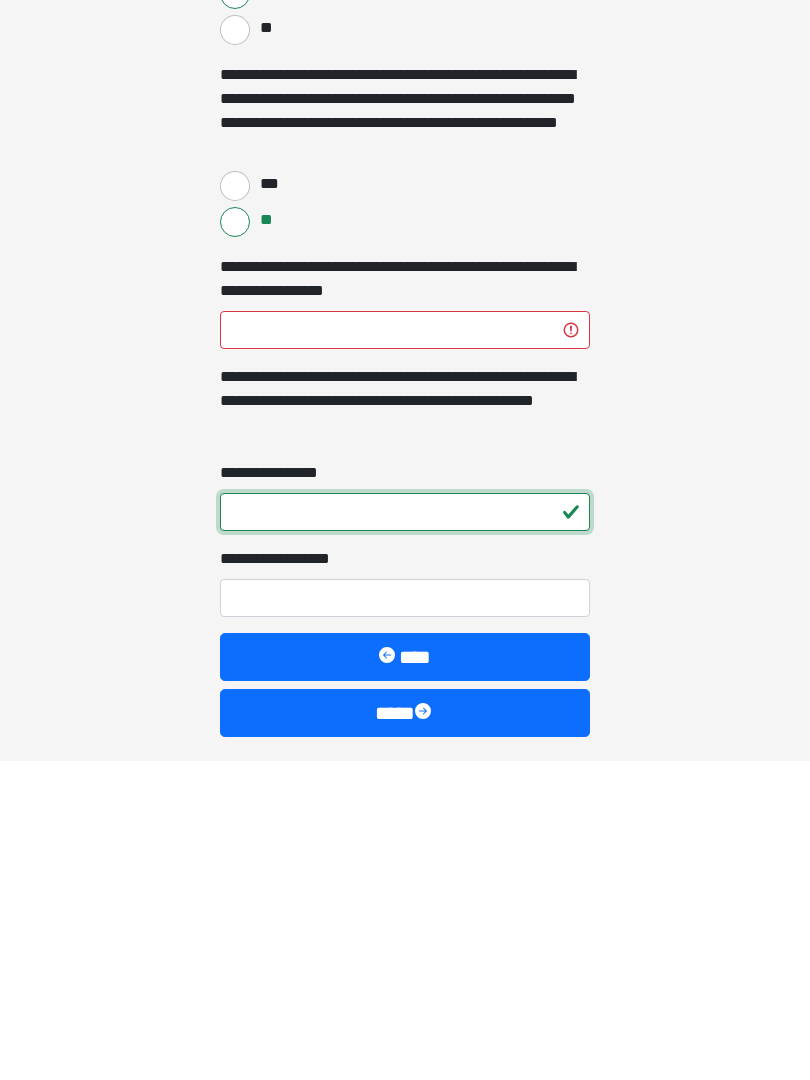 type on "*" 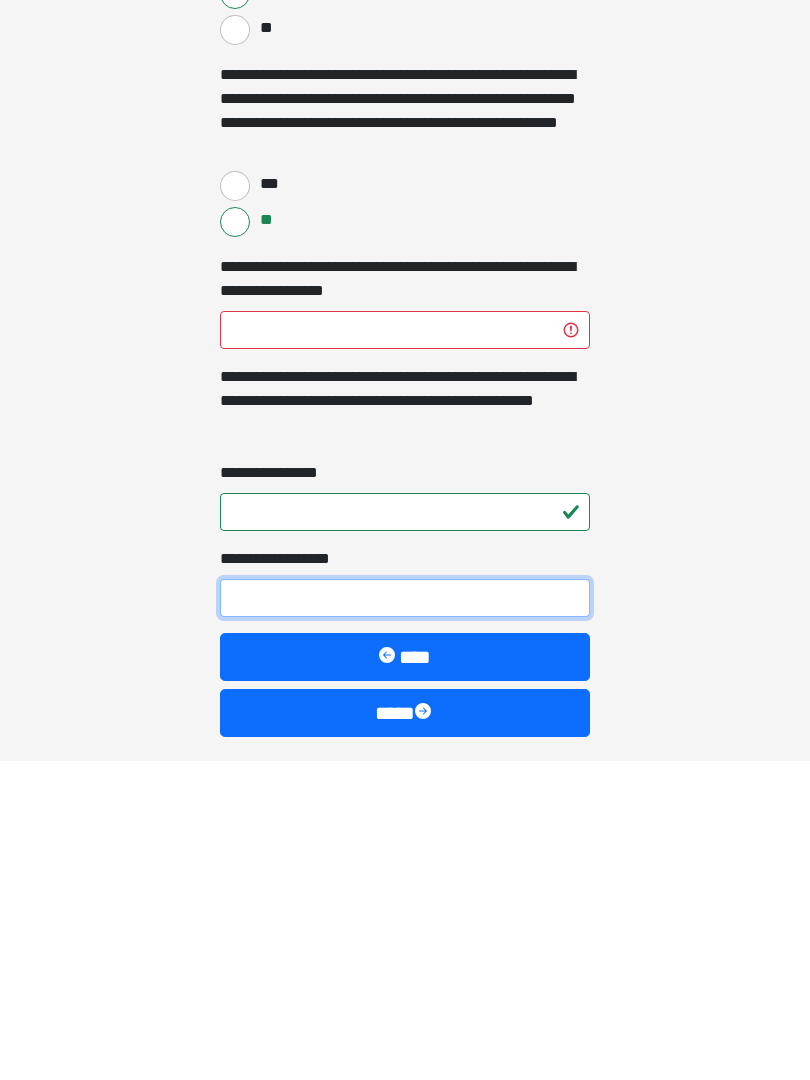 click on "**********" at bounding box center (405, 918) 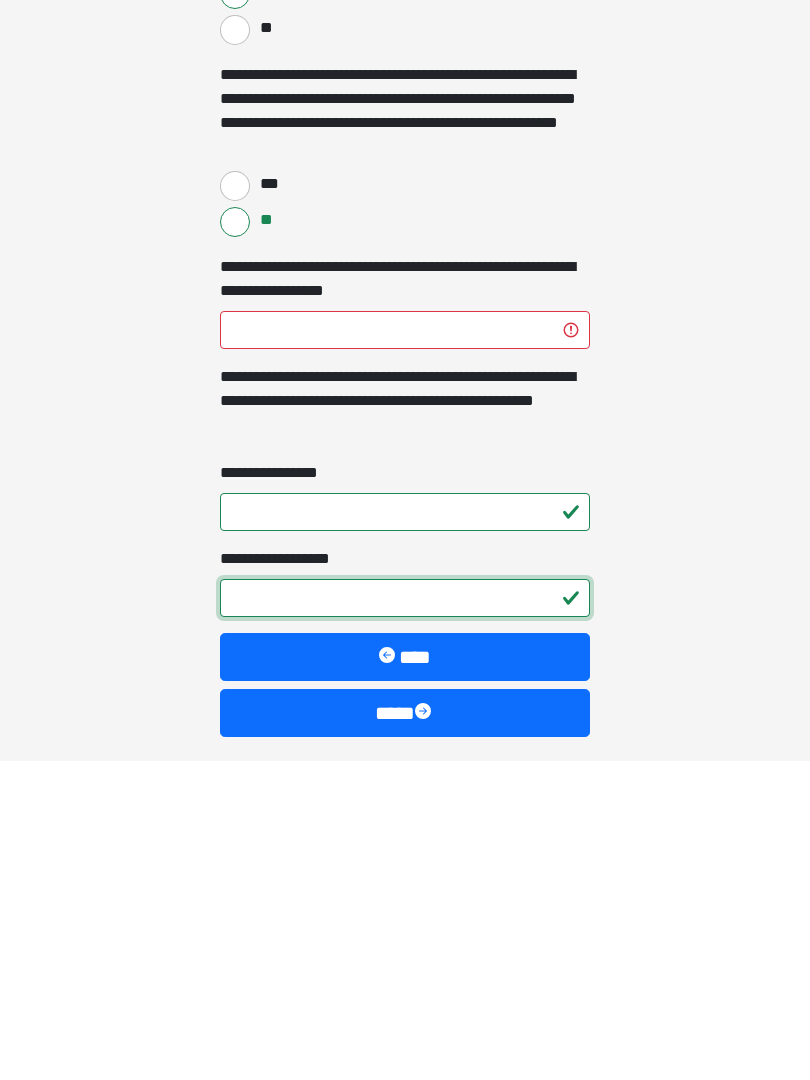 type on "*" 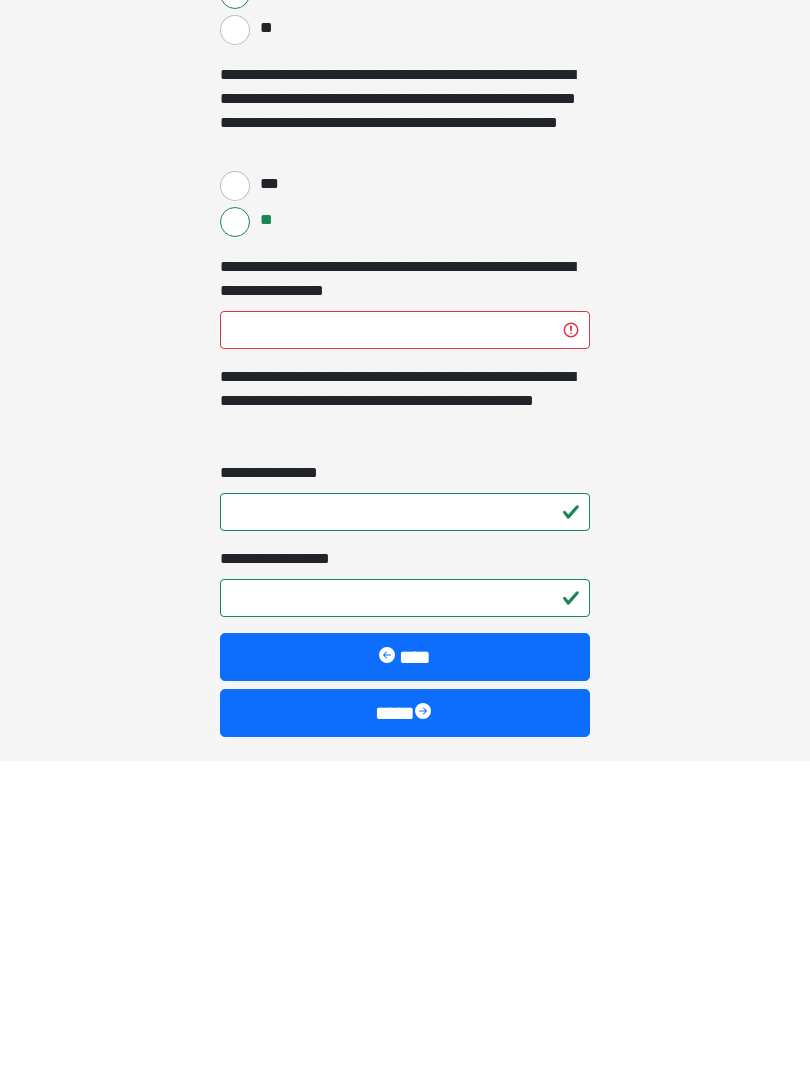 click on "****" at bounding box center (405, 1033) 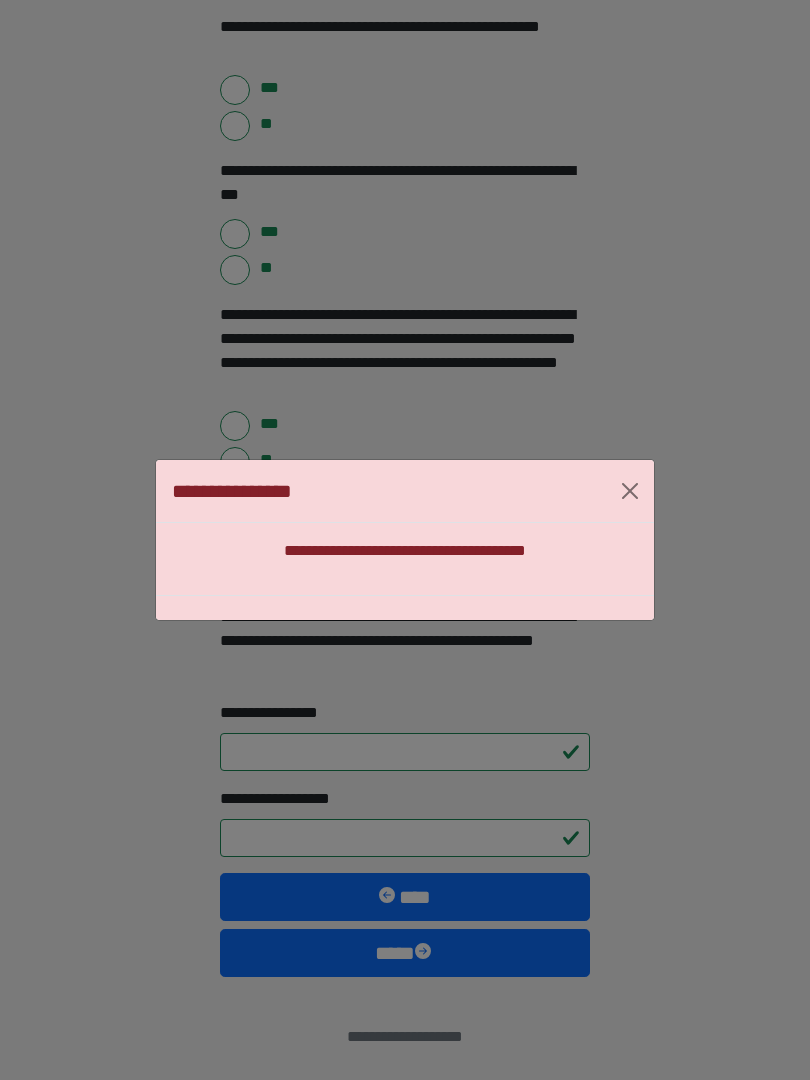 click on "**********" at bounding box center (405, 540) 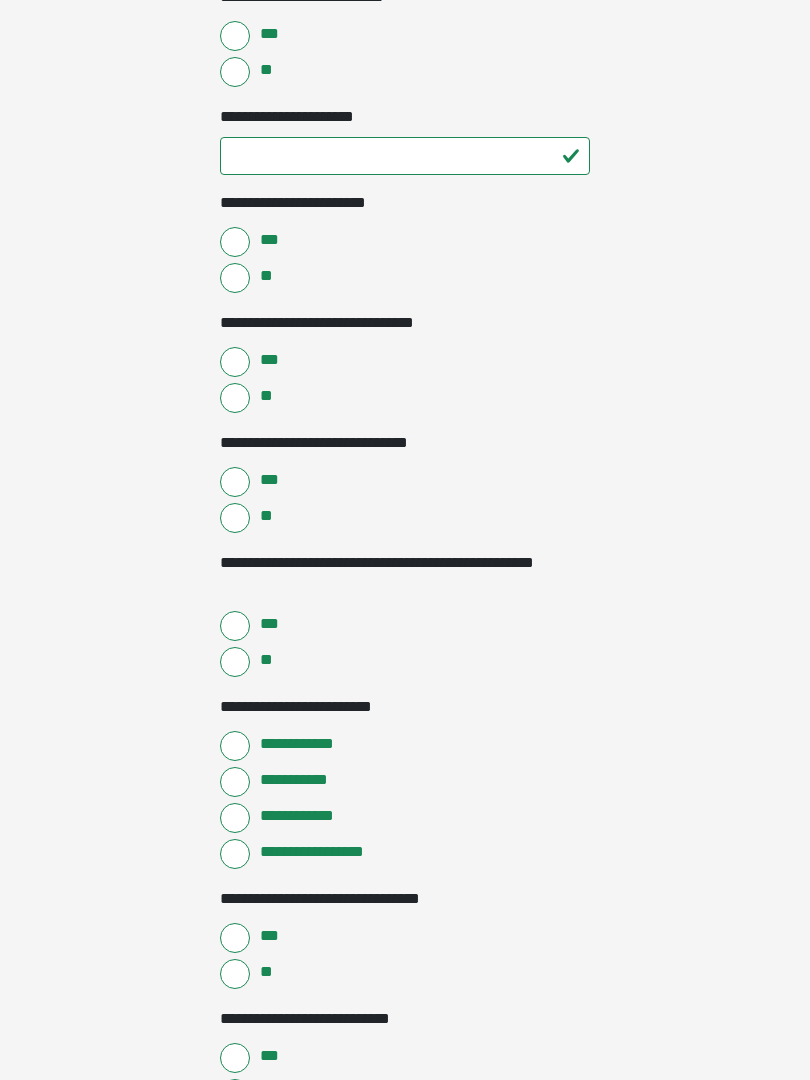 scroll, scrollTop: 3630, scrollLeft: 0, axis: vertical 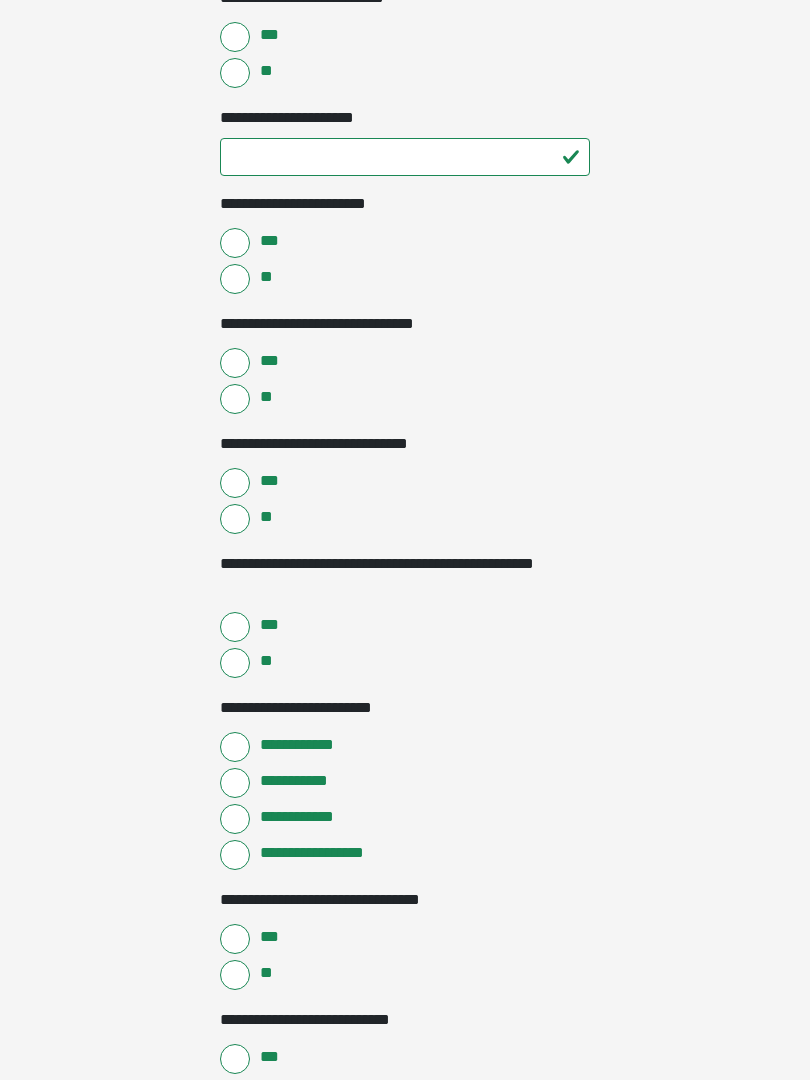 click on "**" at bounding box center [235, 519] 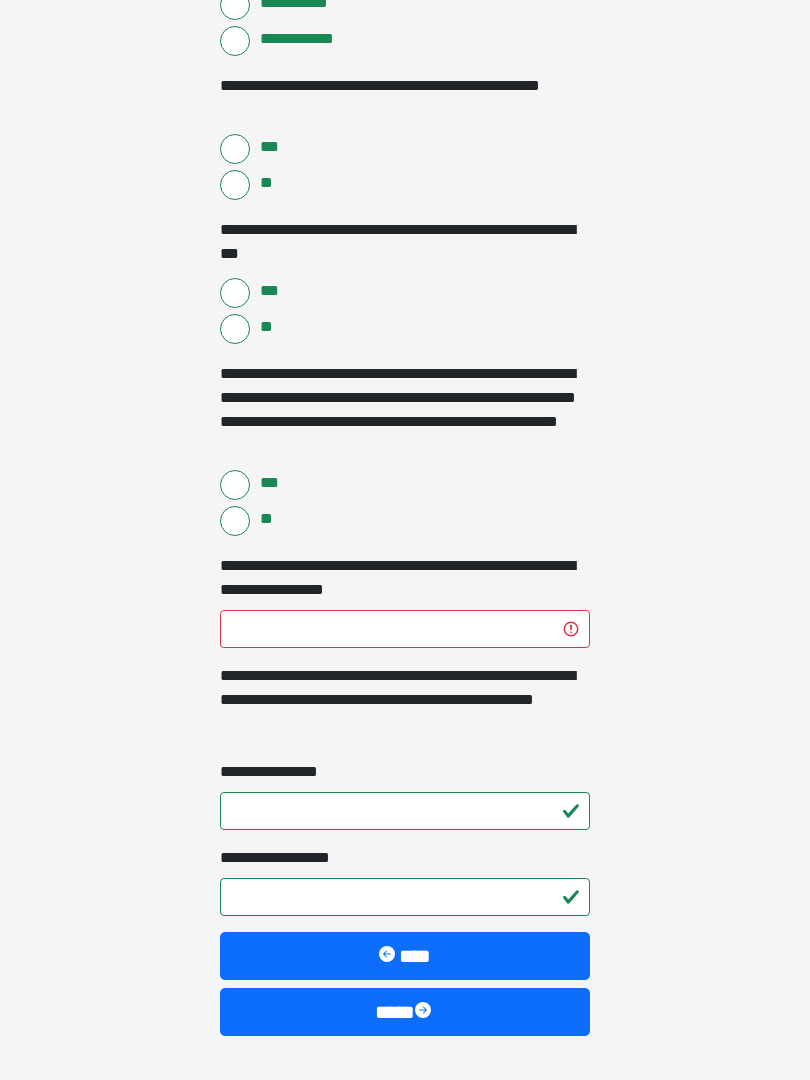 scroll, scrollTop: 4899, scrollLeft: 0, axis: vertical 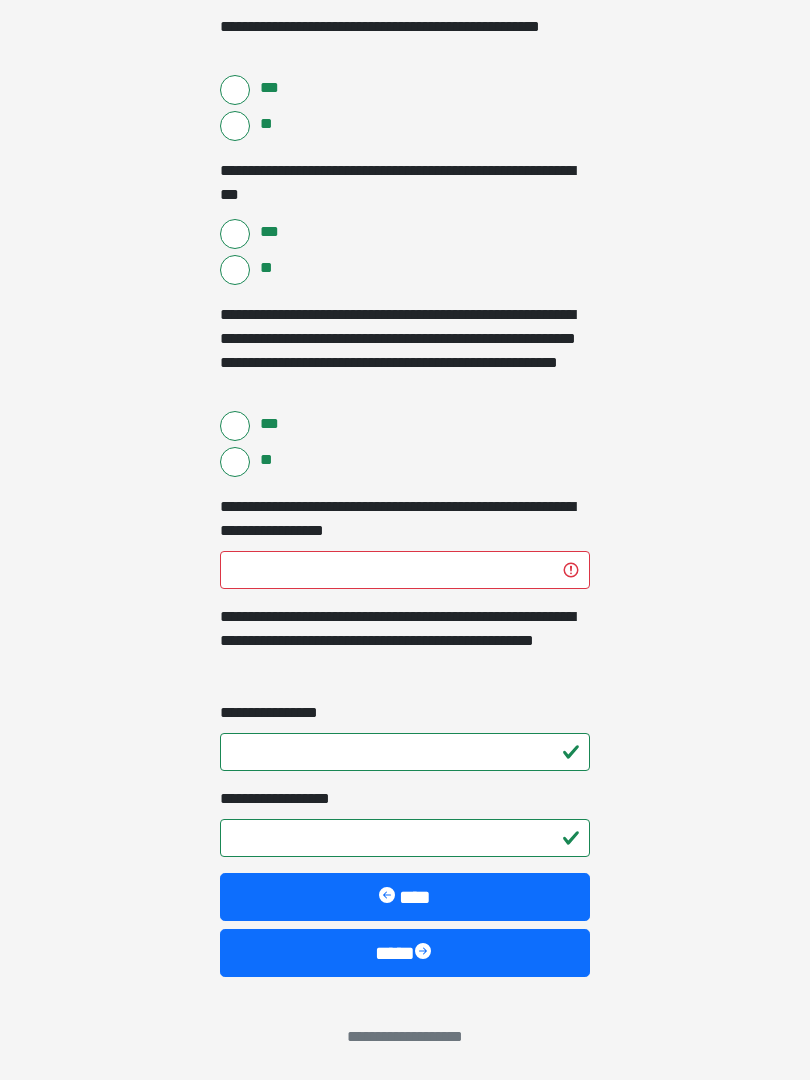 click on "****" at bounding box center [405, 953] 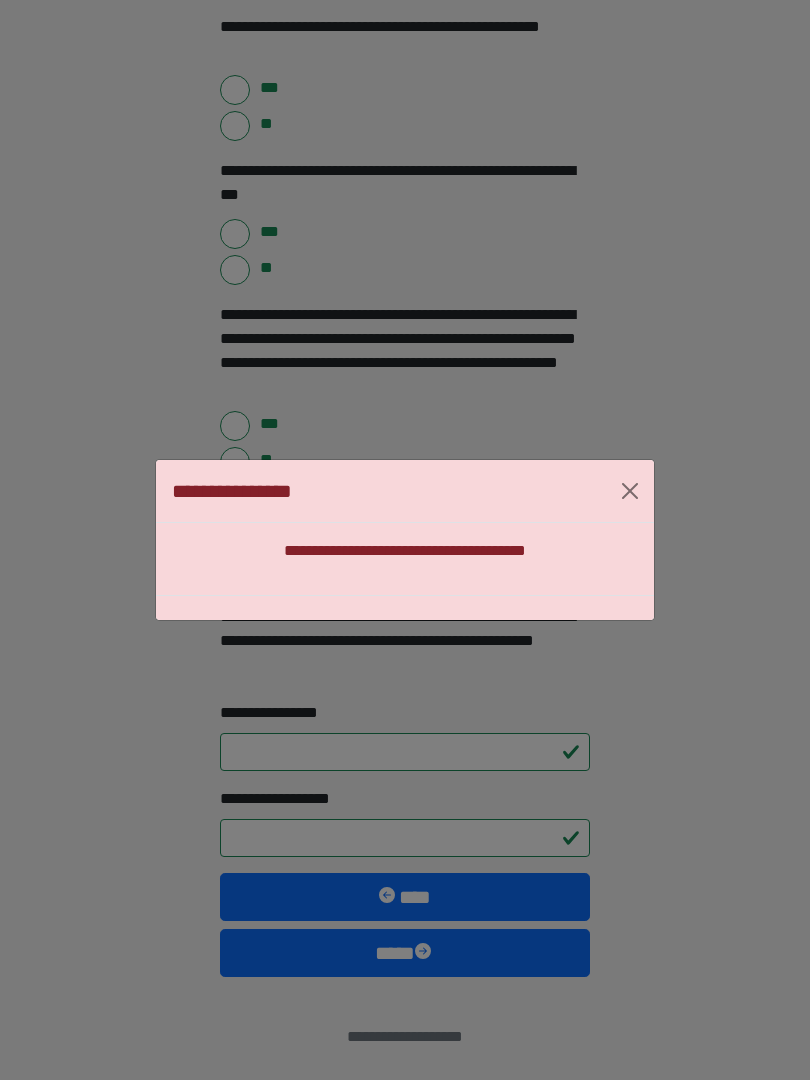 click on "**********" at bounding box center (405, 540) 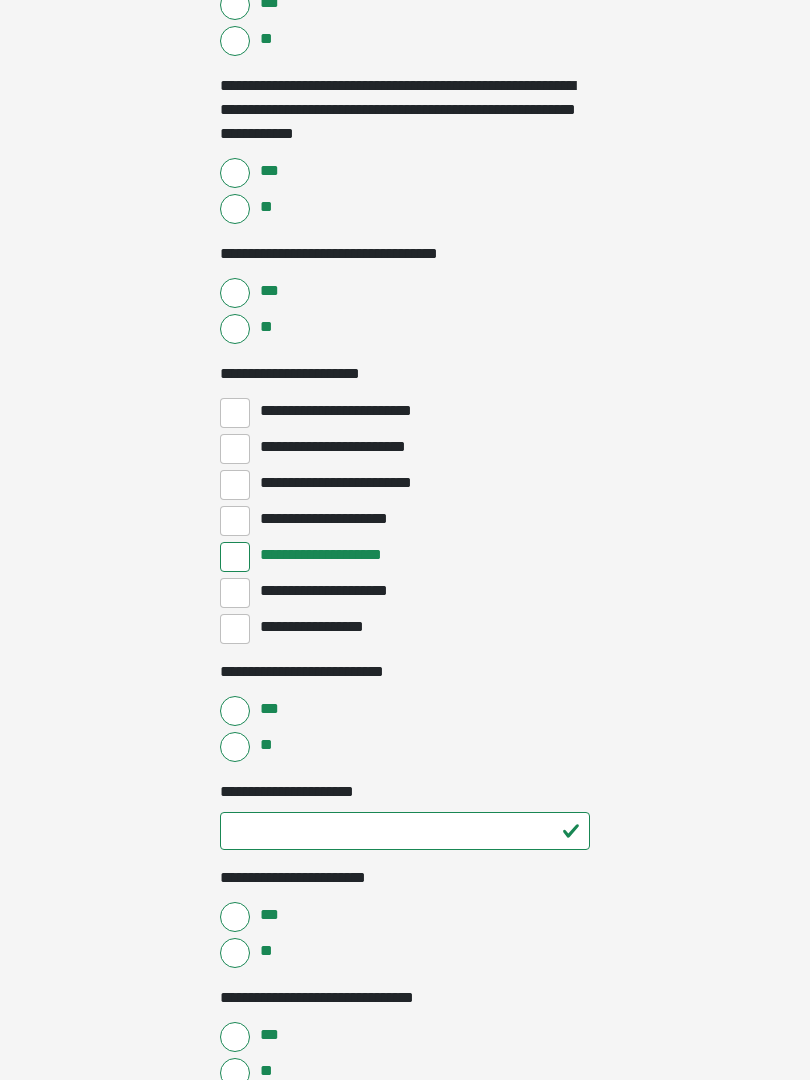scroll, scrollTop: 2949, scrollLeft: 0, axis: vertical 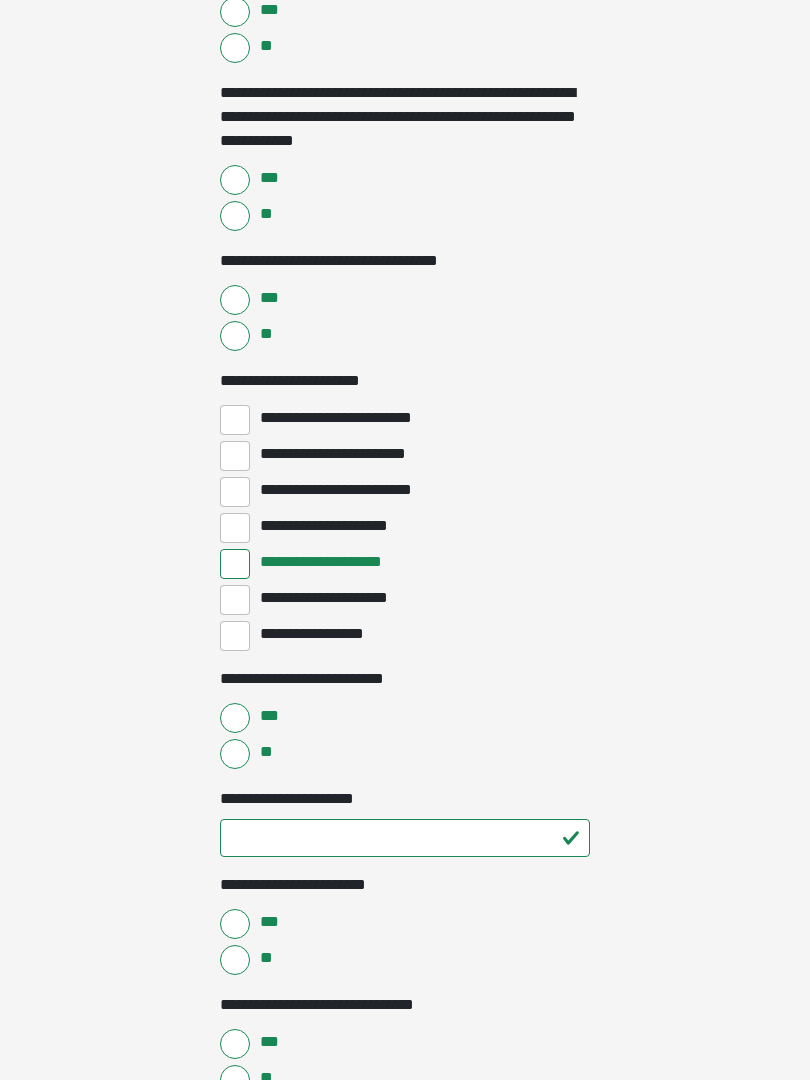 click on "**********" at bounding box center [346, 454] 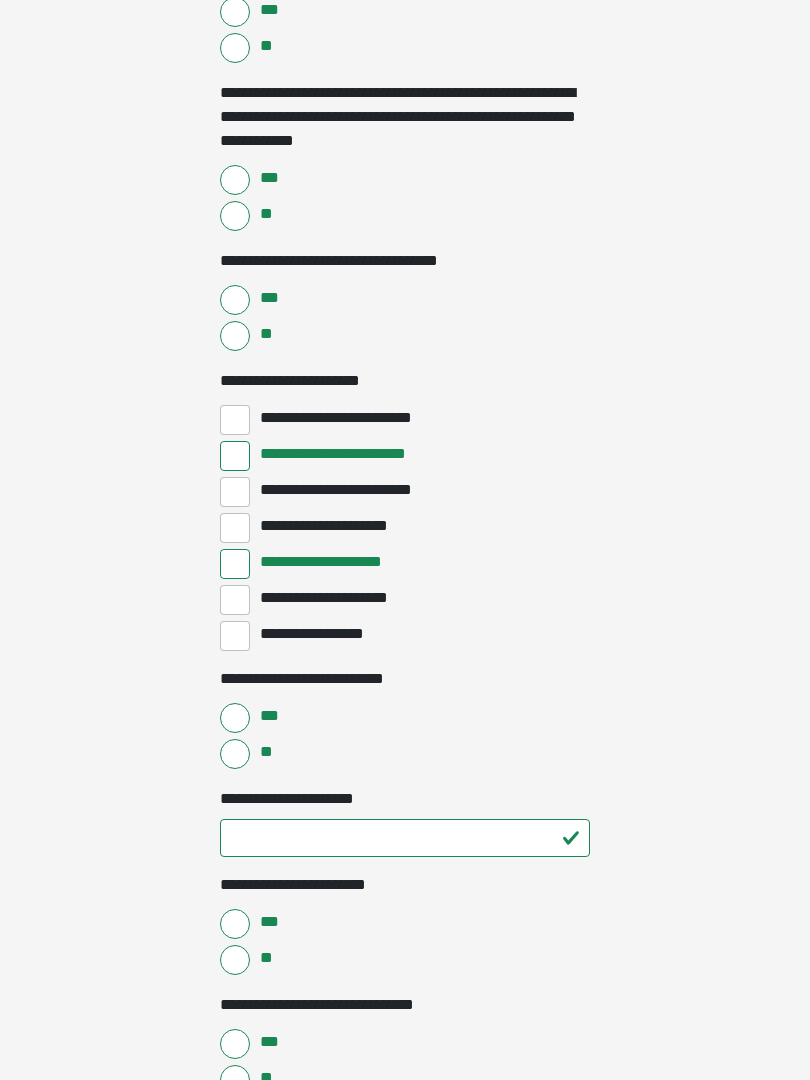 click on "**********" at bounding box center [235, 456] 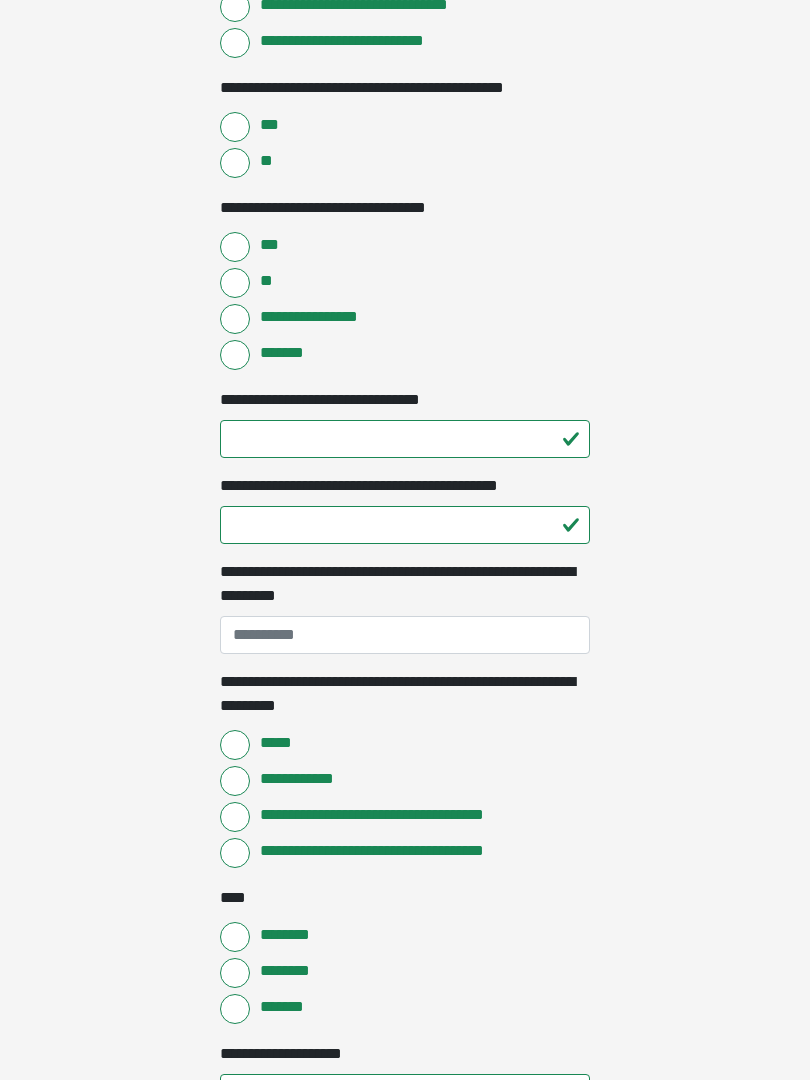 scroll, scrollTop: 1396, scrollLeft: 0, axis: vertical 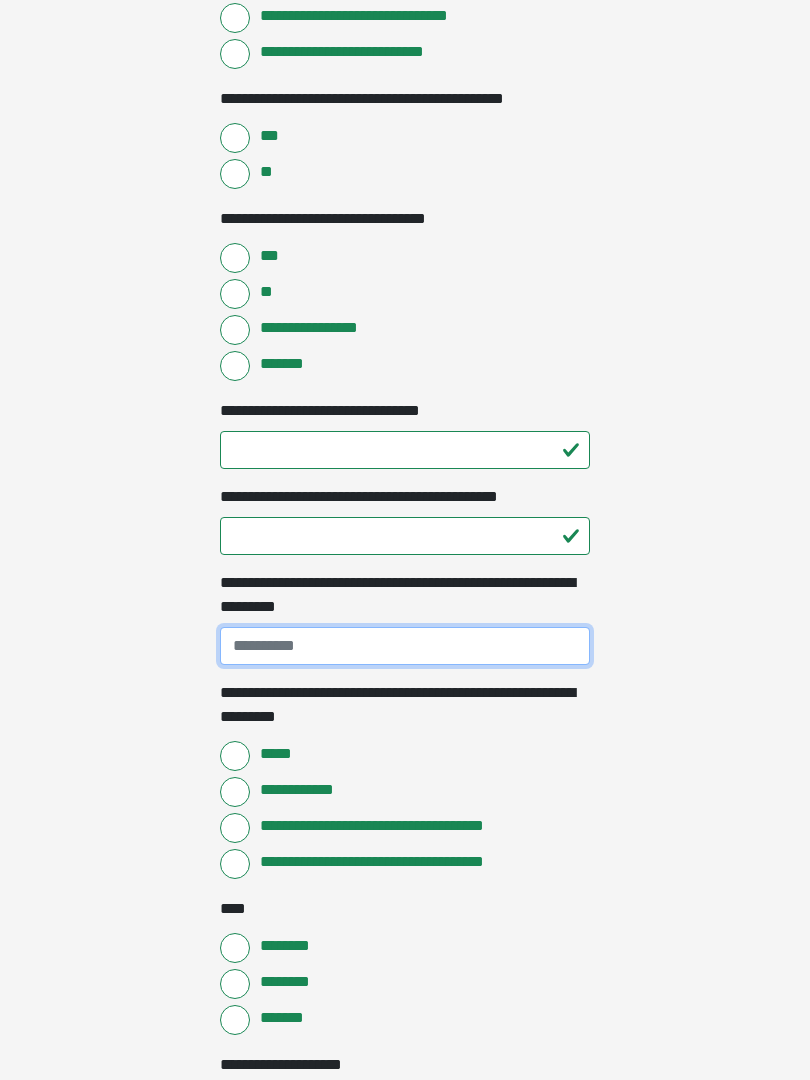 click on "**********" at bounding box center [405, 646] 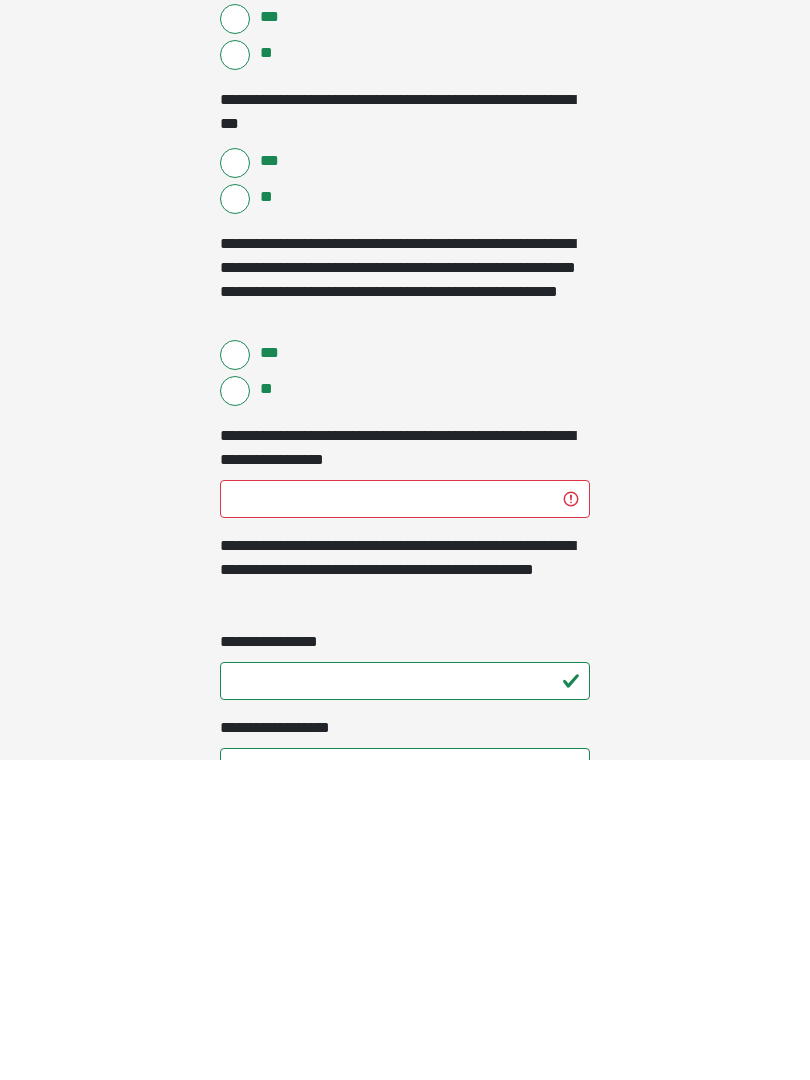 scroll, scrollTop: 4899, scrollLeft: 0, axis: vertical 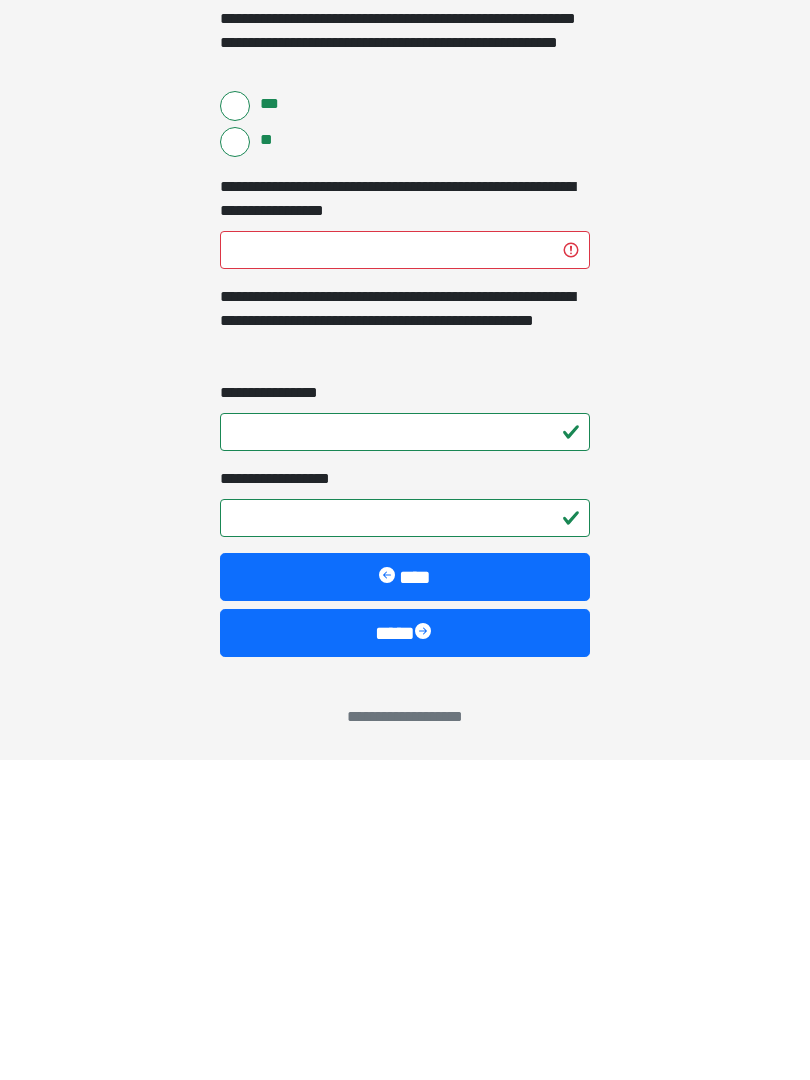 click on "****" at bounding box center [405, 953] 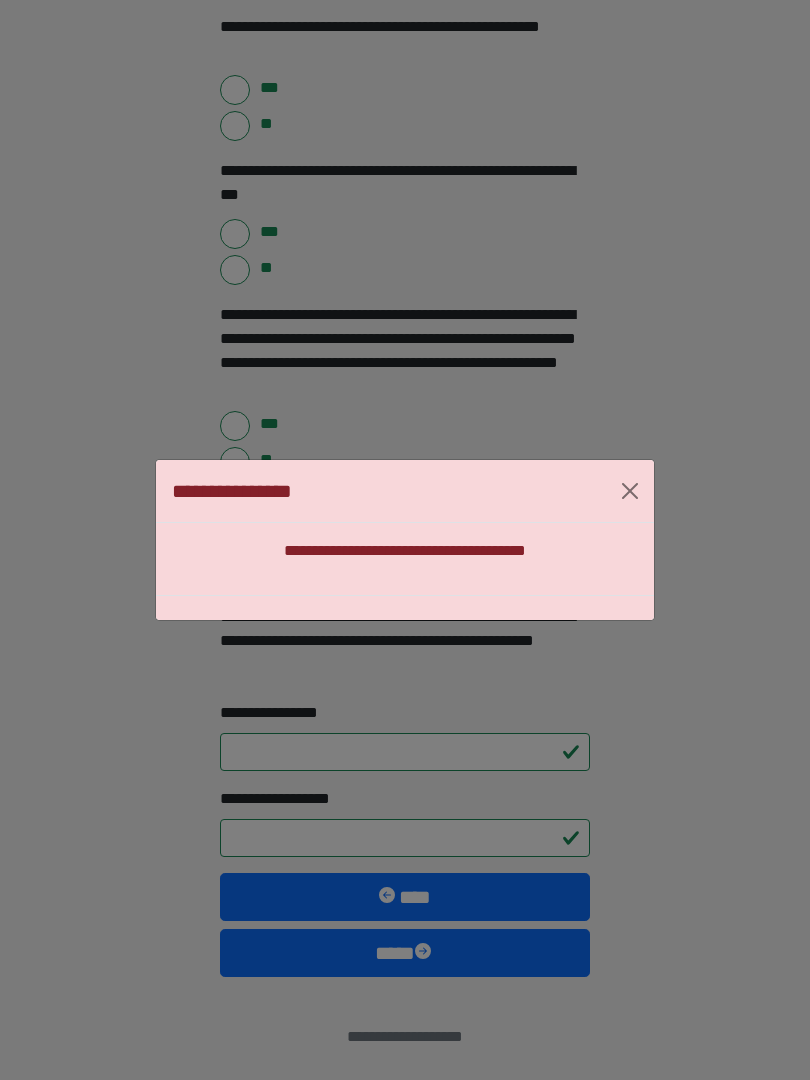 click on "**********" at bounding box center (405, 491) 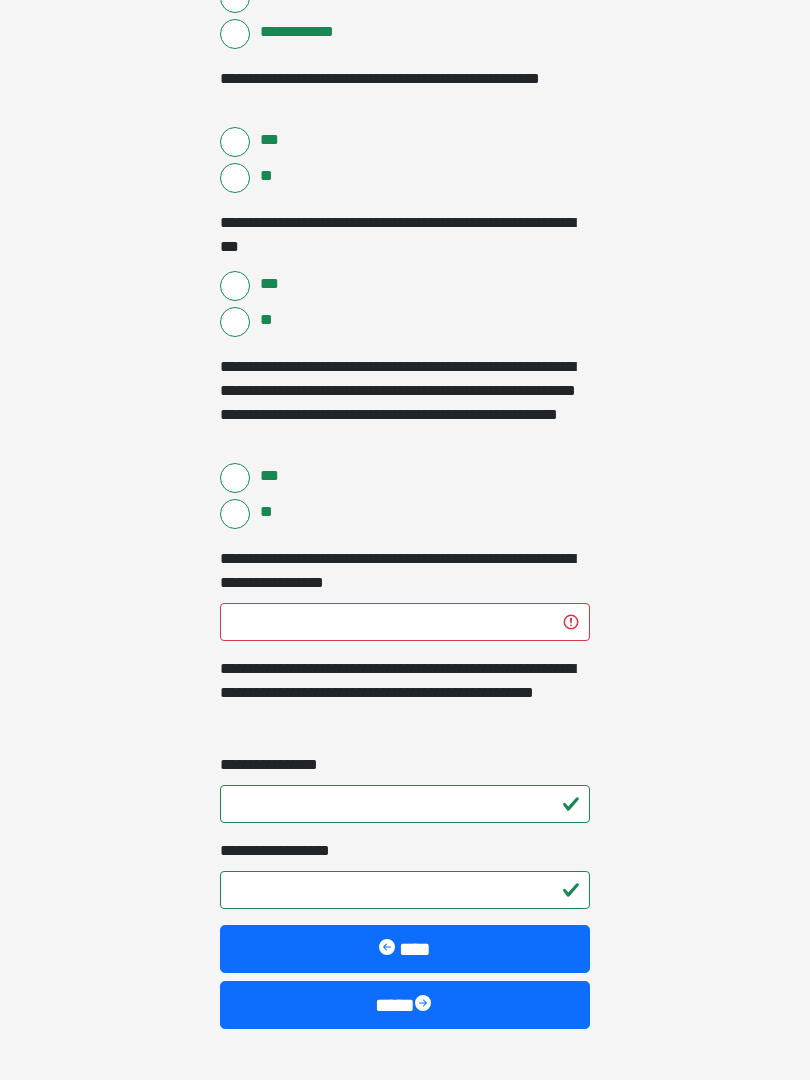 scroll, scrollTop: 4899, scrollLeft: 0, axis: vertical 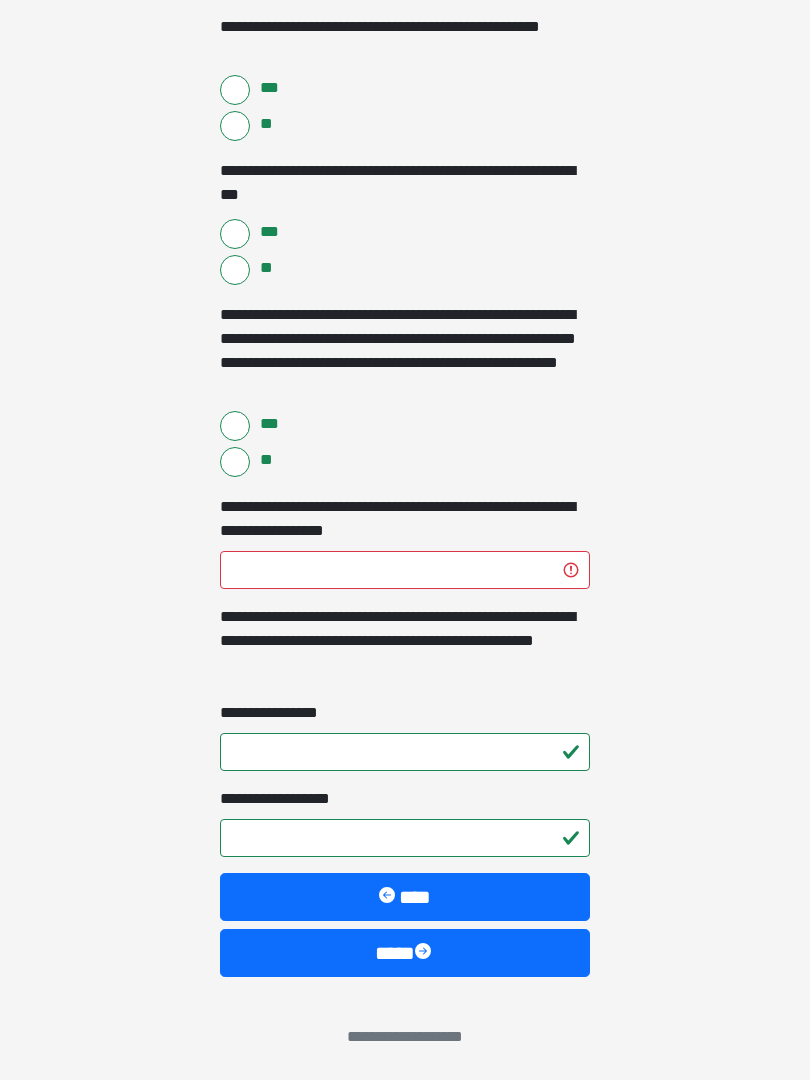 click on "****" at bounding box center (405, 953) 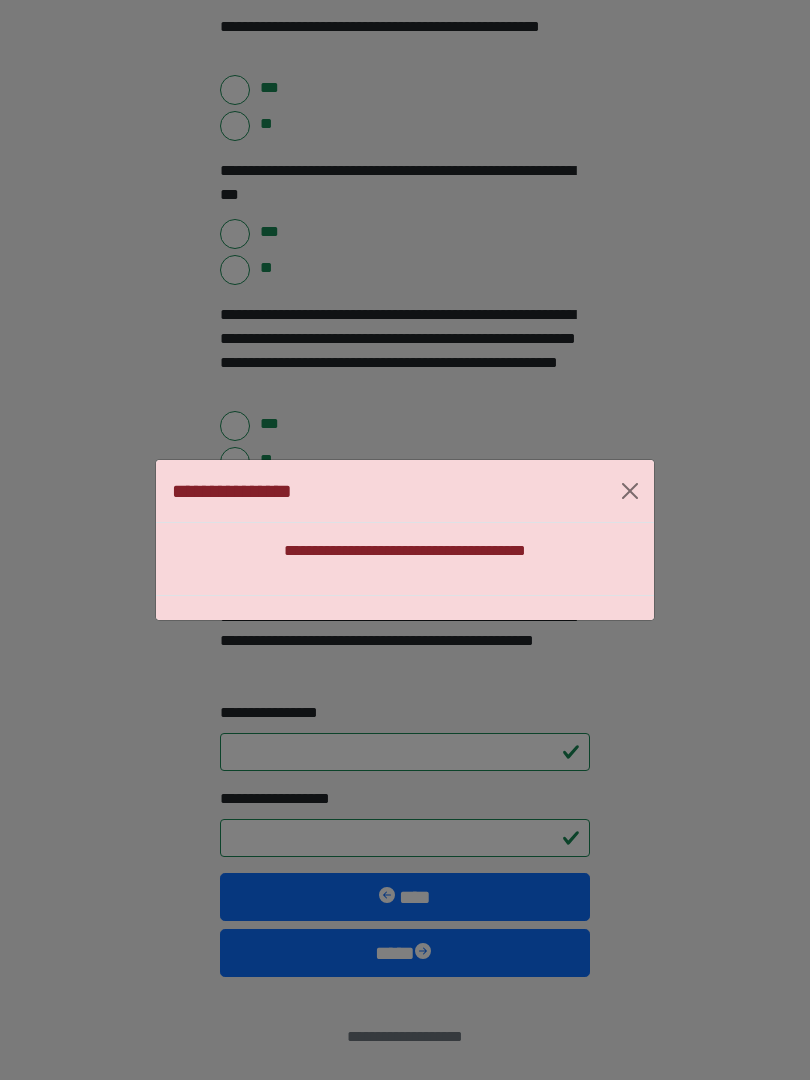 click on "**********" at bounding box center (405, 540) 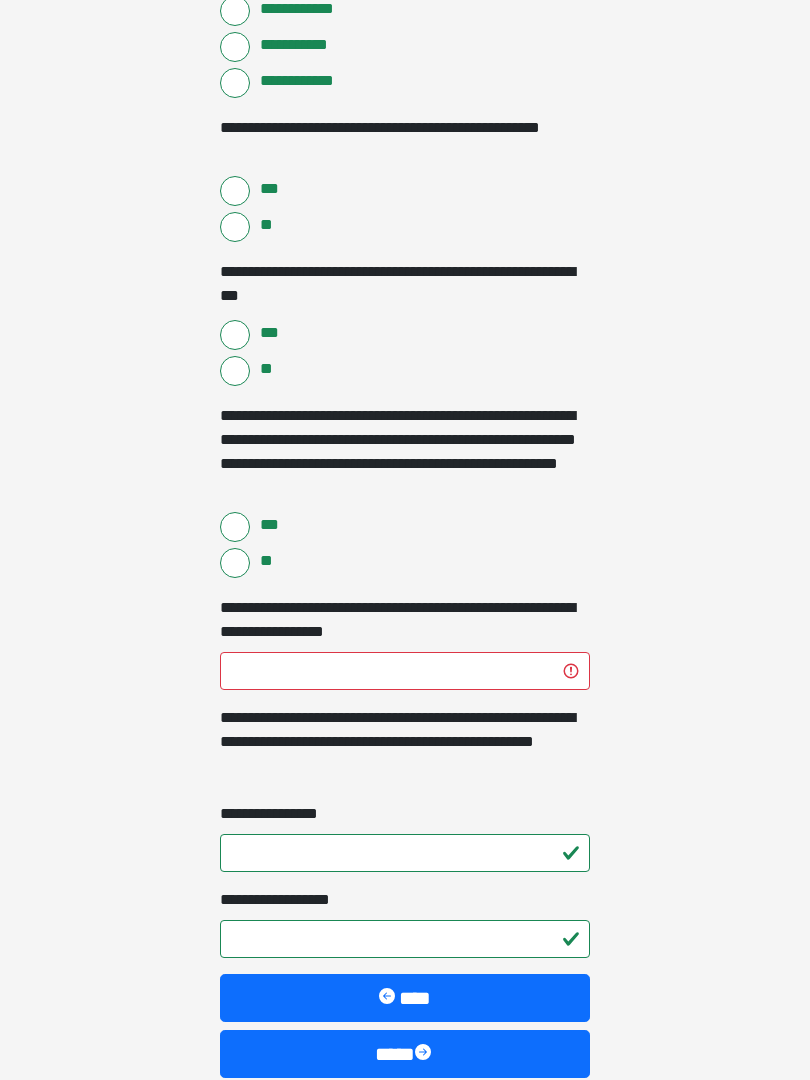 scroll, scrollTop: 4798, scrollLeft: 0, axis: vertical 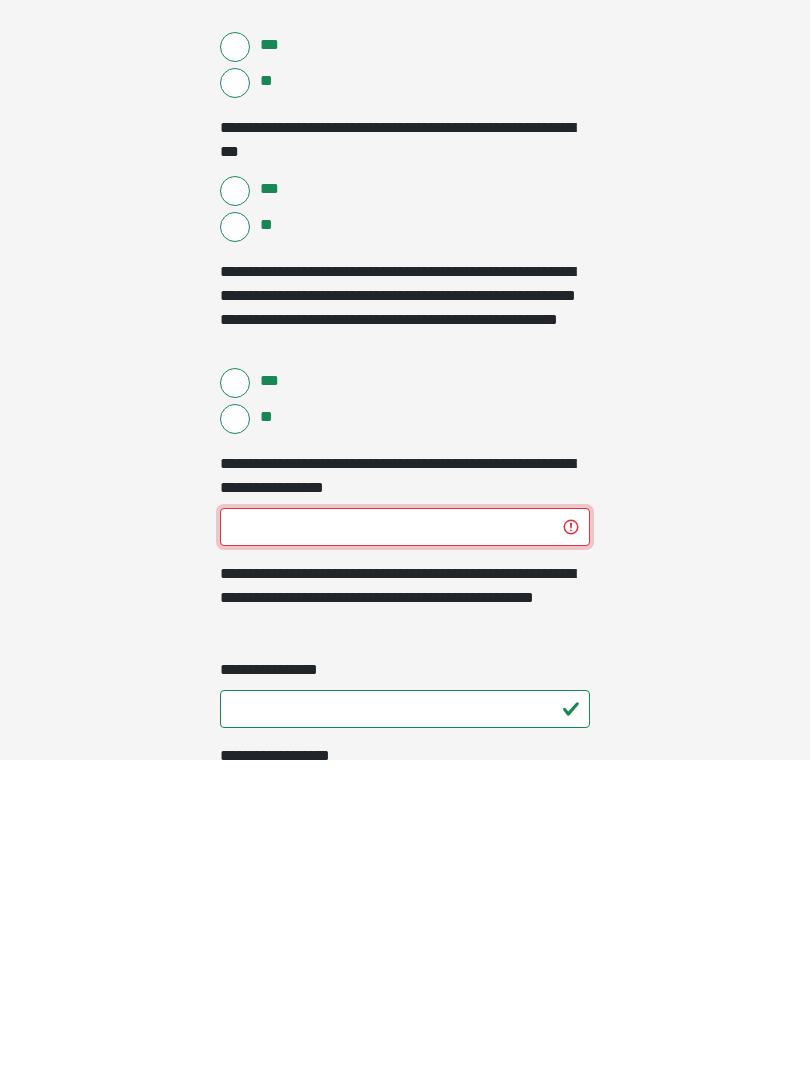 click on "****" at bounding box center (405, 847) 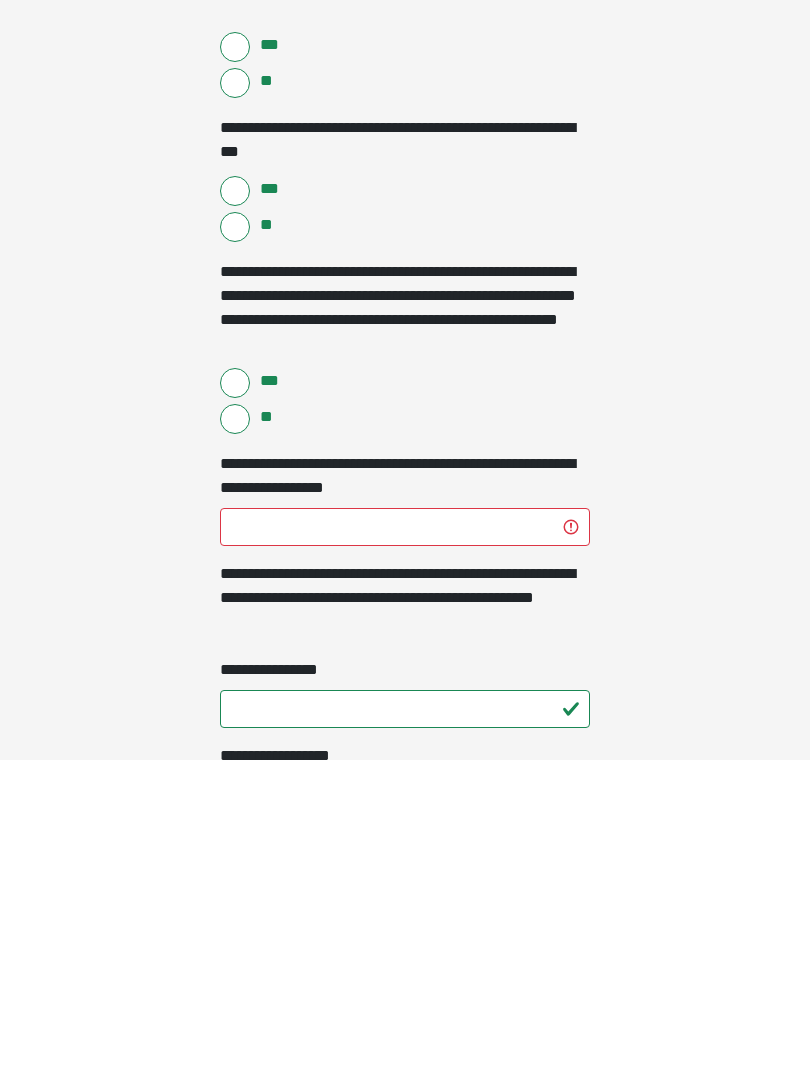 scroll, scrollTop: 1662, scrollLeft: 0, axis: vertical 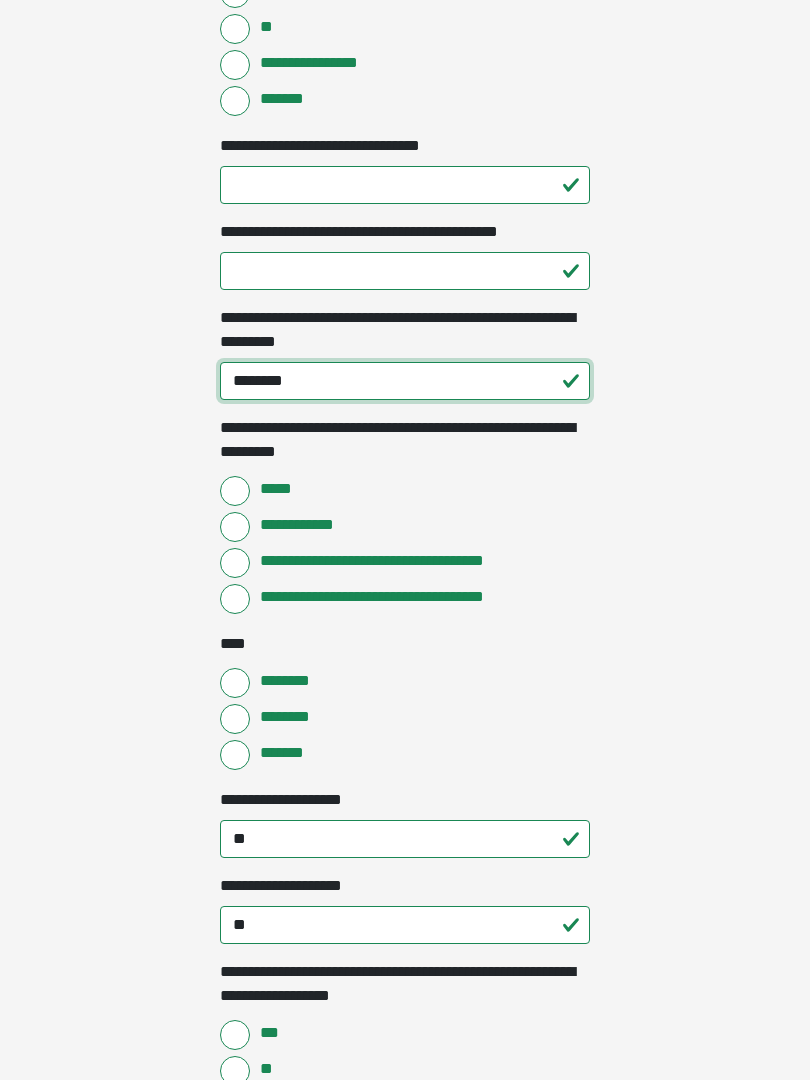 type on "********" 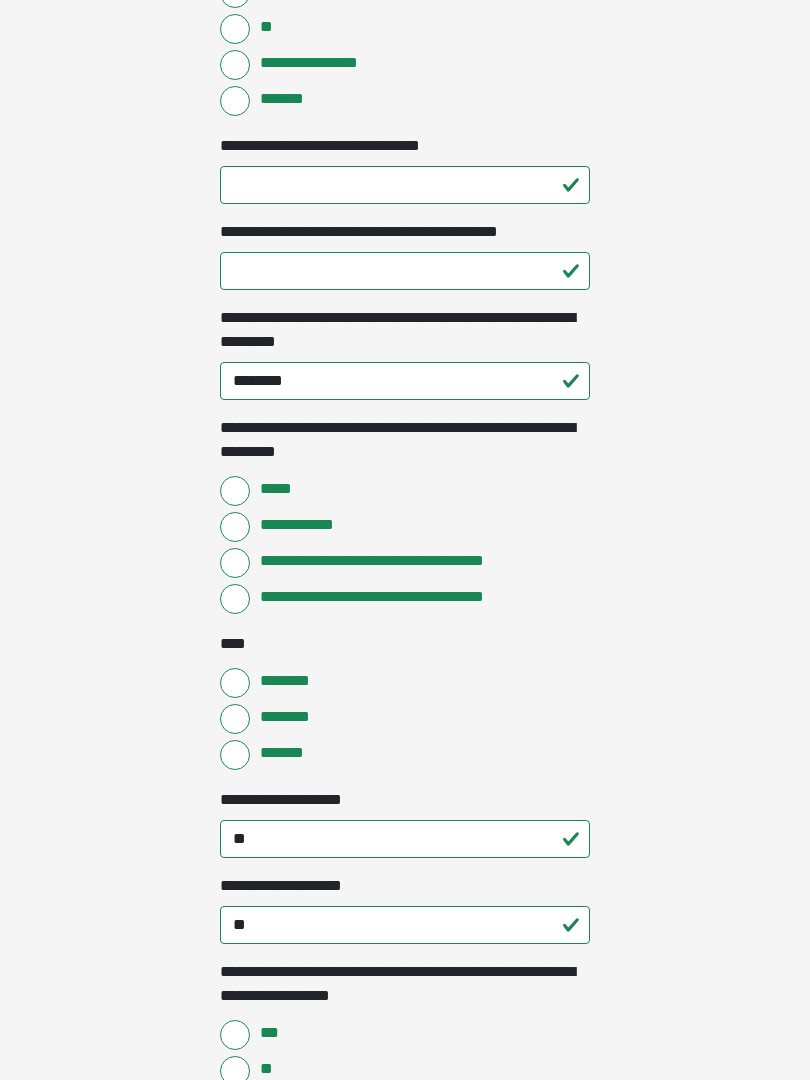click on "**********" at bounding box center (390, 597) 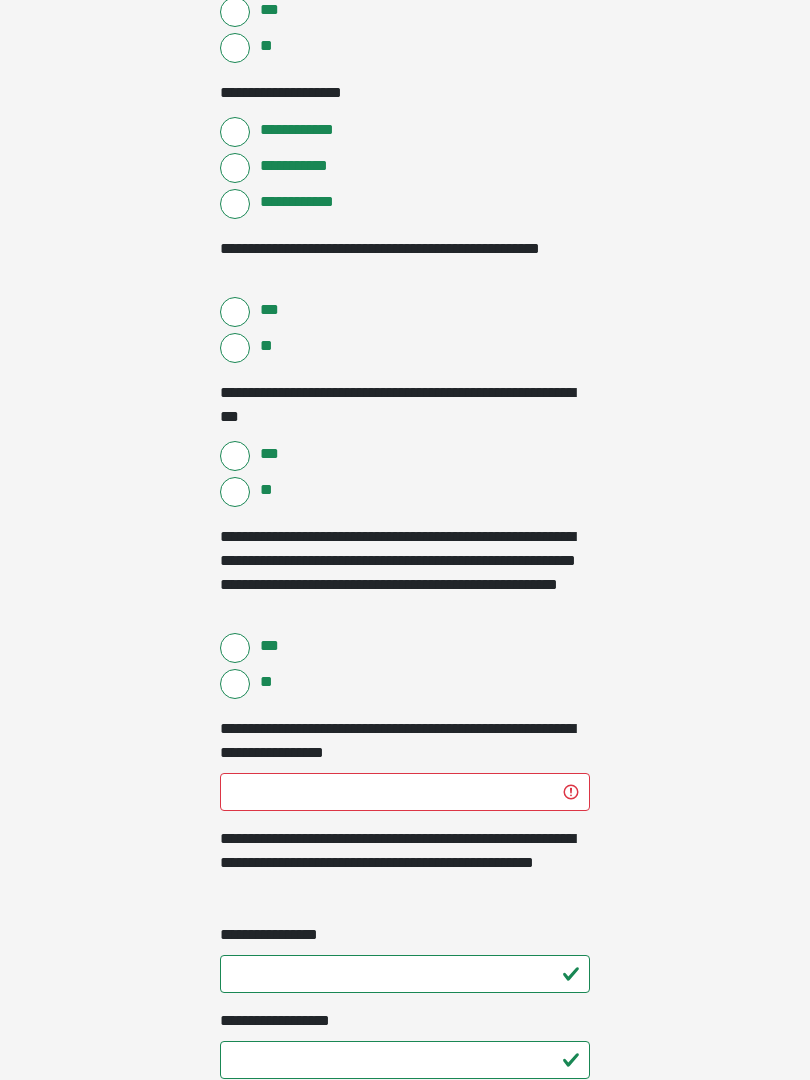 scroll, scrollTop: 4678, scrollLeft: 0, axis: vertical 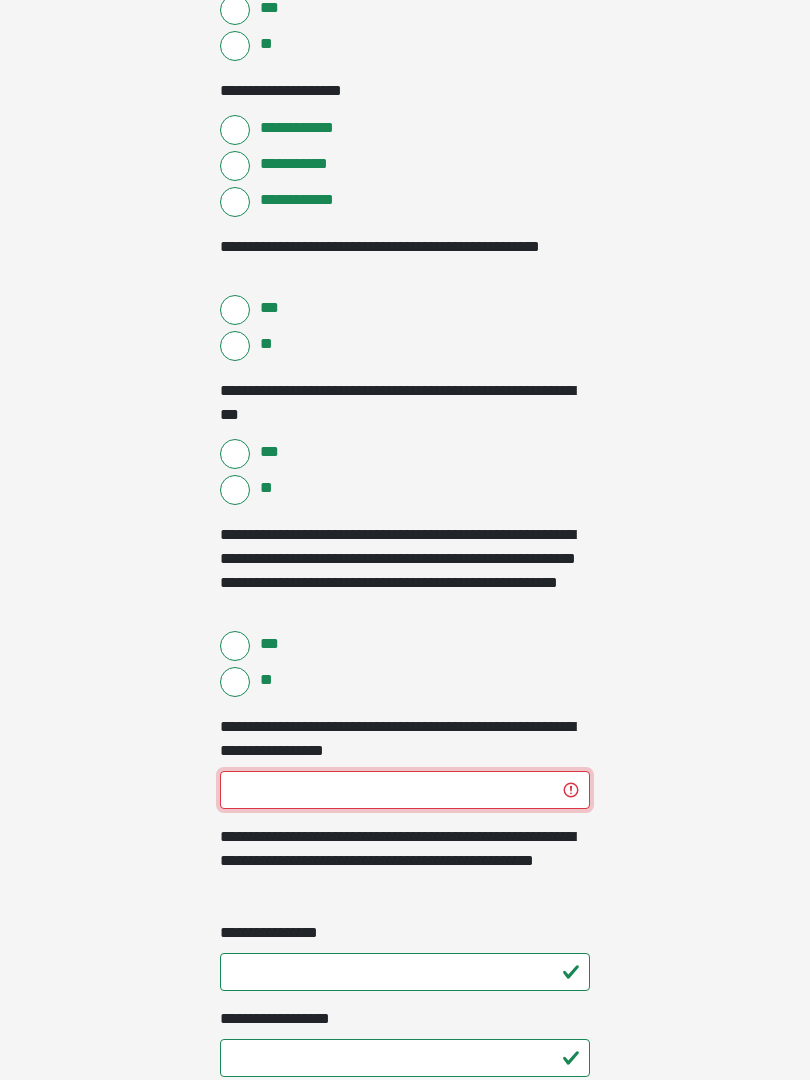 click on "****" at bounding box center (405, 791) 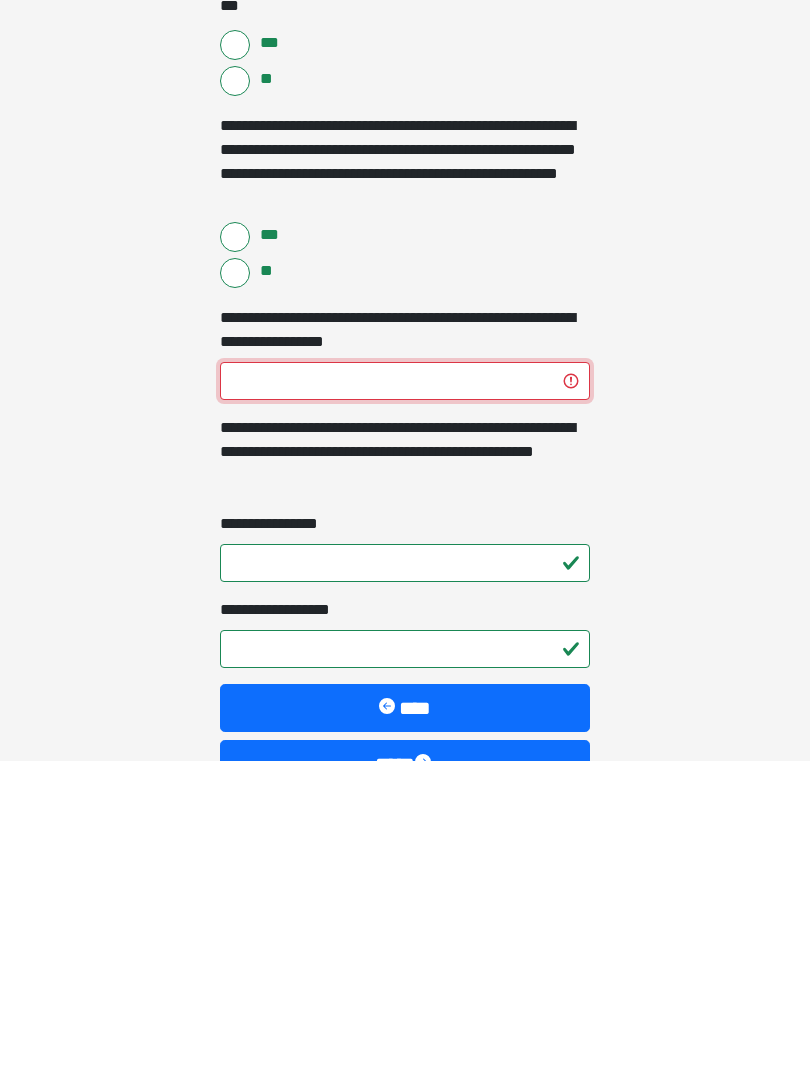 type on "****" 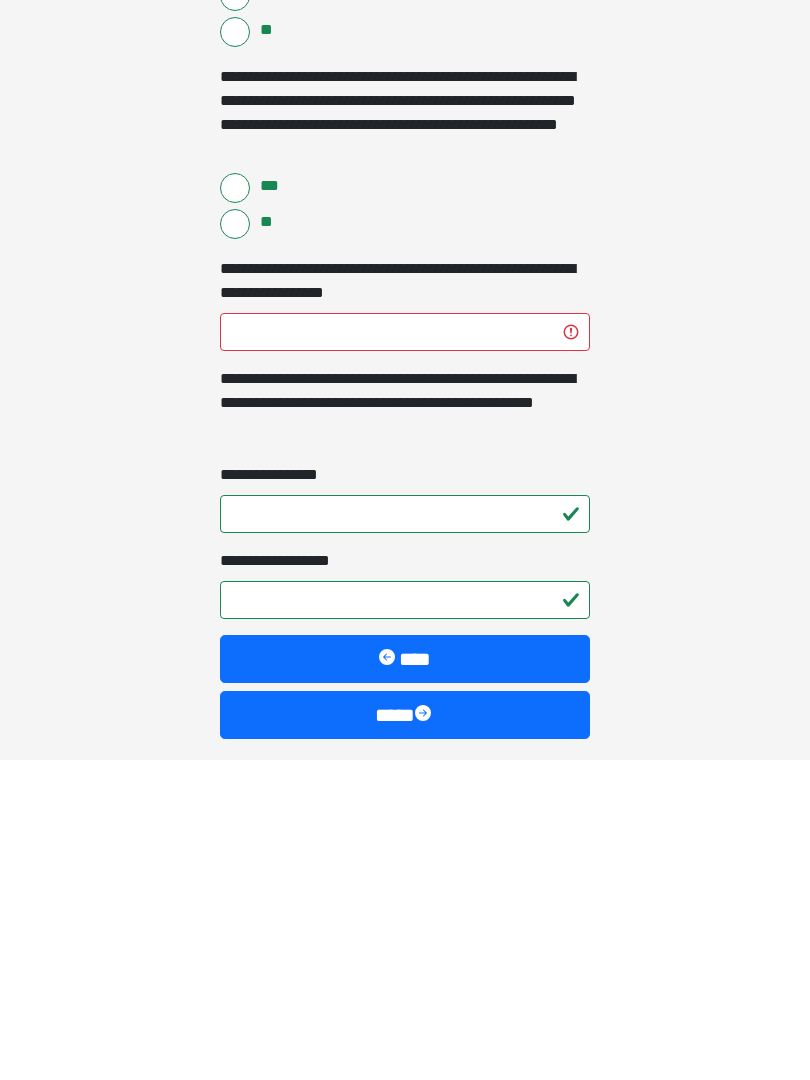 scroll, scrollTop: 4818, scrollLeft: 0, axis: vertical 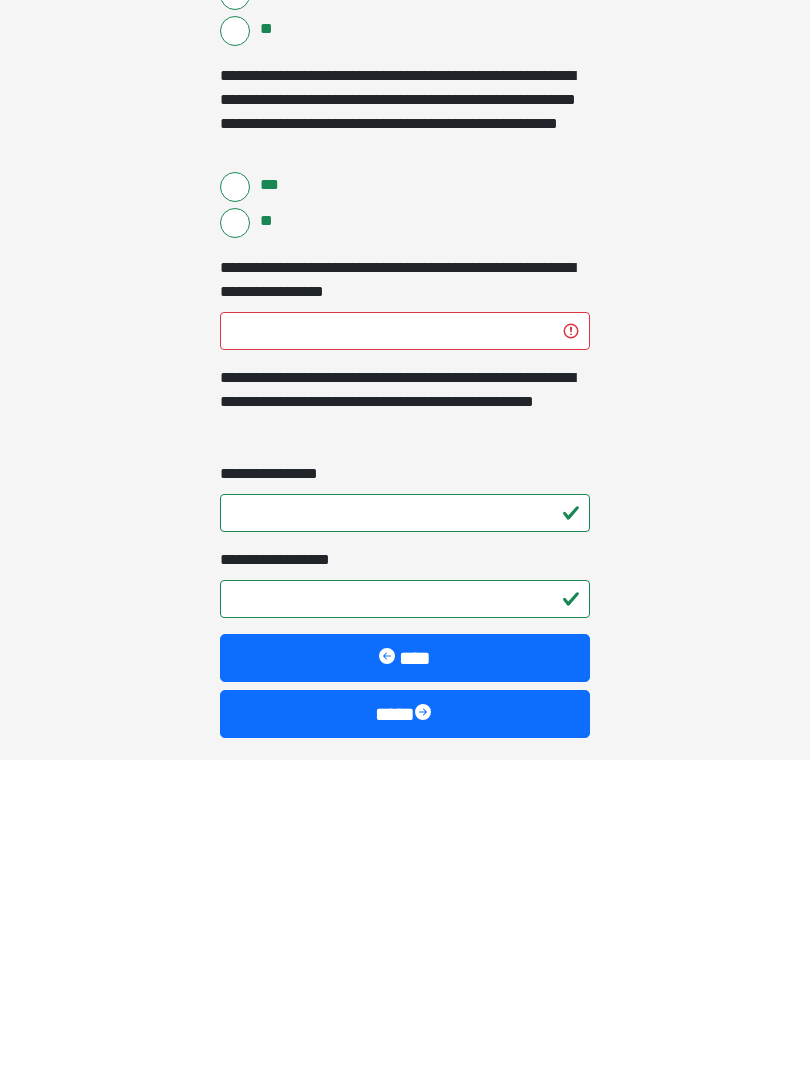 type on "*******" 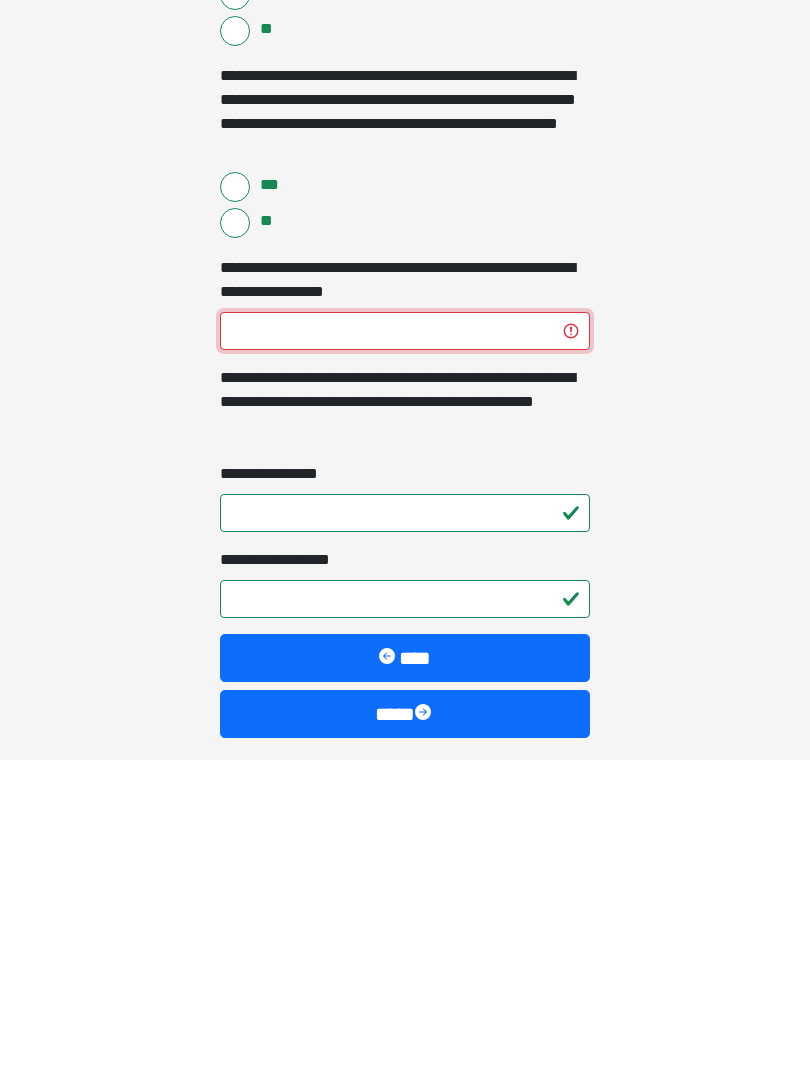 click on "****" at bounding box center [405, 651] 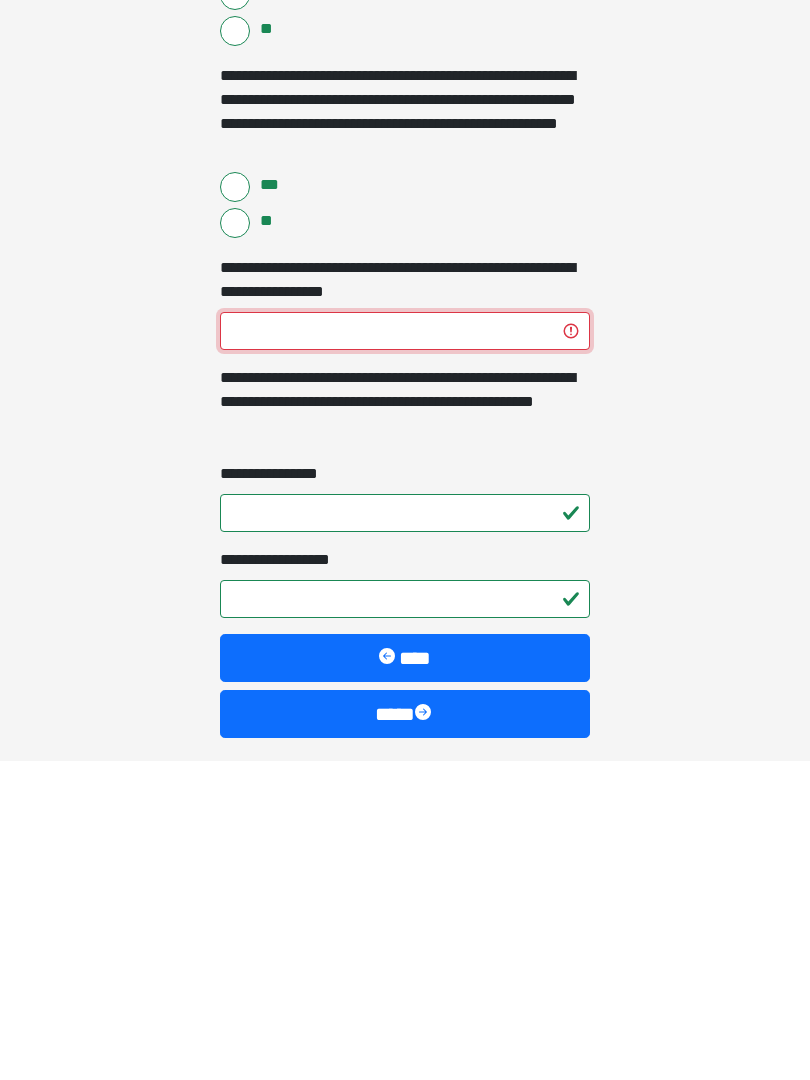 type on "****" 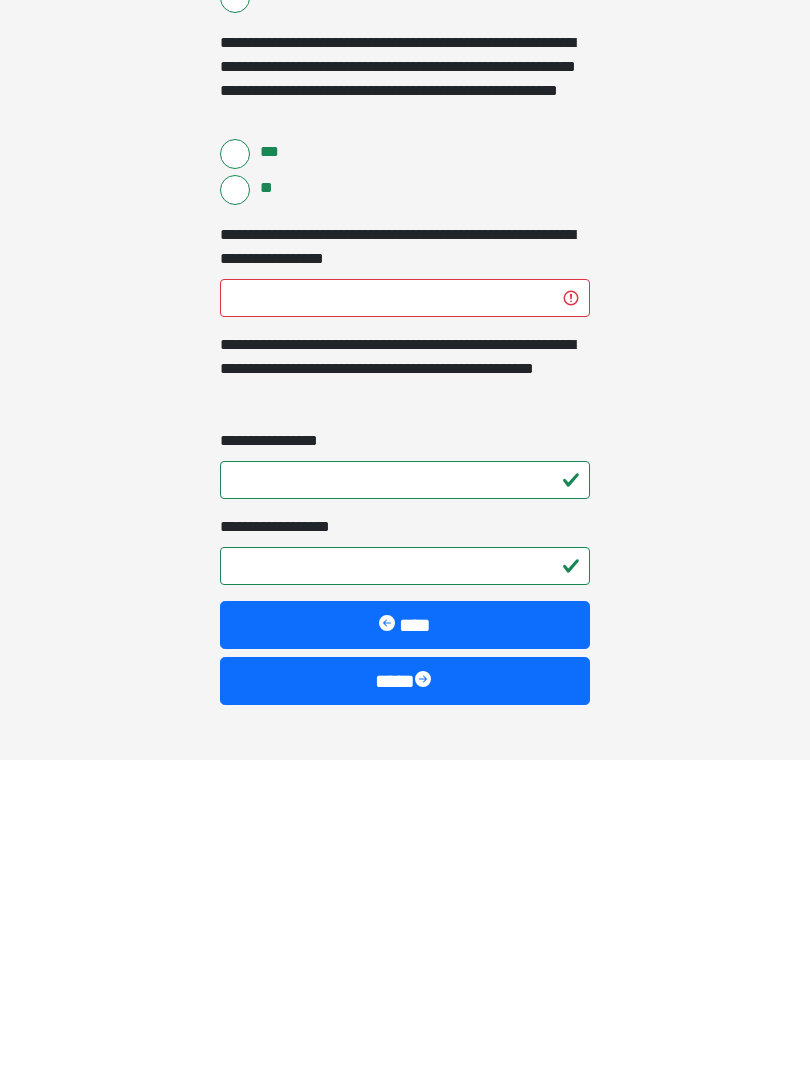 scroll, scrollTop: 4899, scrollLeft: 0, axis: vertical 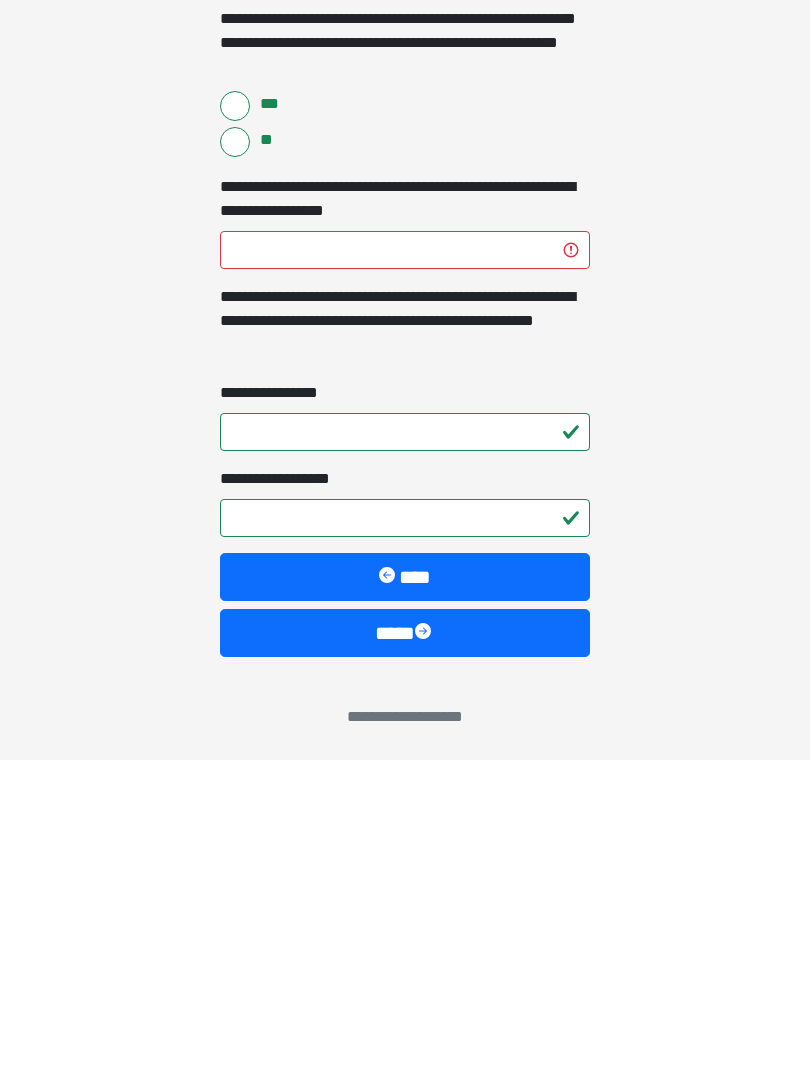 type on "**********" 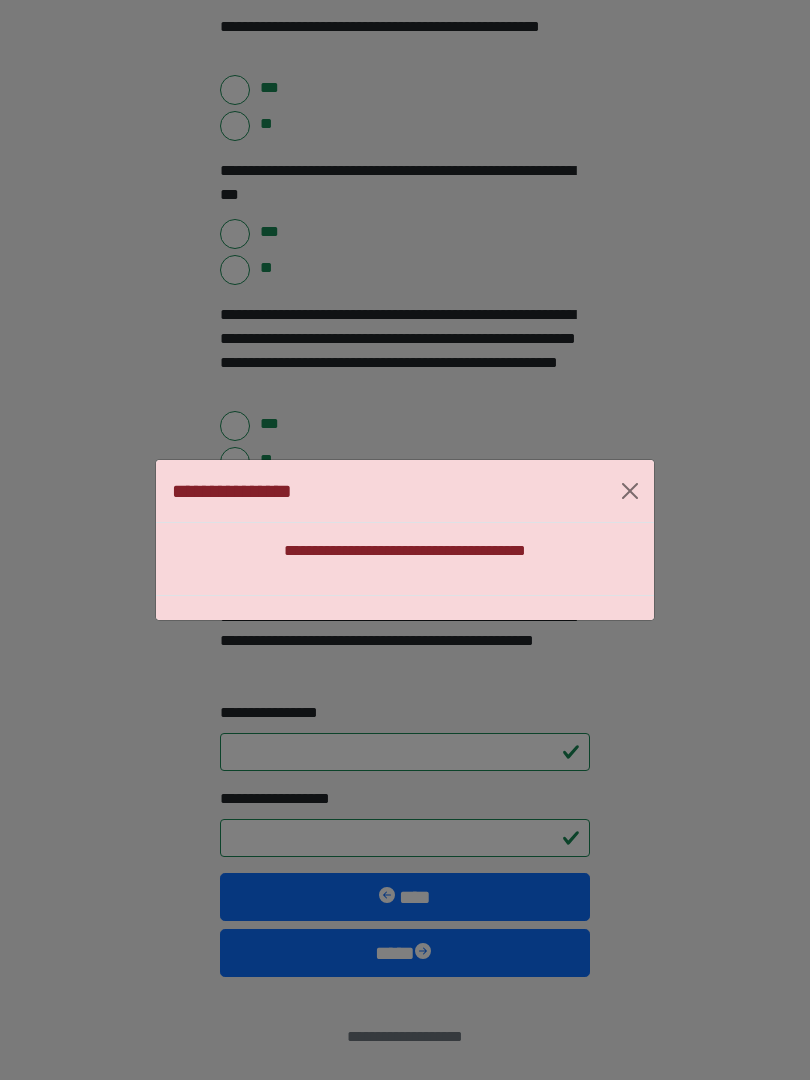 click on "**********" at bounding box center (405, 540) 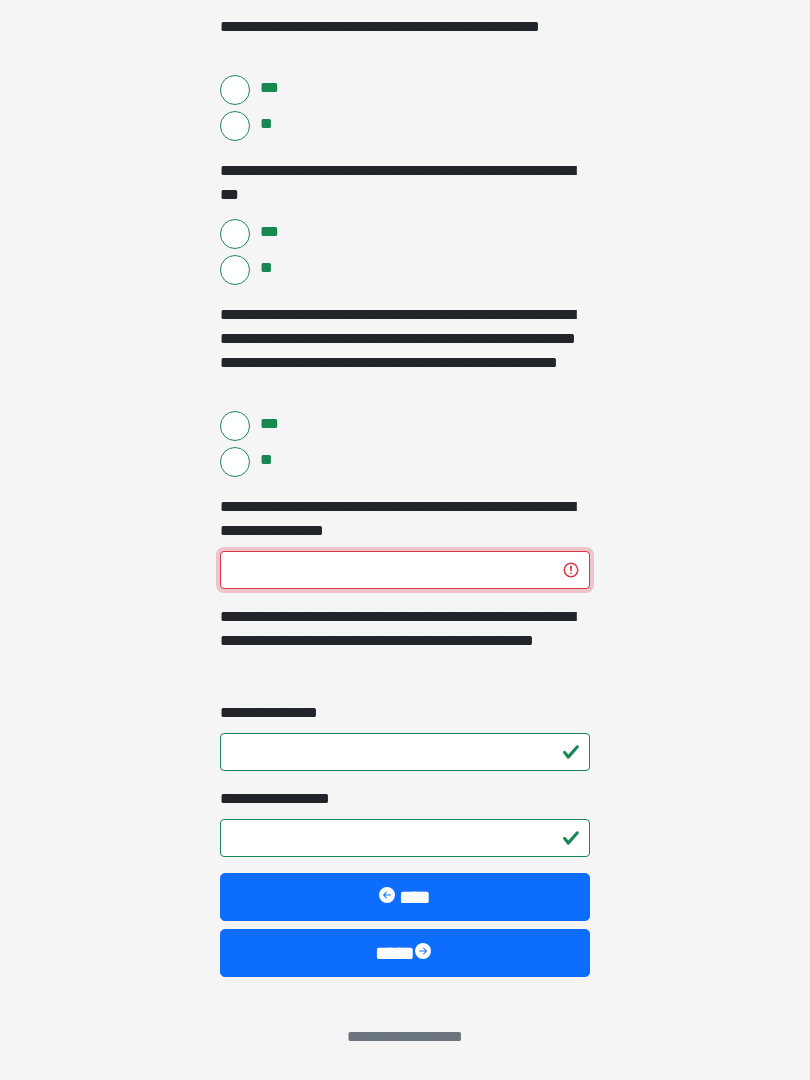 click on "****" at bounding box center (405, 570) 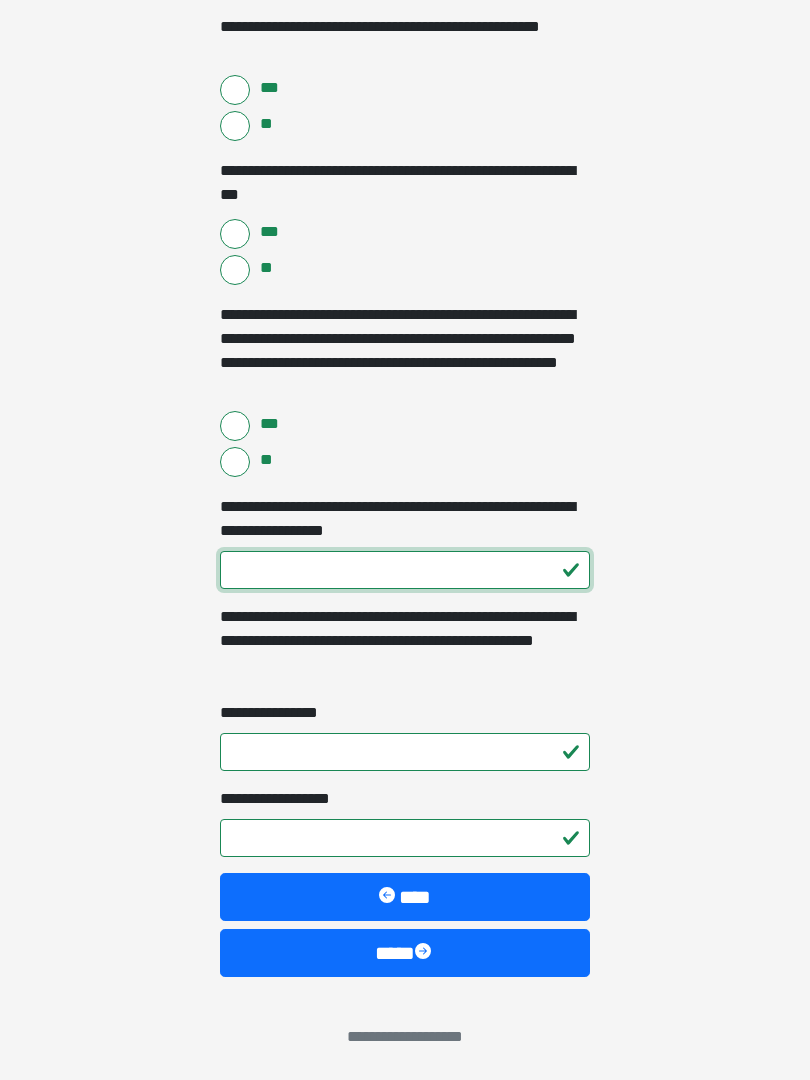 type on "***" 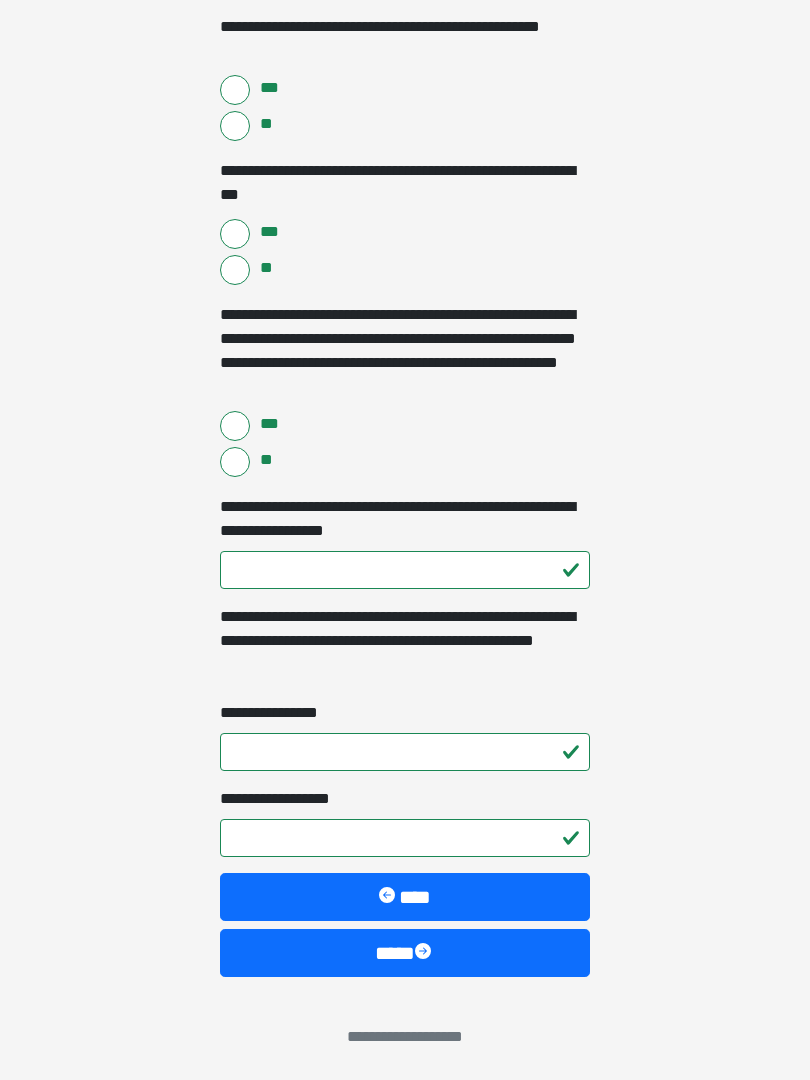 click on "**********" at bounding box center [405, -4359] 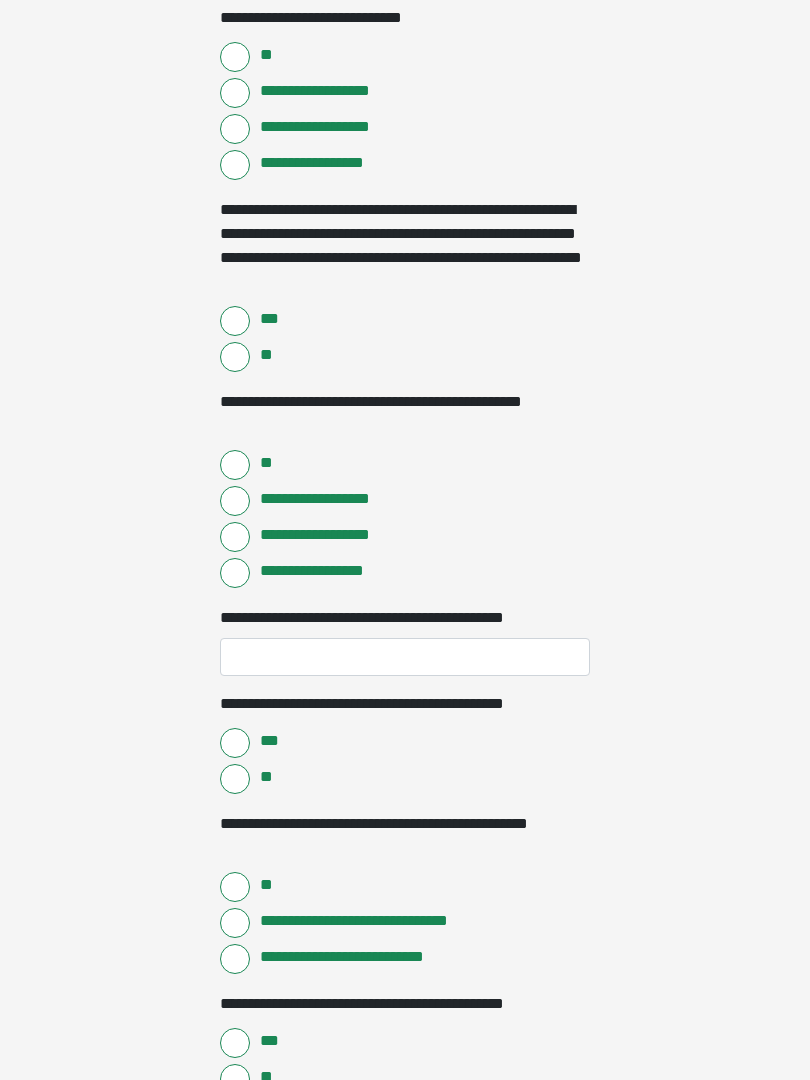 scroll, scrollTop: 492, scrollLeft: 0, axis: vertical 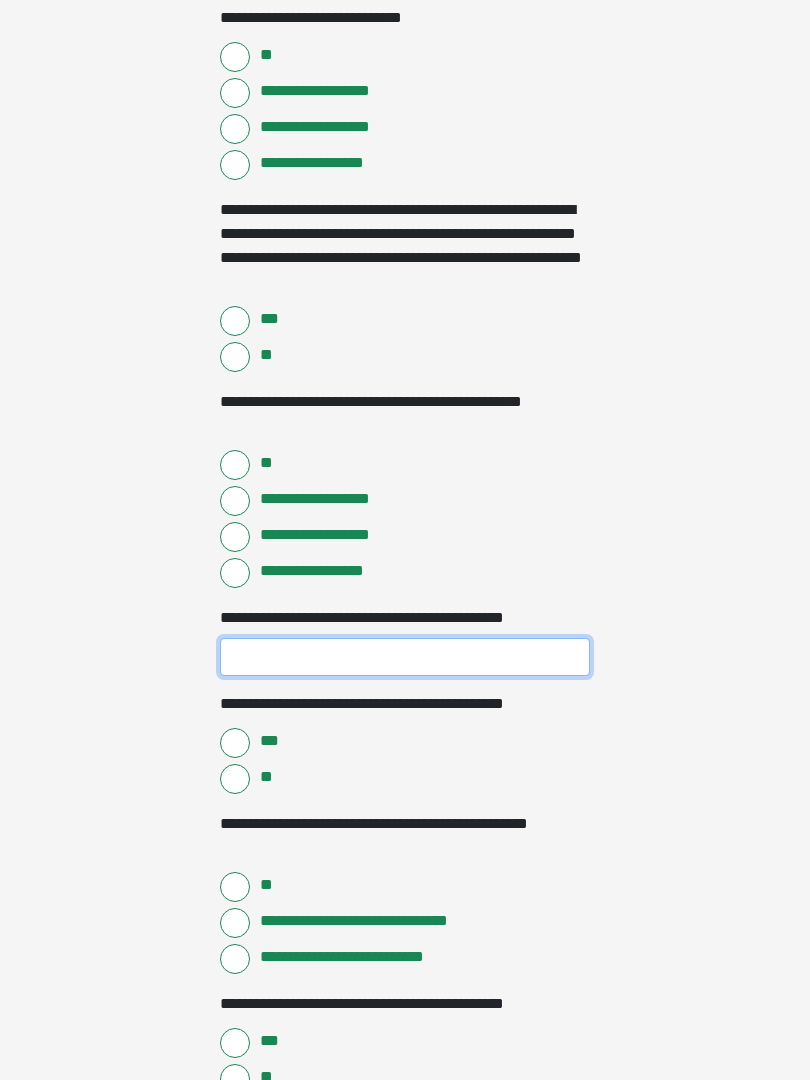 click on "**********" at bounding box center (405, 657) 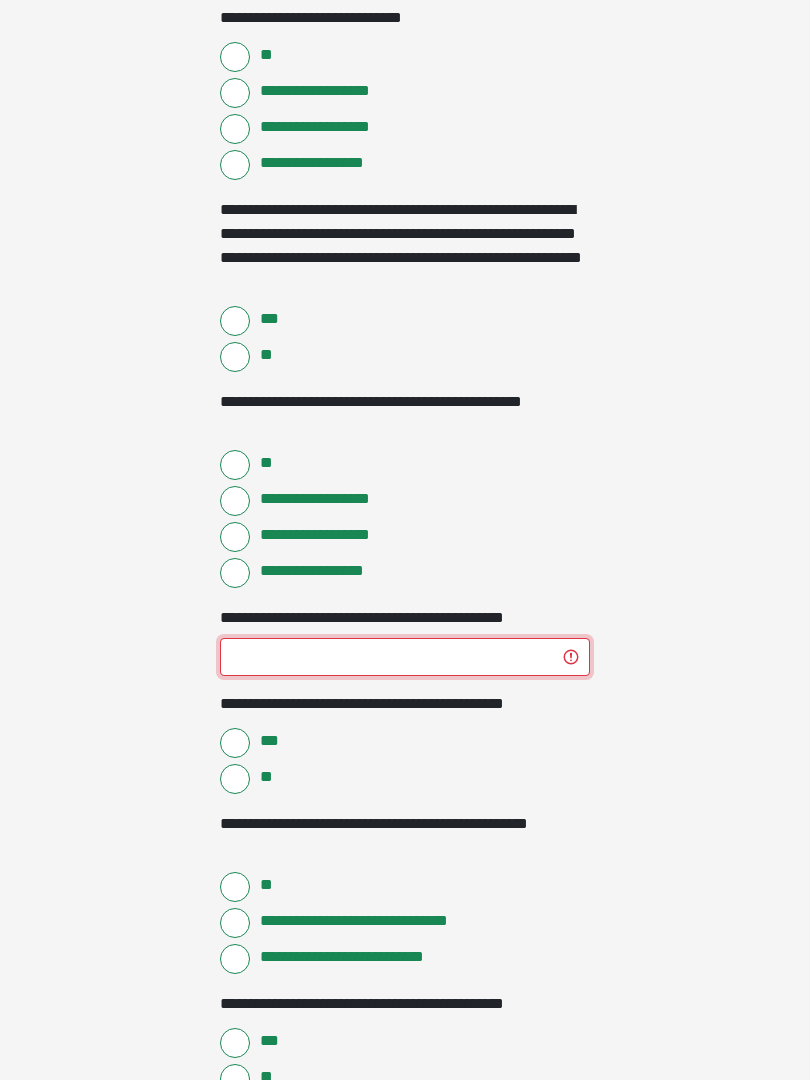 type on "****" 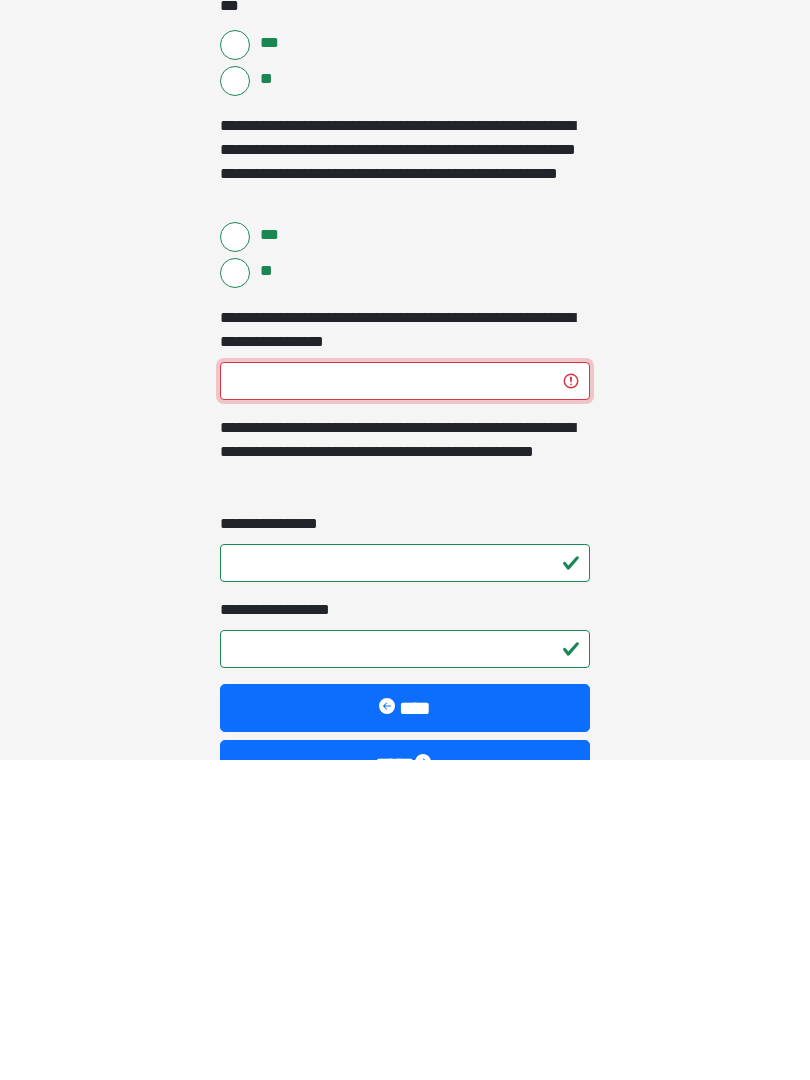 type on "****" 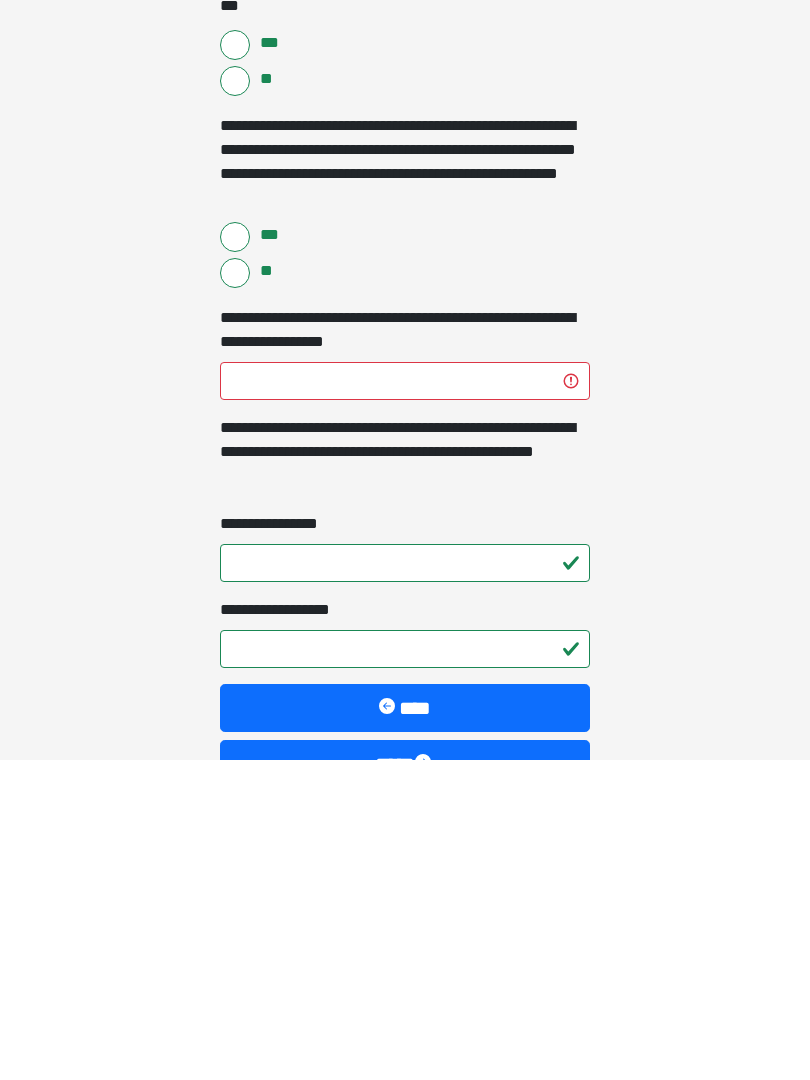 scroll, scrollTop: 4768, scrollLeft: 0, axis: vertical 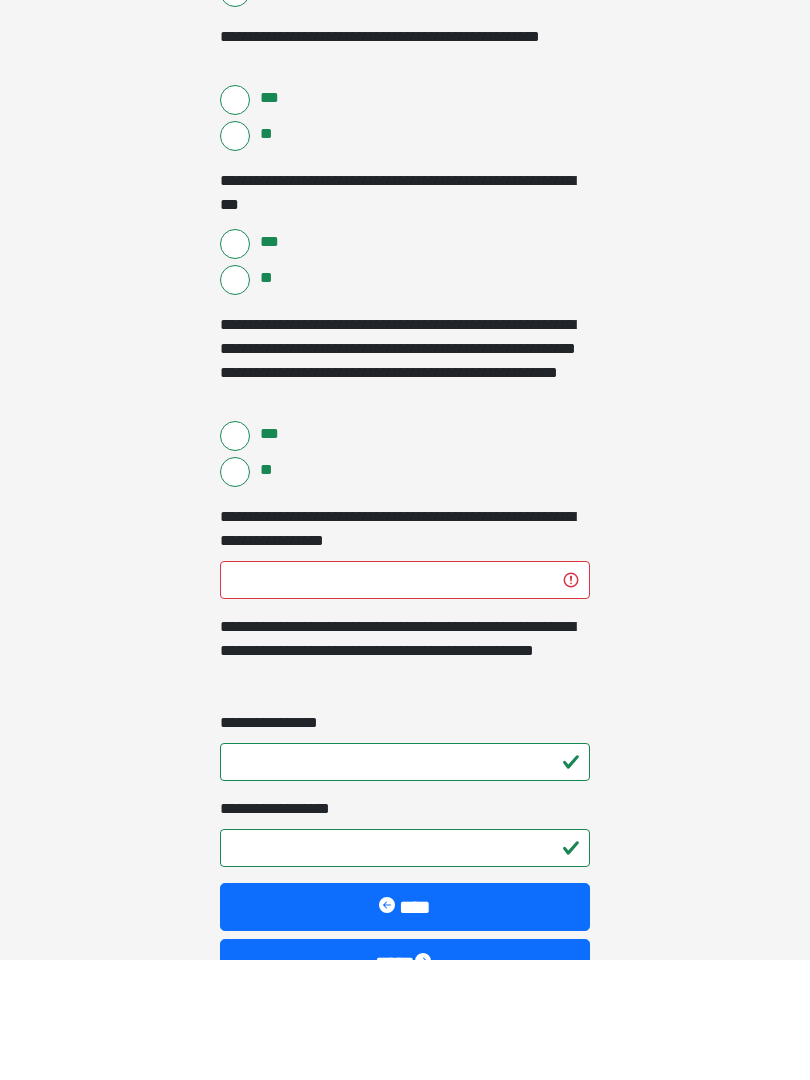 type on "*********" 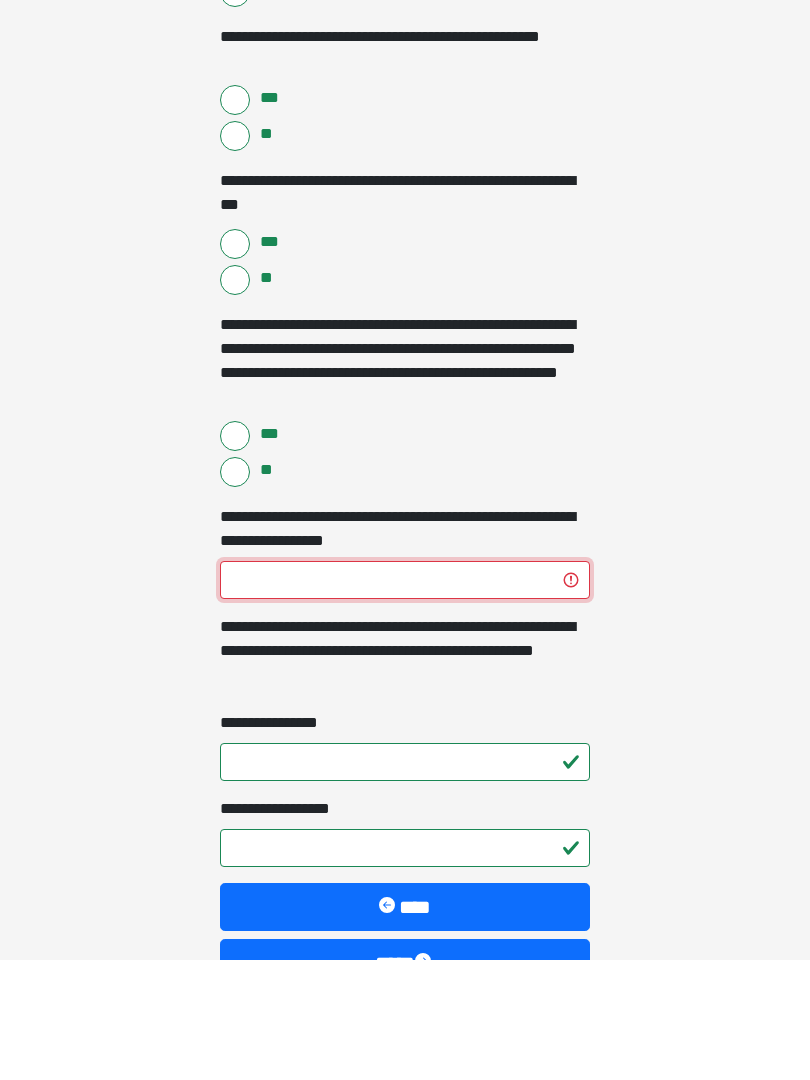 click on "****" at bounding box center (405, 701) 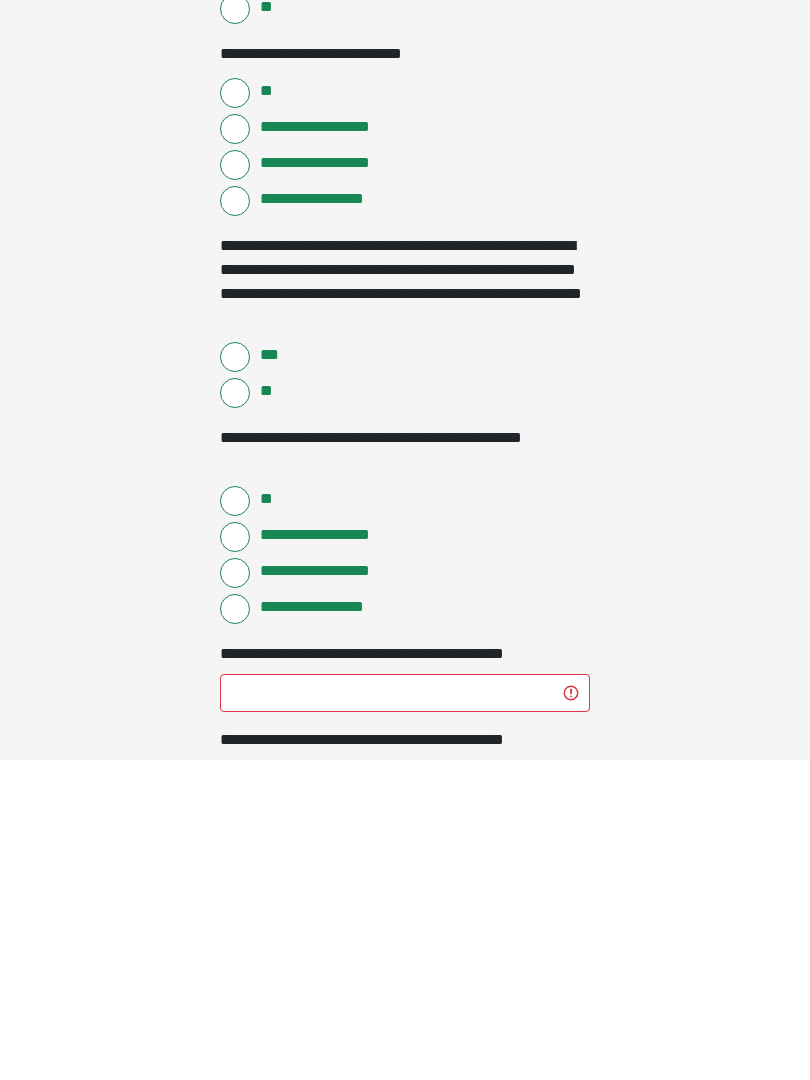 scroll, scrollTop: 162, scrollLeft: 0, axis: vertical 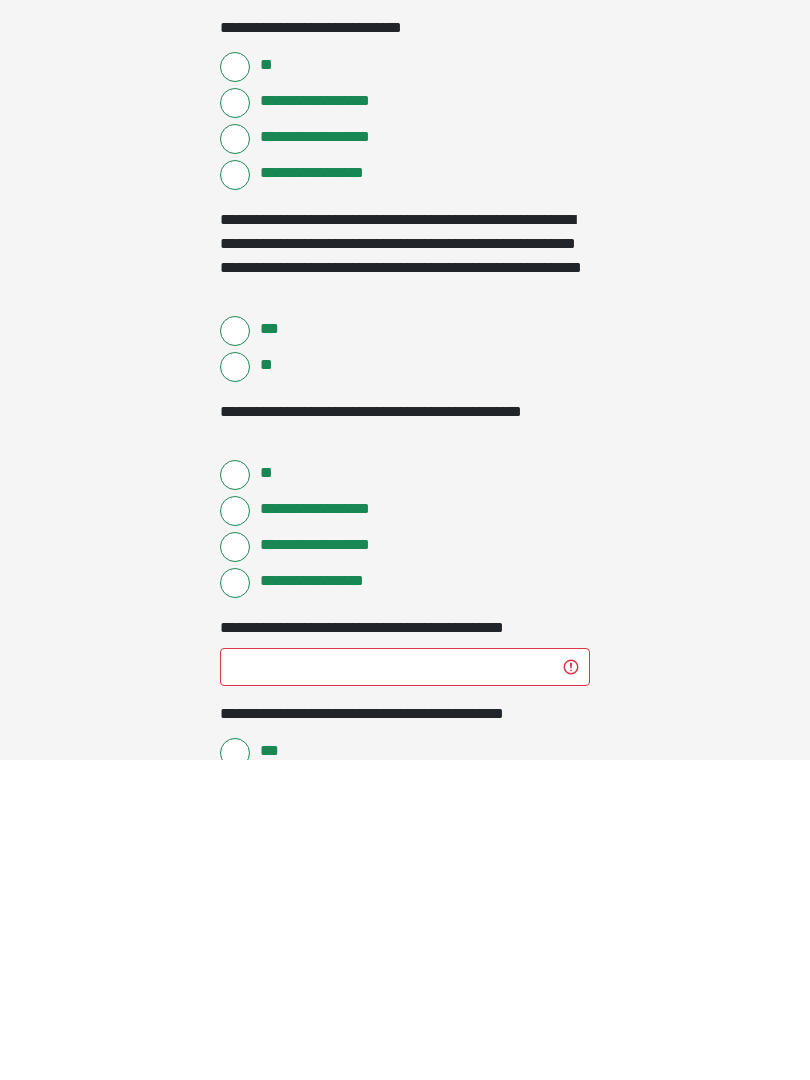 click on "**********" at bounding box center (396, 948) 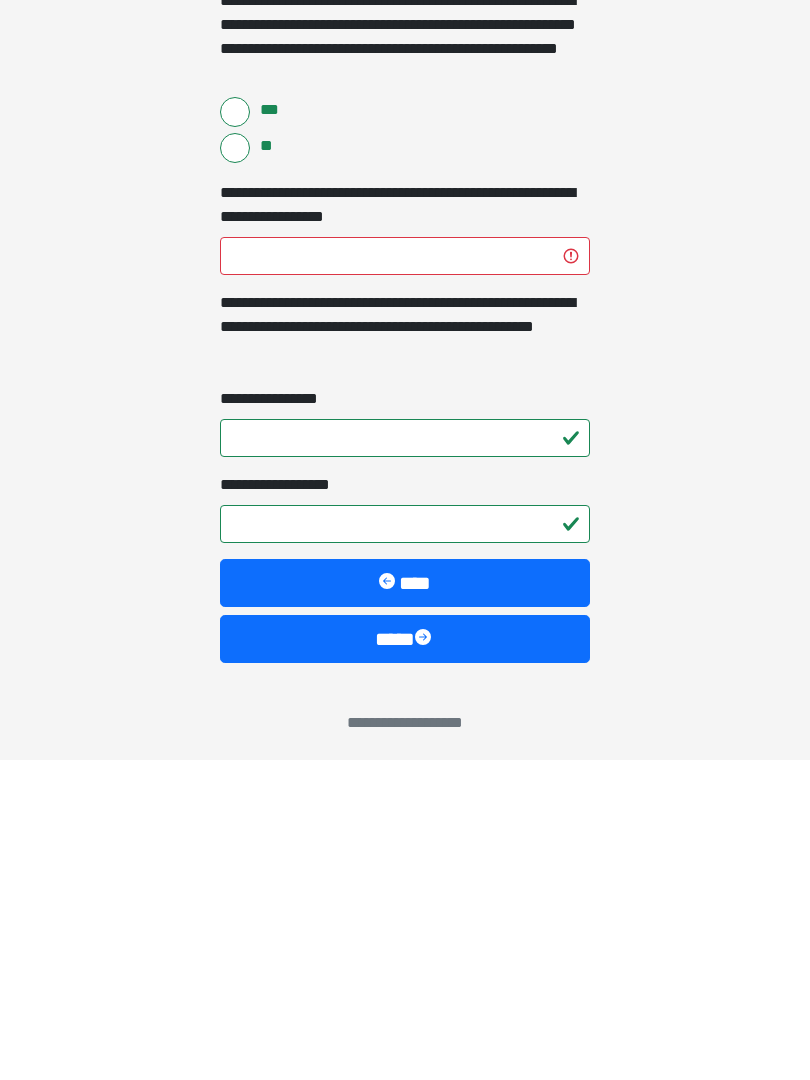 scroll, scrollTop: 4899, scrollLeft: 0, axis: vertical 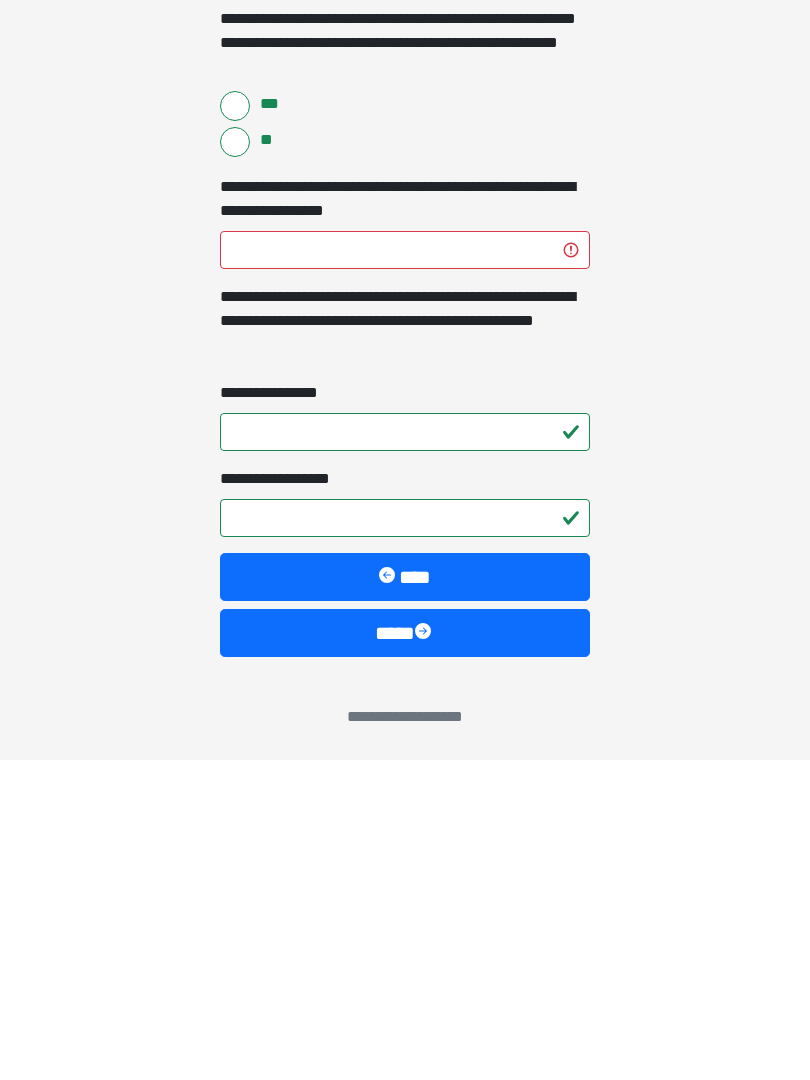 type on "**" 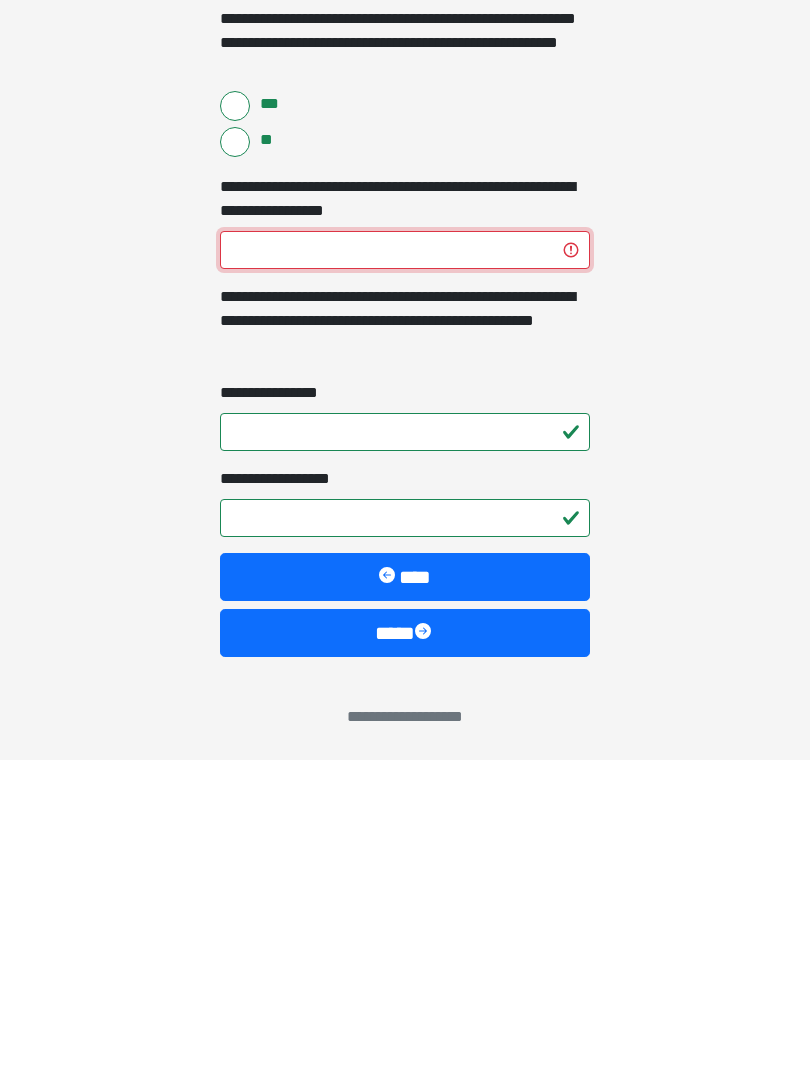 click on "****" at bounding box center (405, 570) 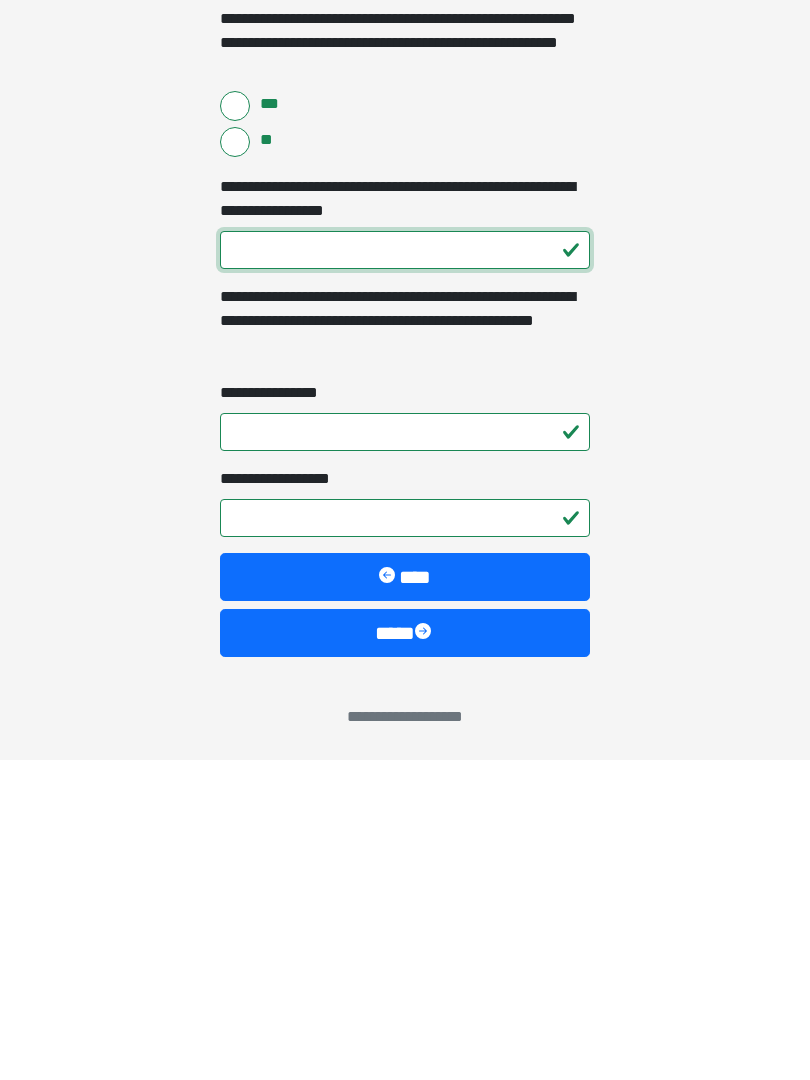 type on "***" 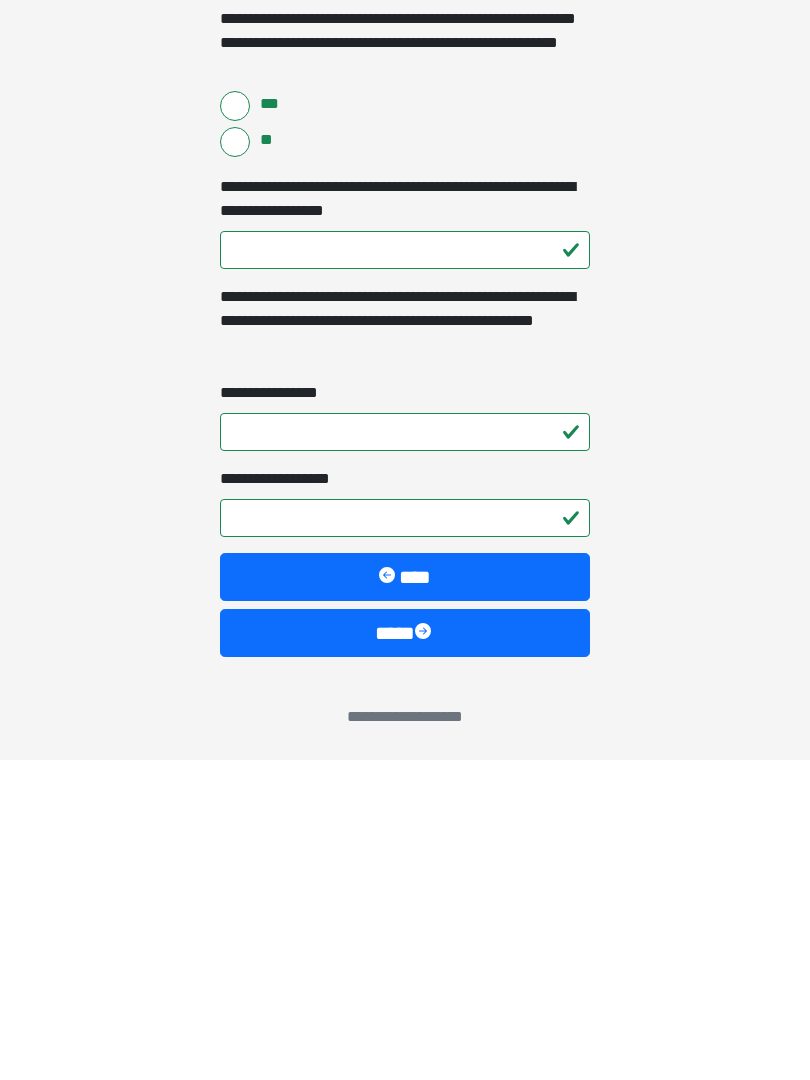 click on "**********" at bounding box center (405, -4359) 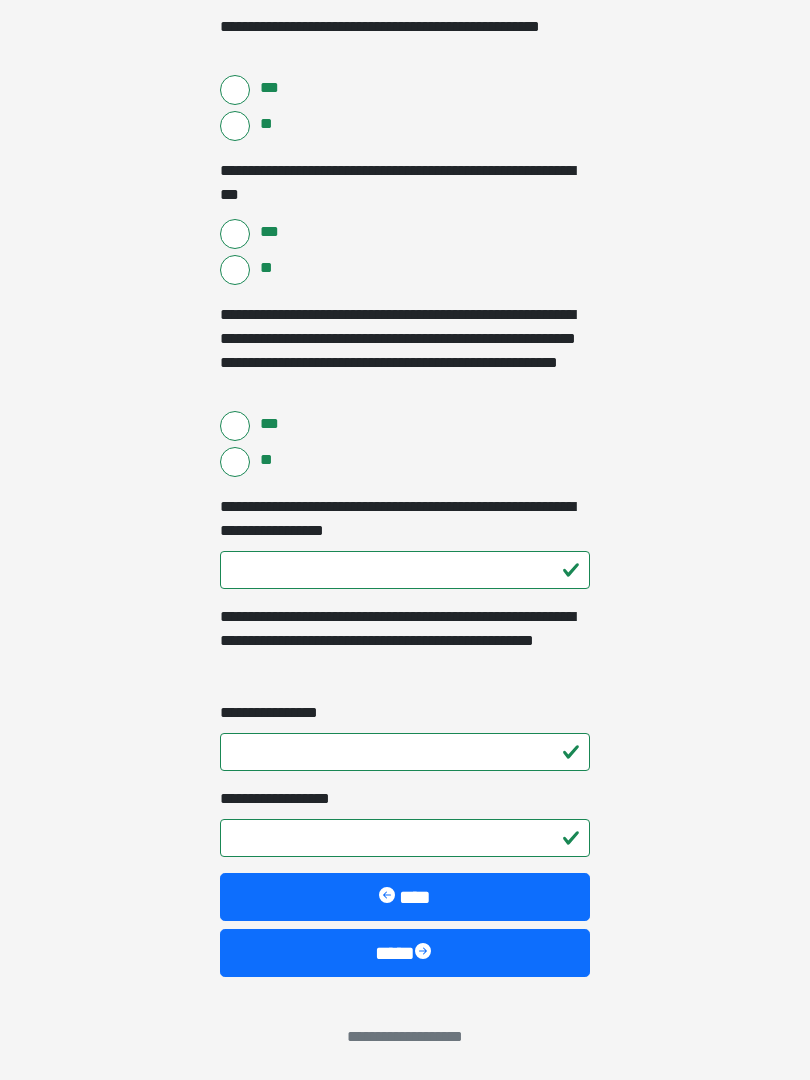 click on "****" at bounding box center (405, 953) 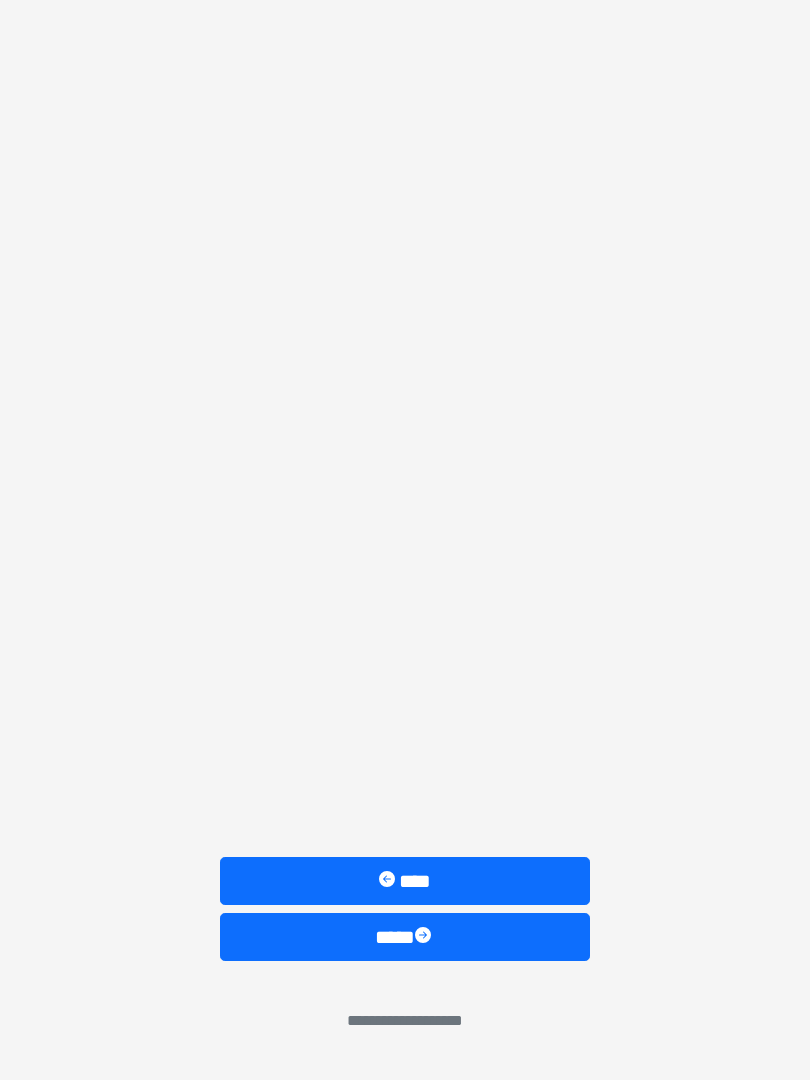 scroll, scrollTop: 0, scrollLeft: 0, axis: both 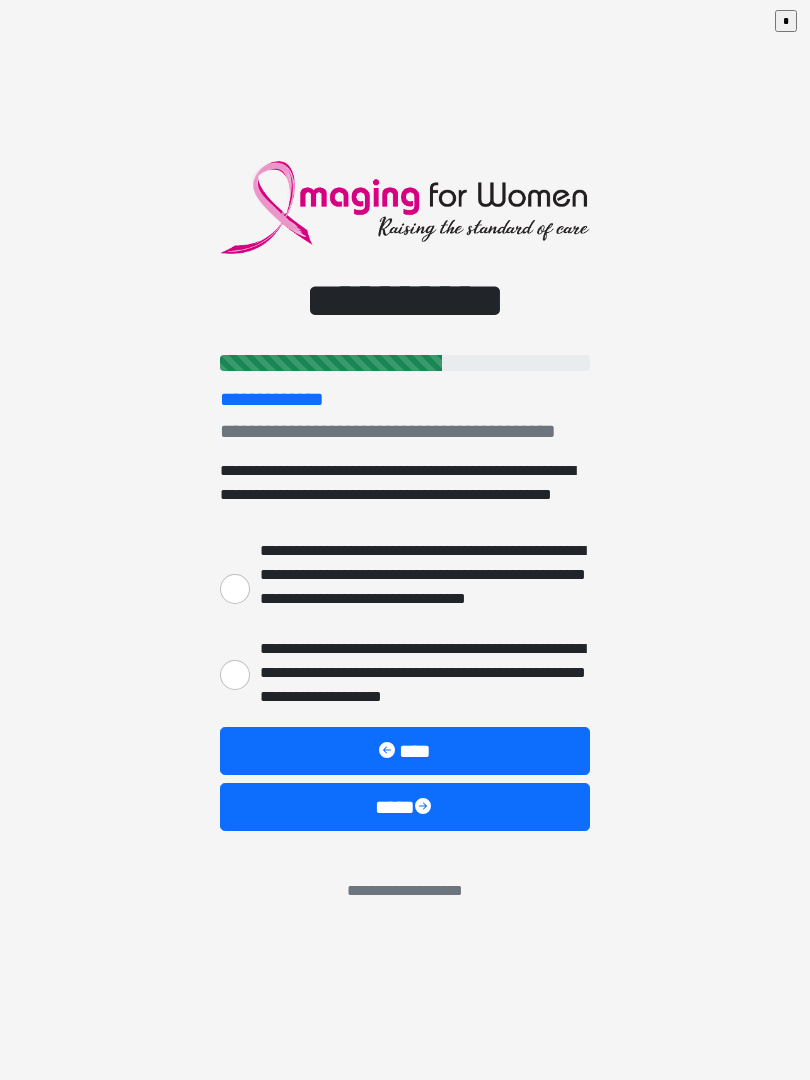 click on "**********" at bounding box center (235, 589) 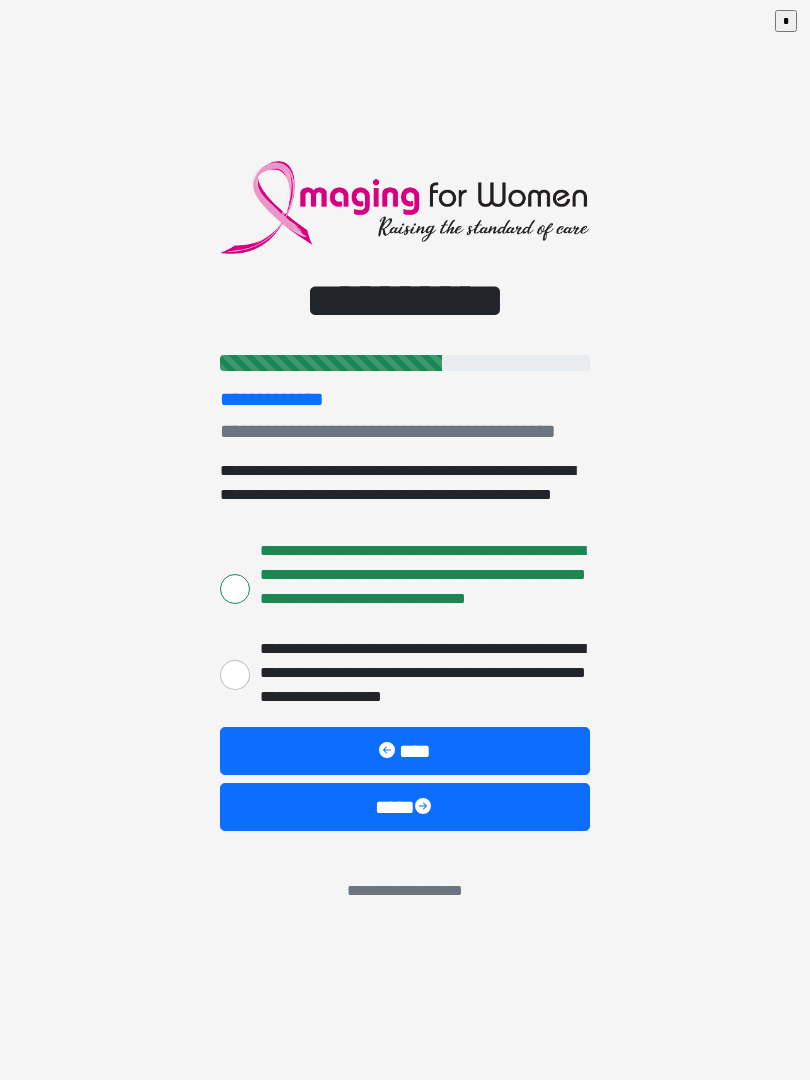 click on "****" at bounding box center (405, 807) 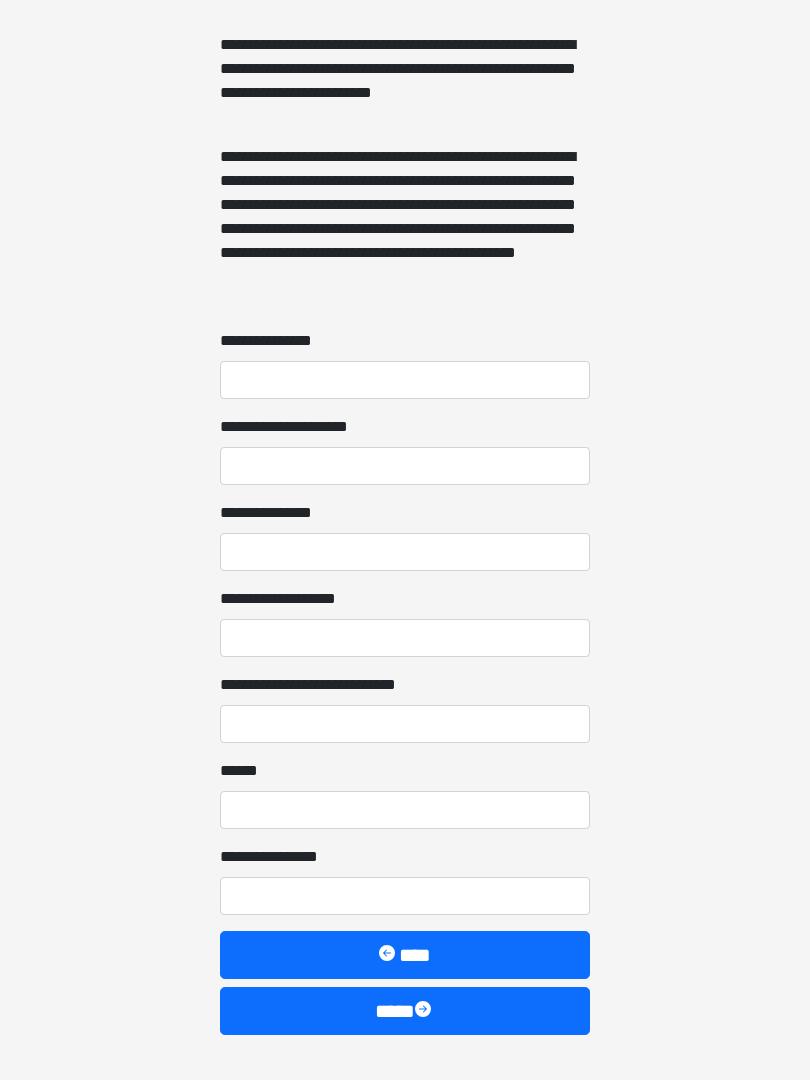 scroll, scrollTop: 1467, scrollLeft: 0, axis: vertical 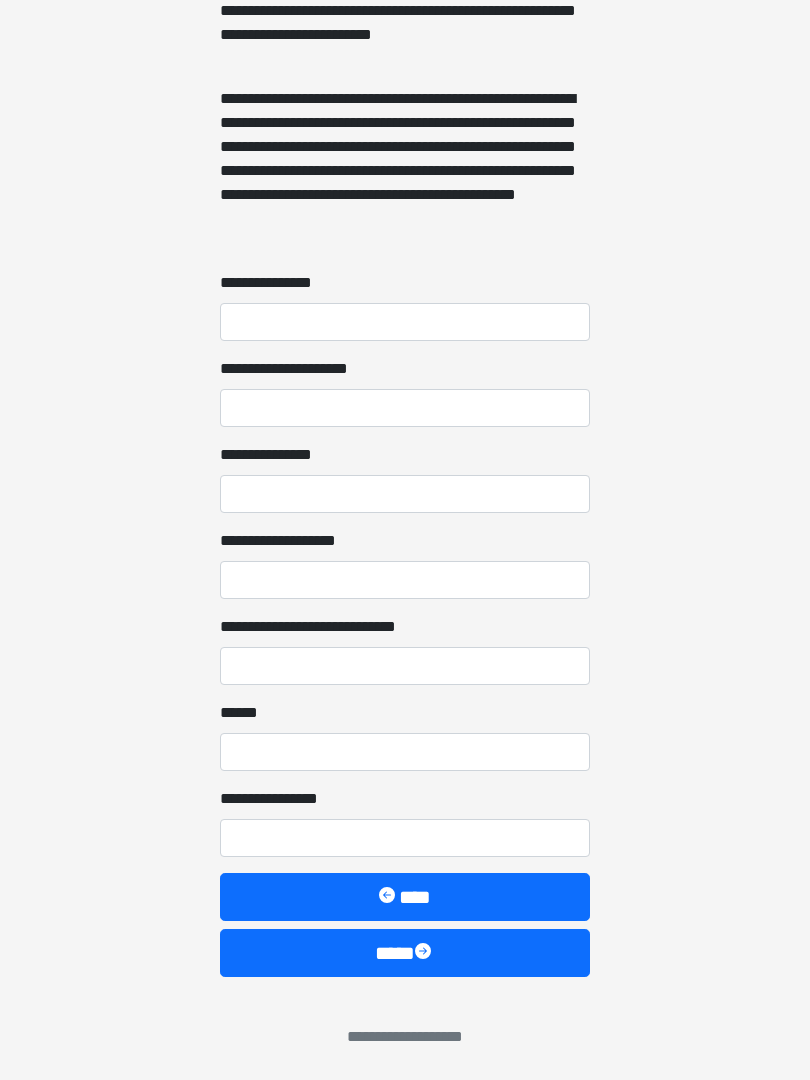 click at bounding box center (425, 953) 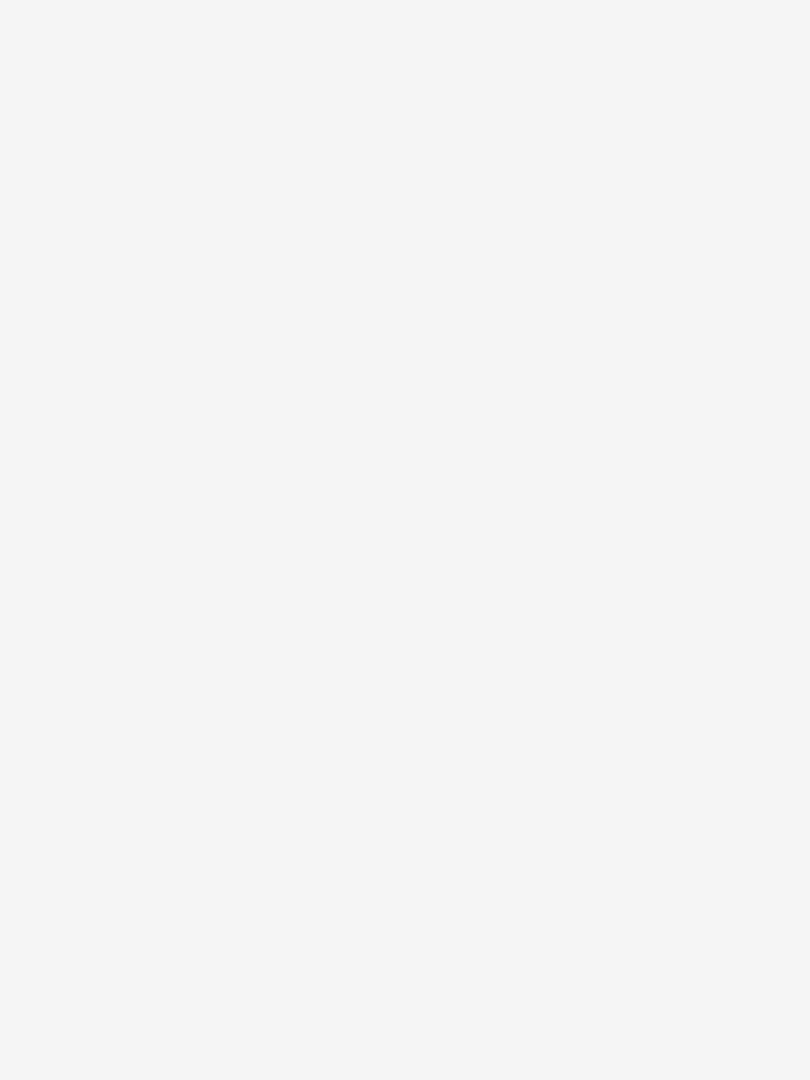 scroll, scrollTop: 0, scrollLeft: 0, axis: both 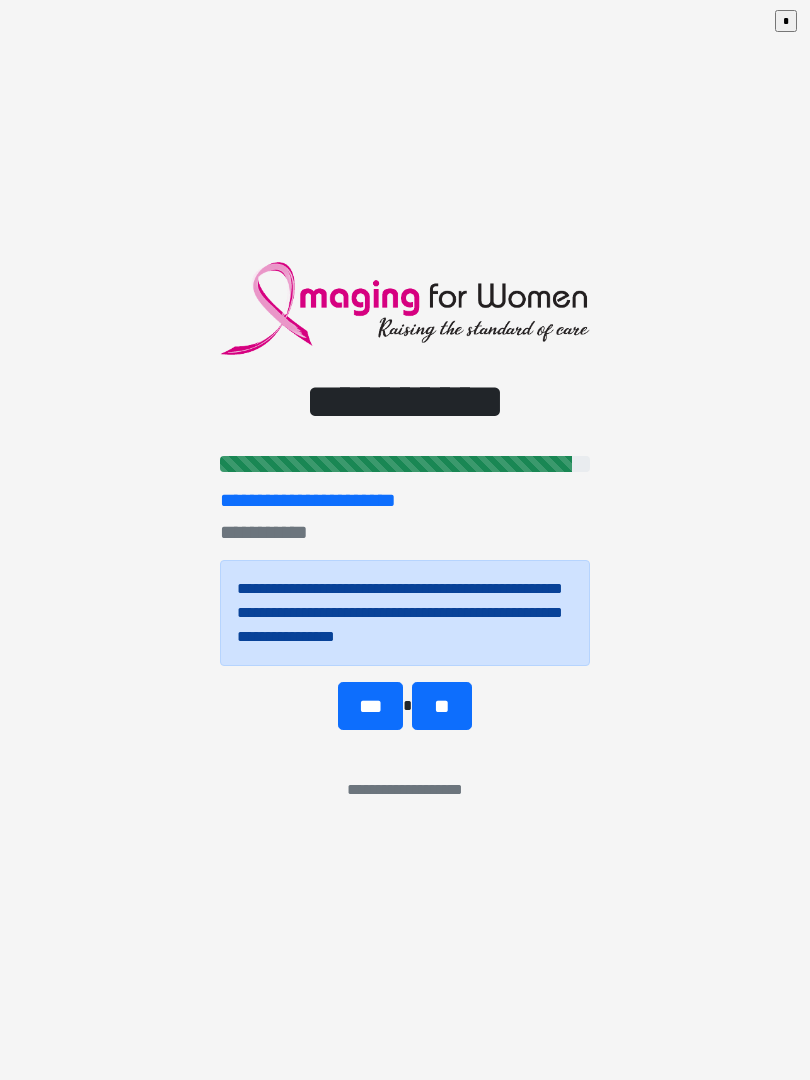 click on "***" at bounding box center (370, 706) 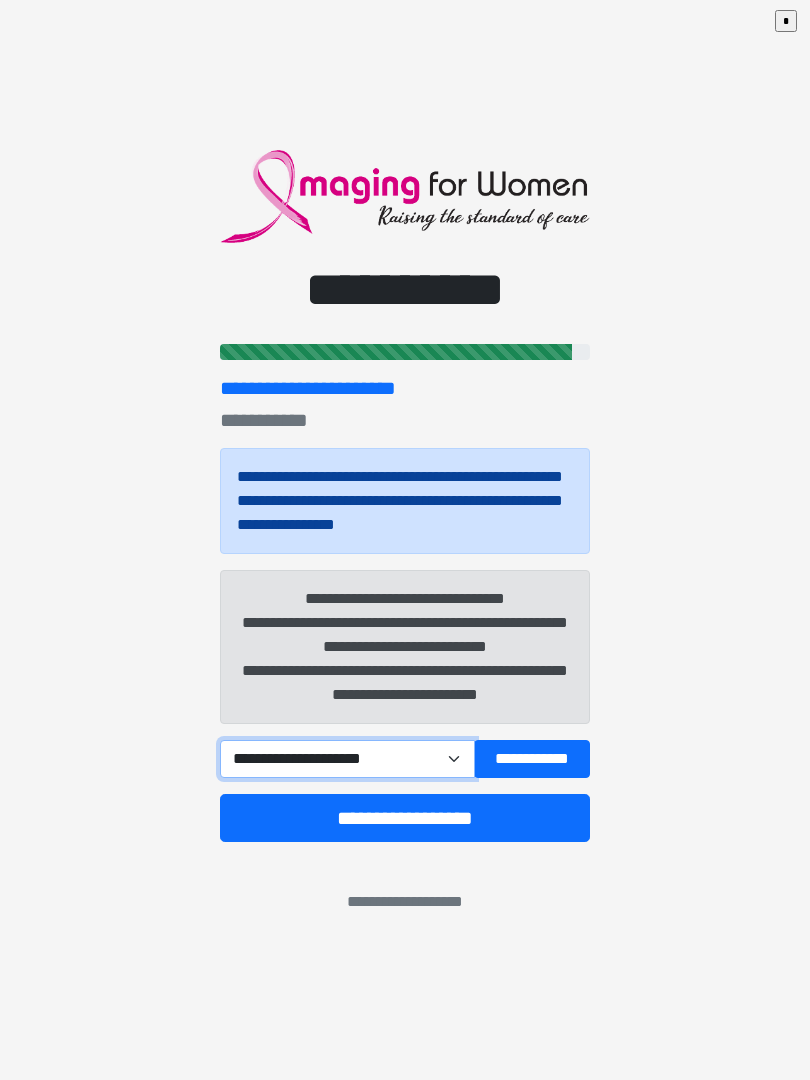 click on "**********" at bounding box center (347, 759) 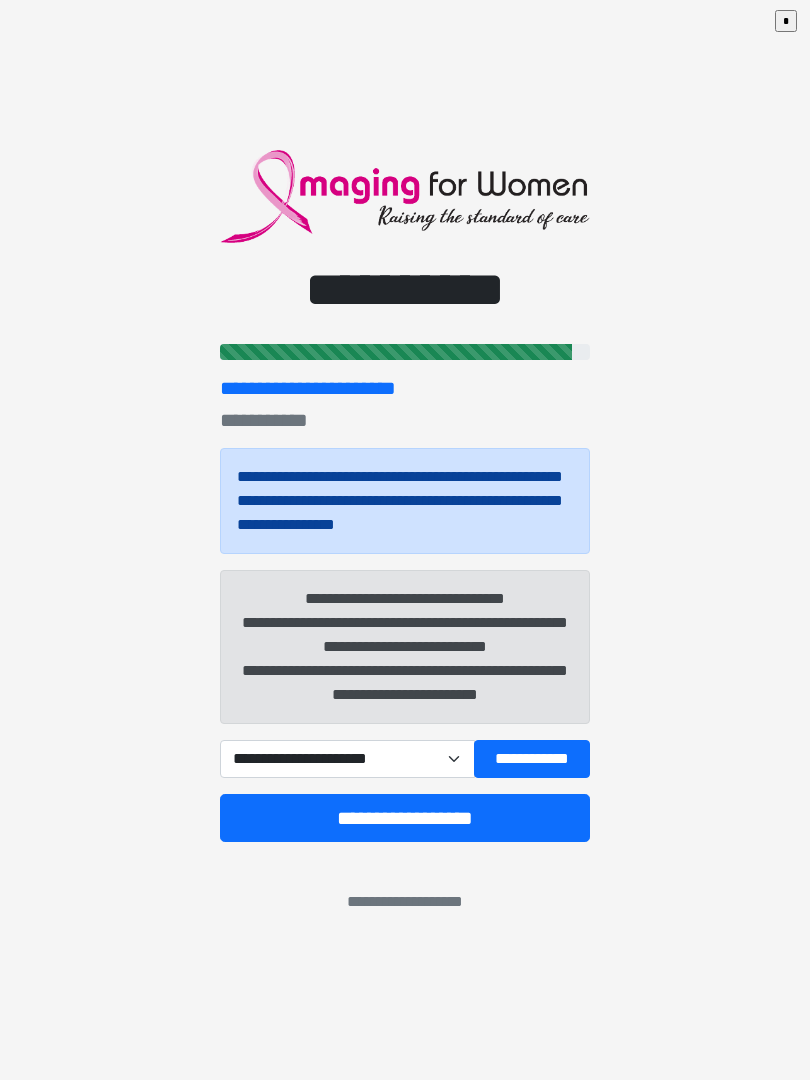 click on "**********" at bounding box center [532, 759] 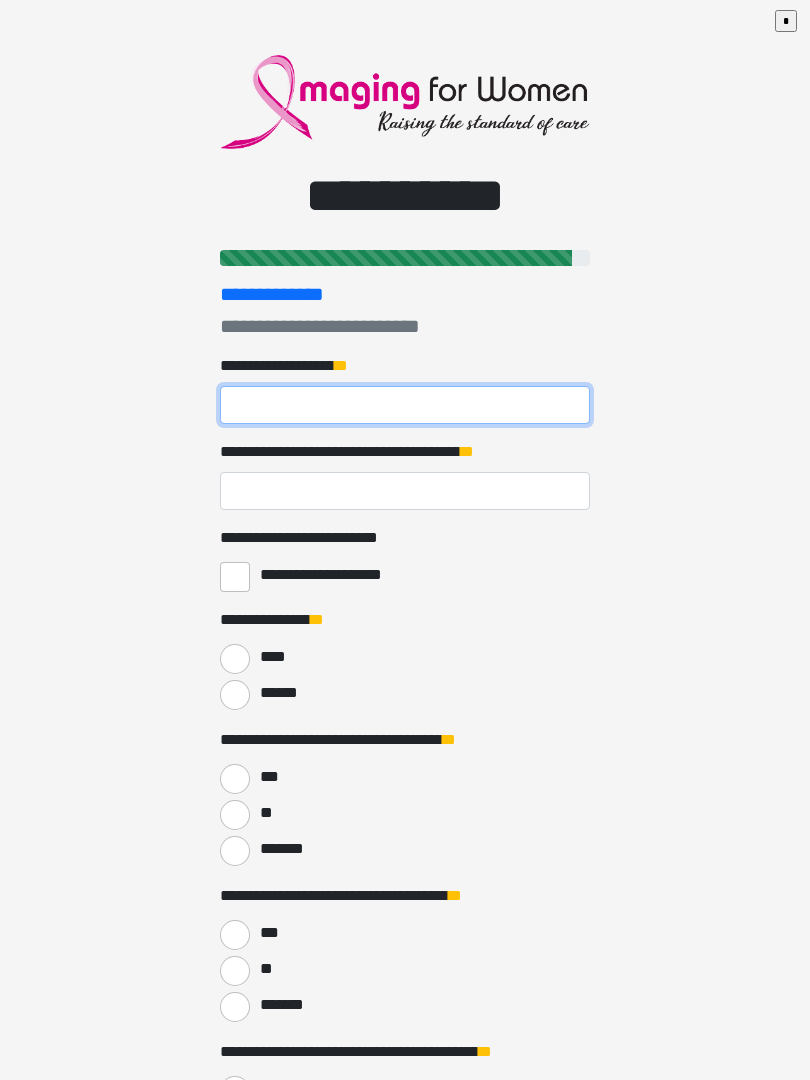 click on "**********" at bounding box center [405, 405] 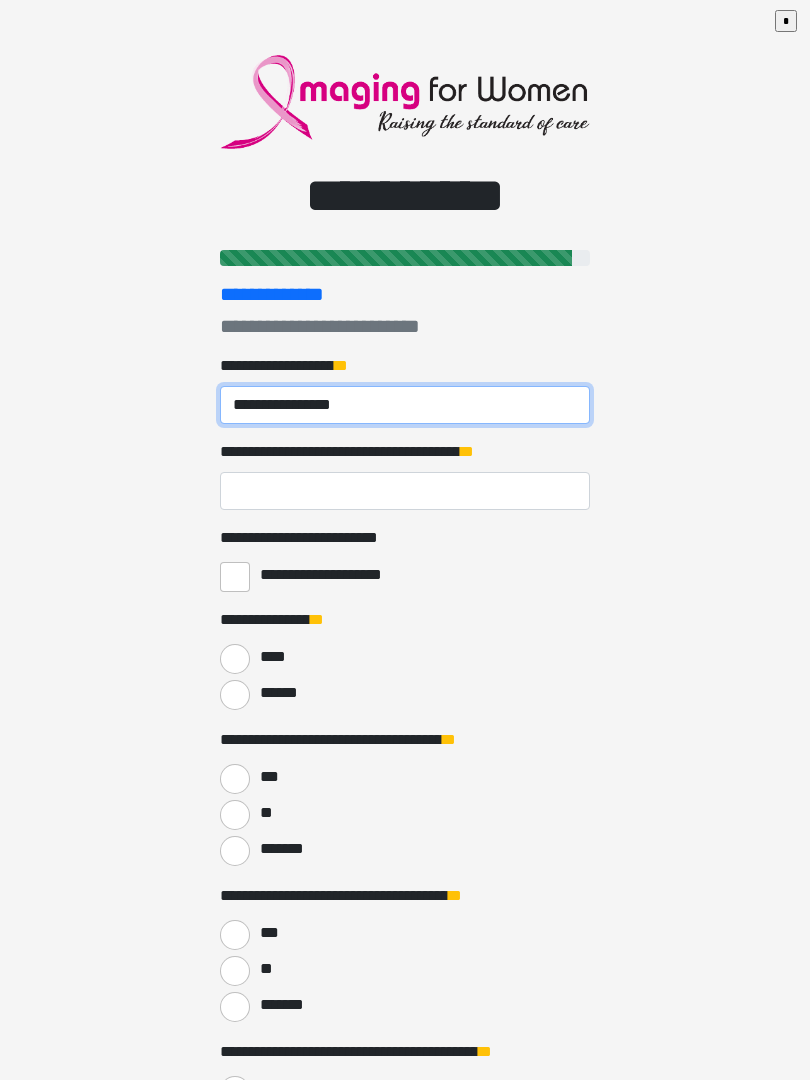 type on "**********" 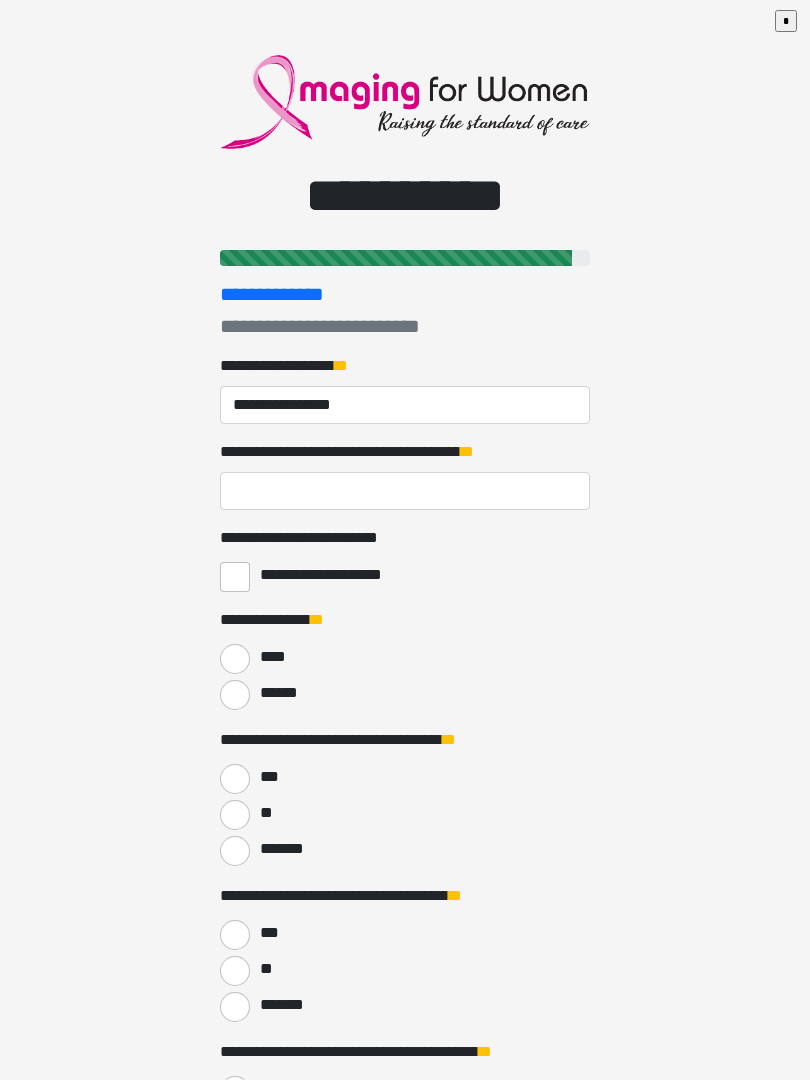 click on "**********" at bounding box center (405, 491) 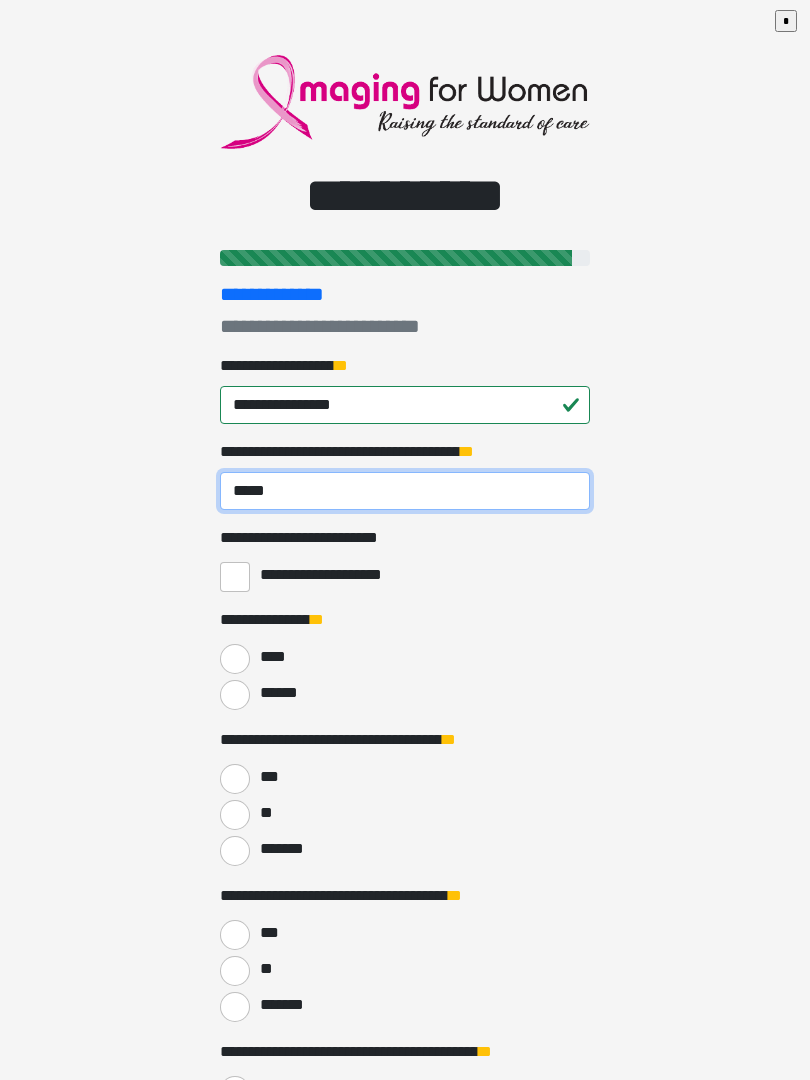 type on "*****" 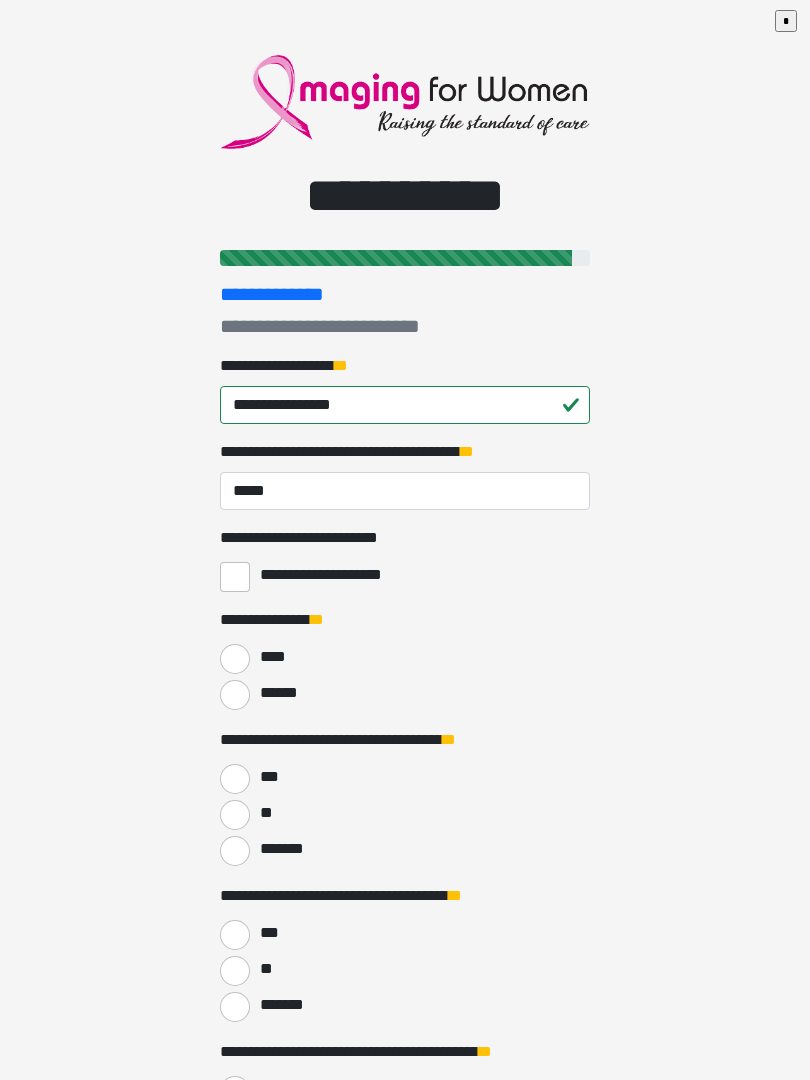 click on "**********" at bounding box center [235, 577] 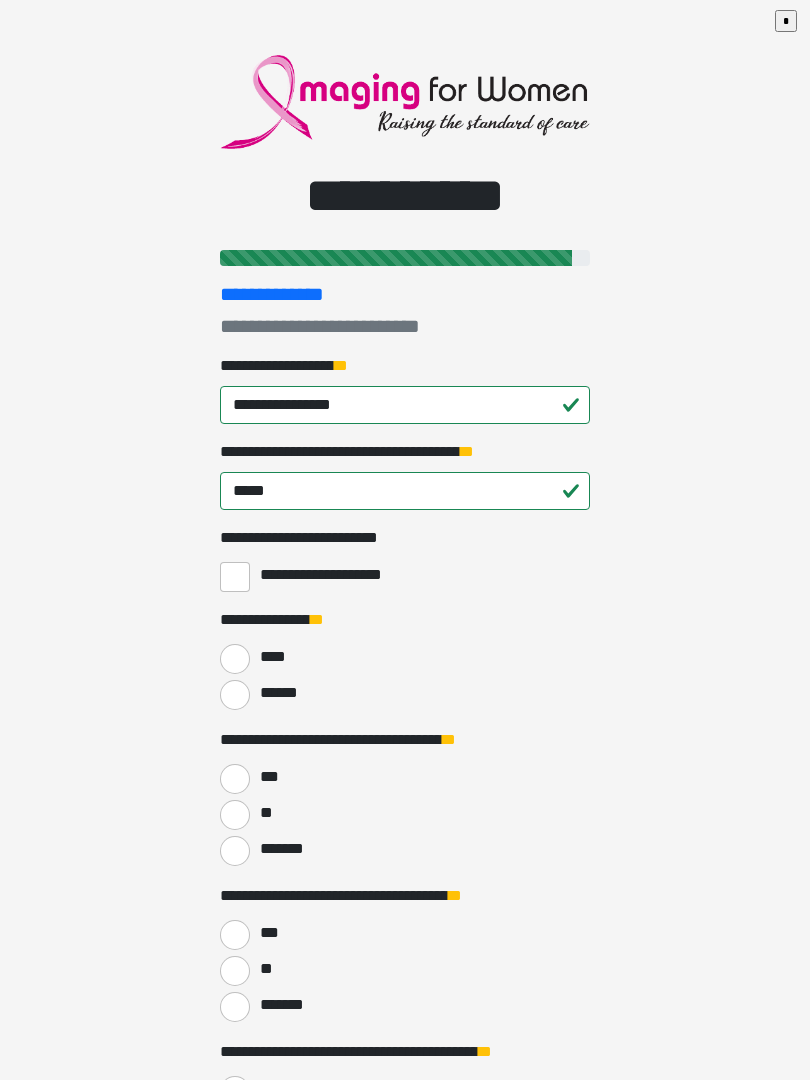 click on "******" at bounding box center [235, 695] 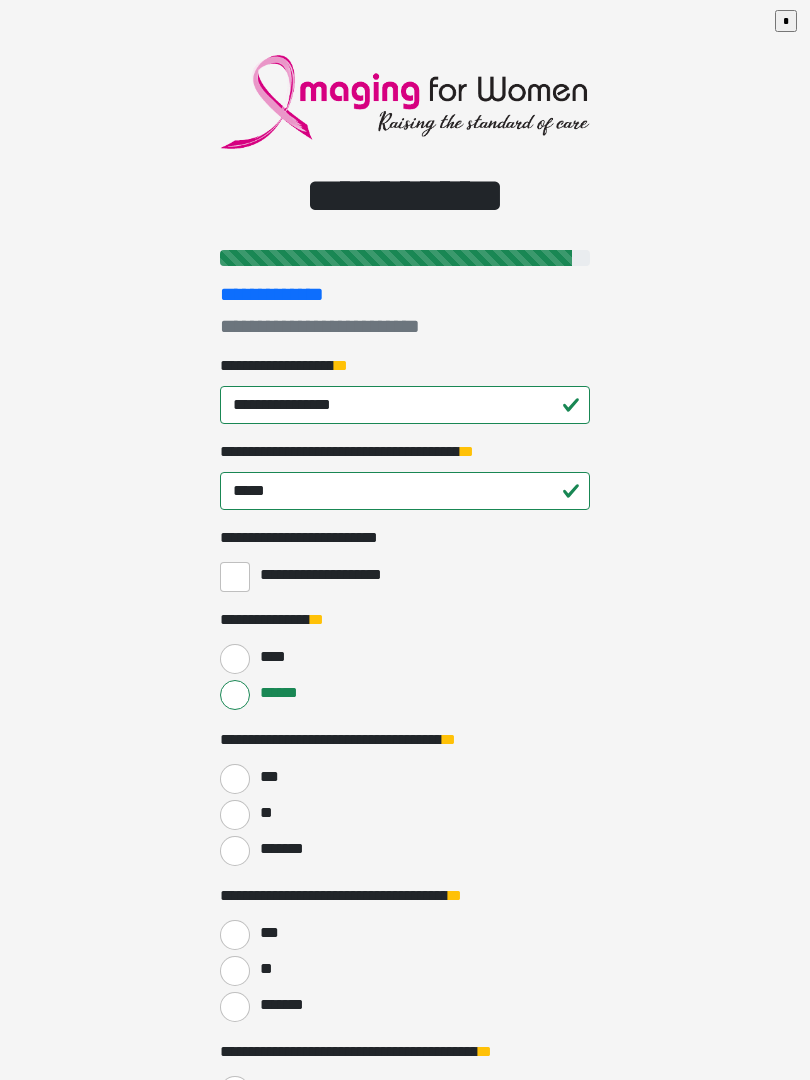 click on "***" at bounding box center [235, 779] 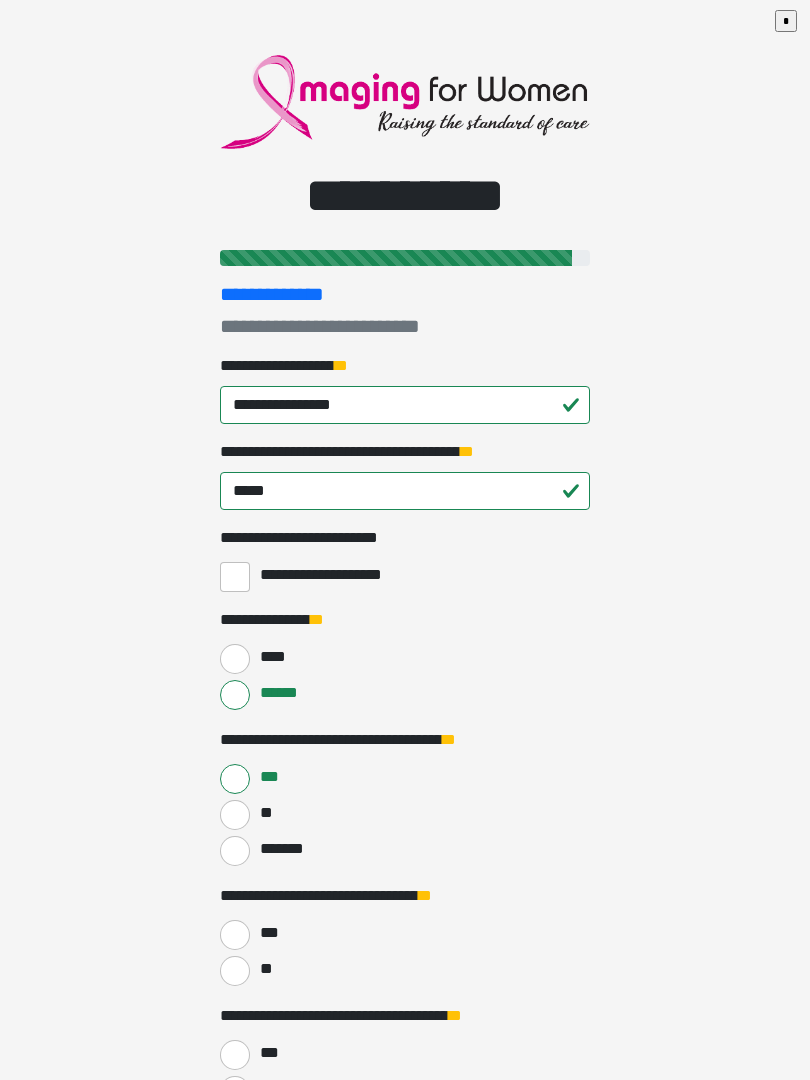click on "***" at bounding box center [235, 935] 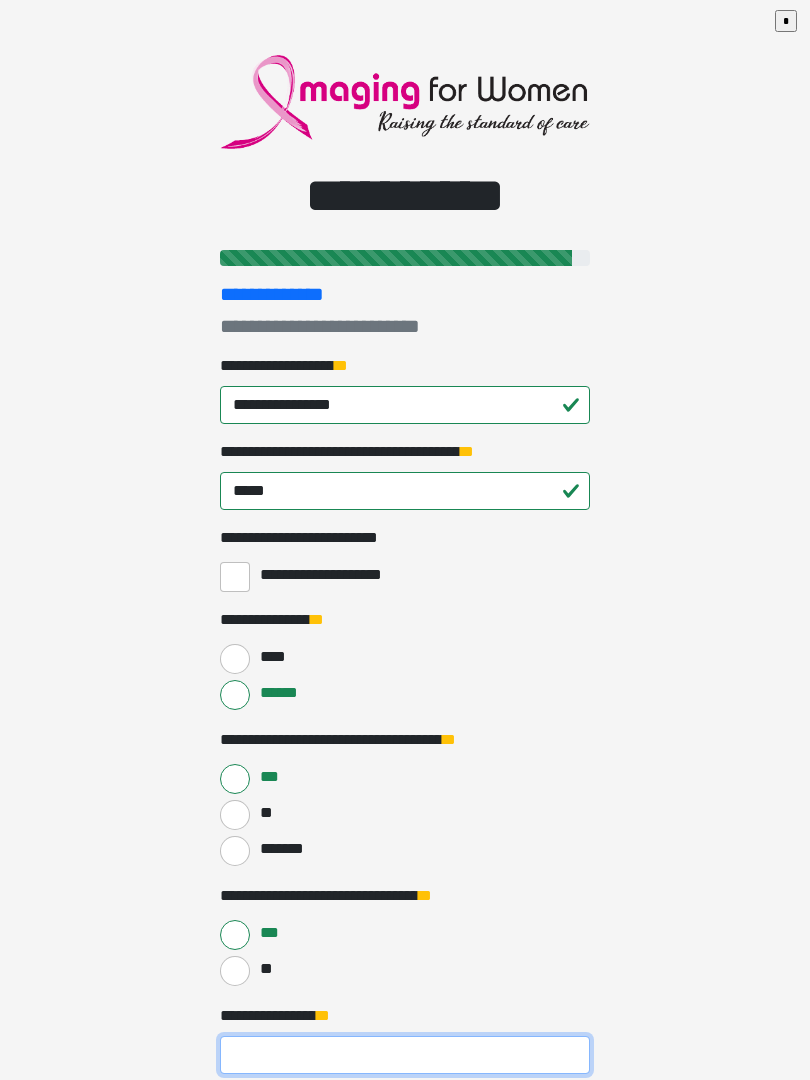click on "**********" at bounding box center (405, 1055) 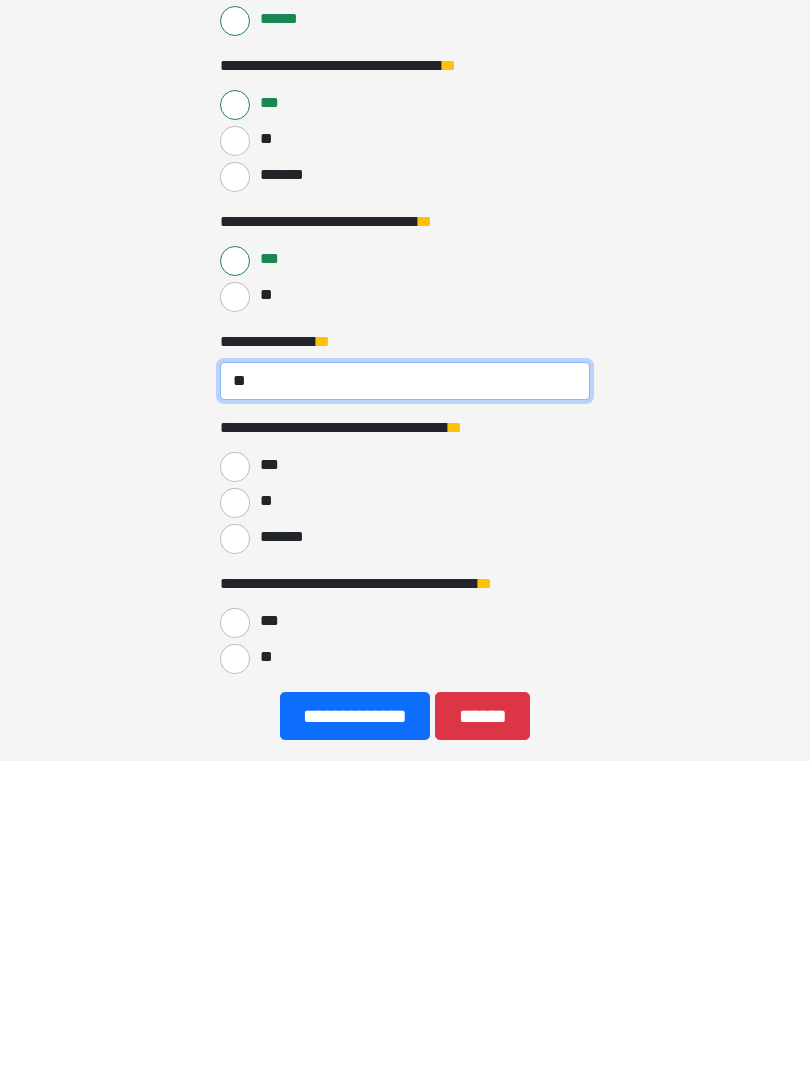 type on "**" 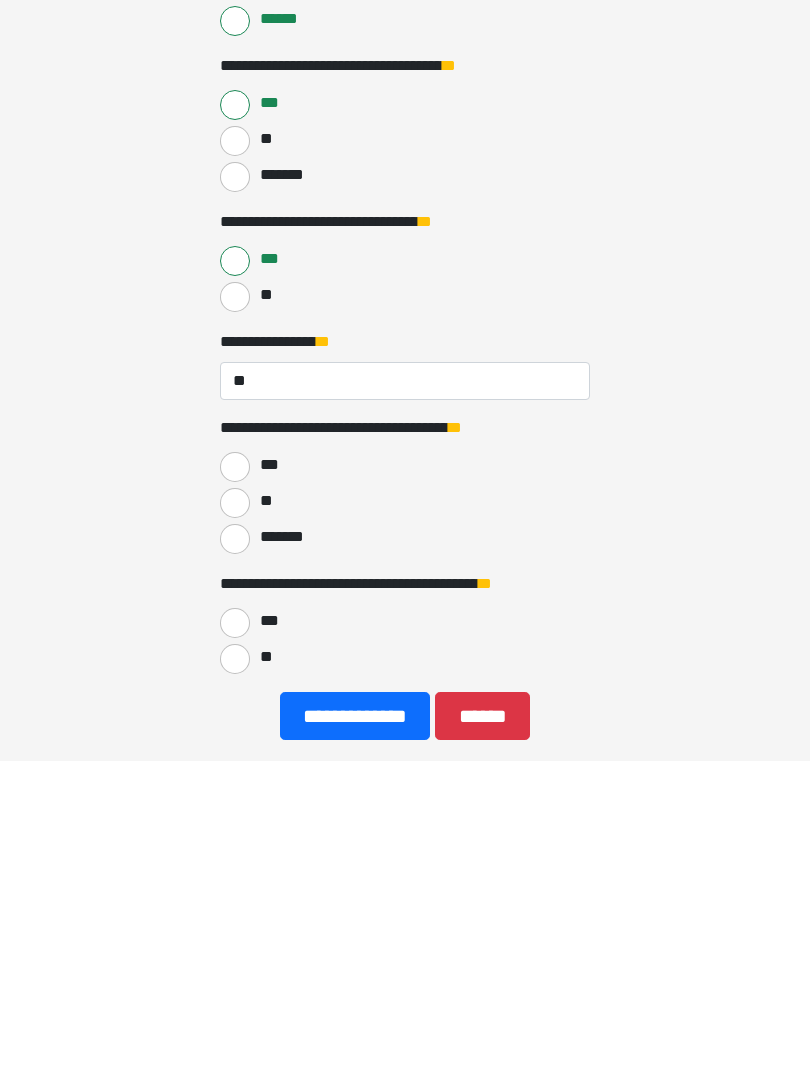 click on "**" at bounding box center [235, 979] 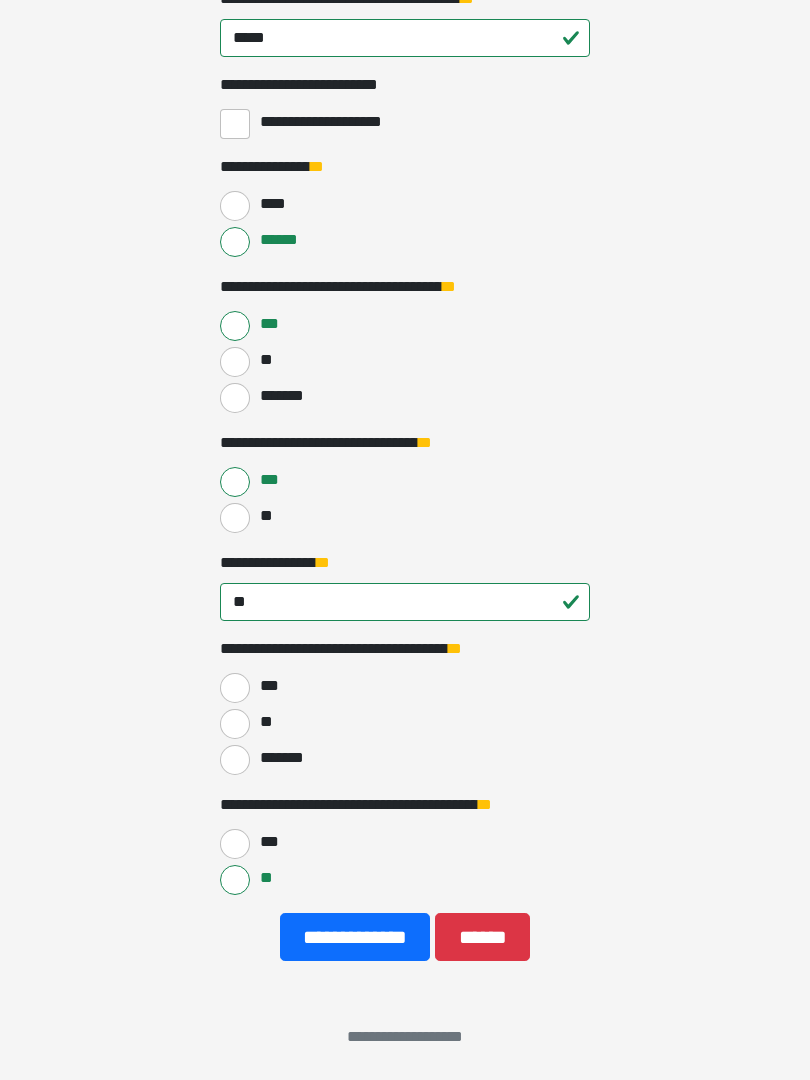 click on "**" at bounding box center [235, 724] 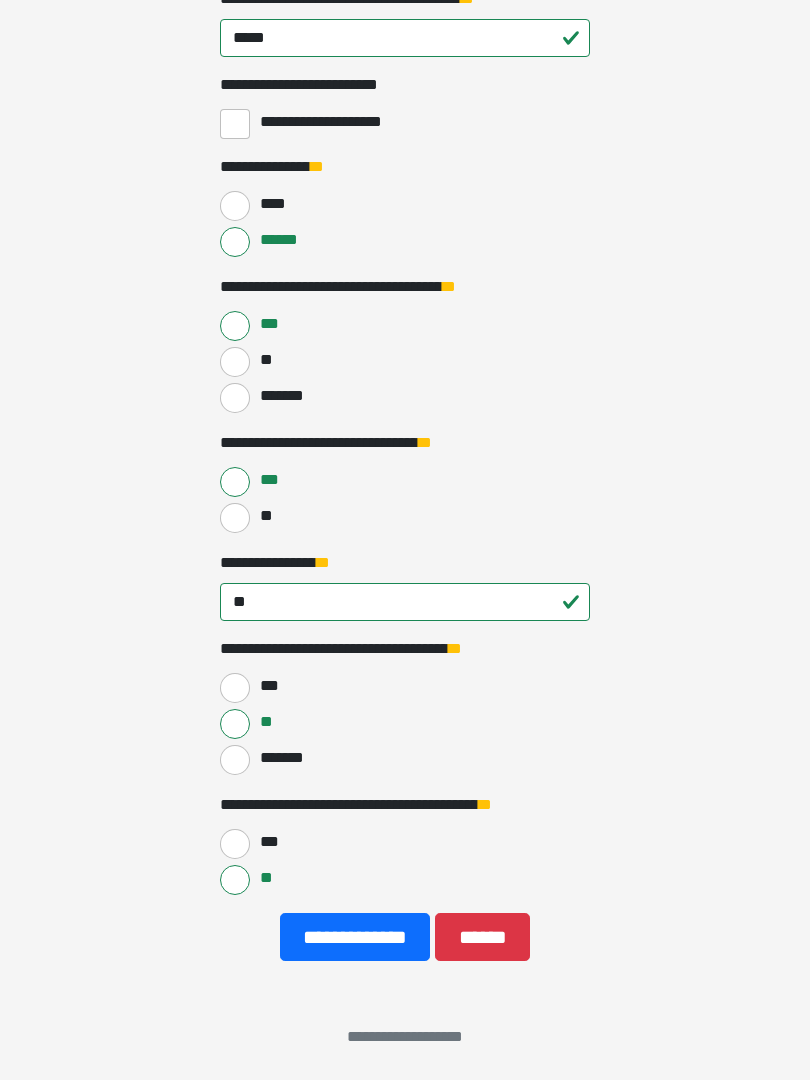 click on "**********" at bounding box center [355, 937] 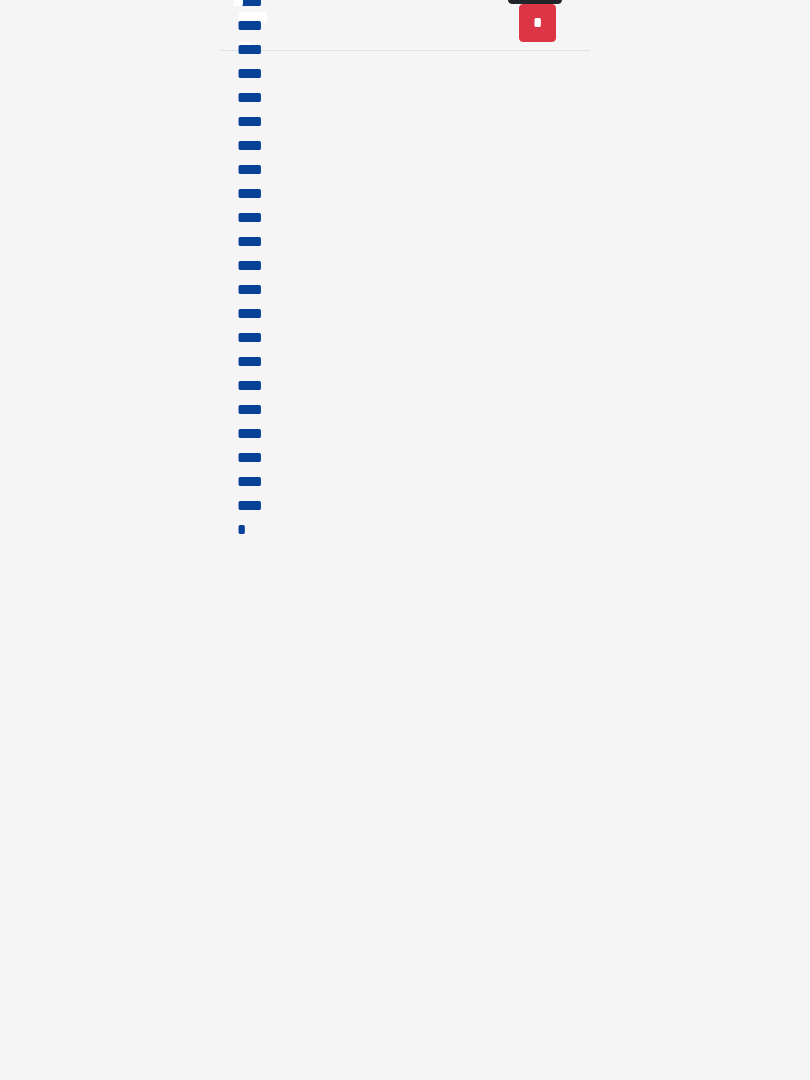 scroll, scrollTop: 0, scrollLeft: 0, axis: both 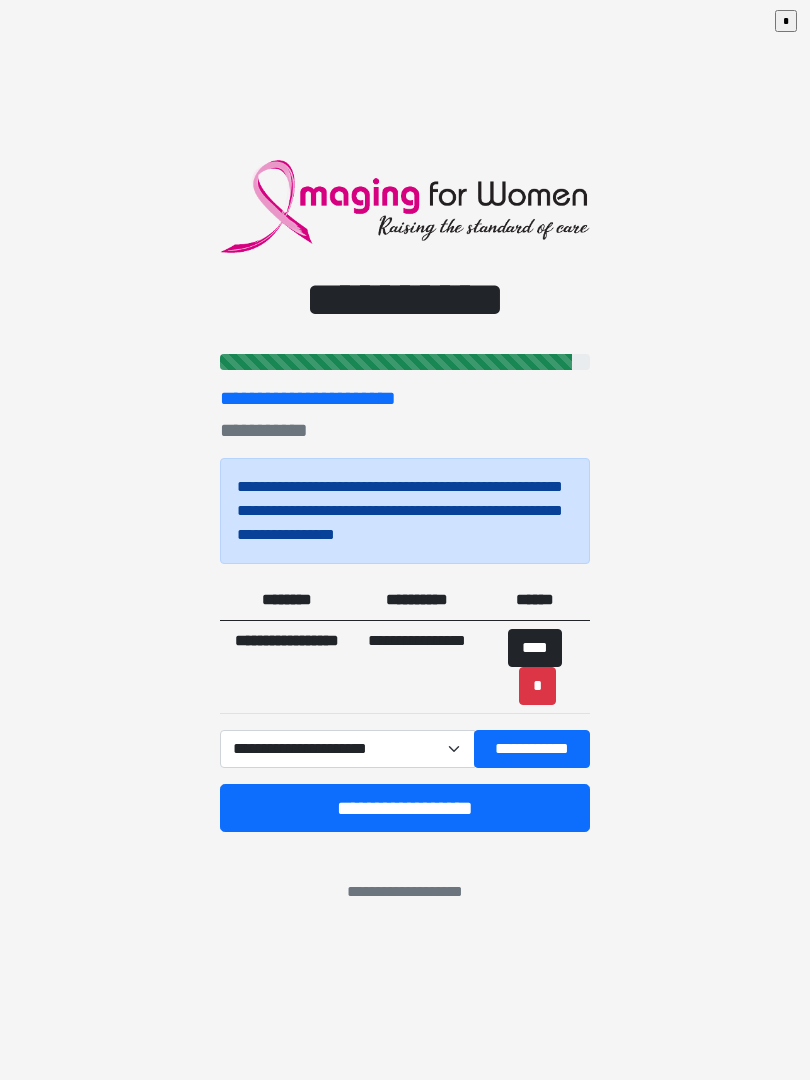 click on "**********" at bounding box center (405, 808) 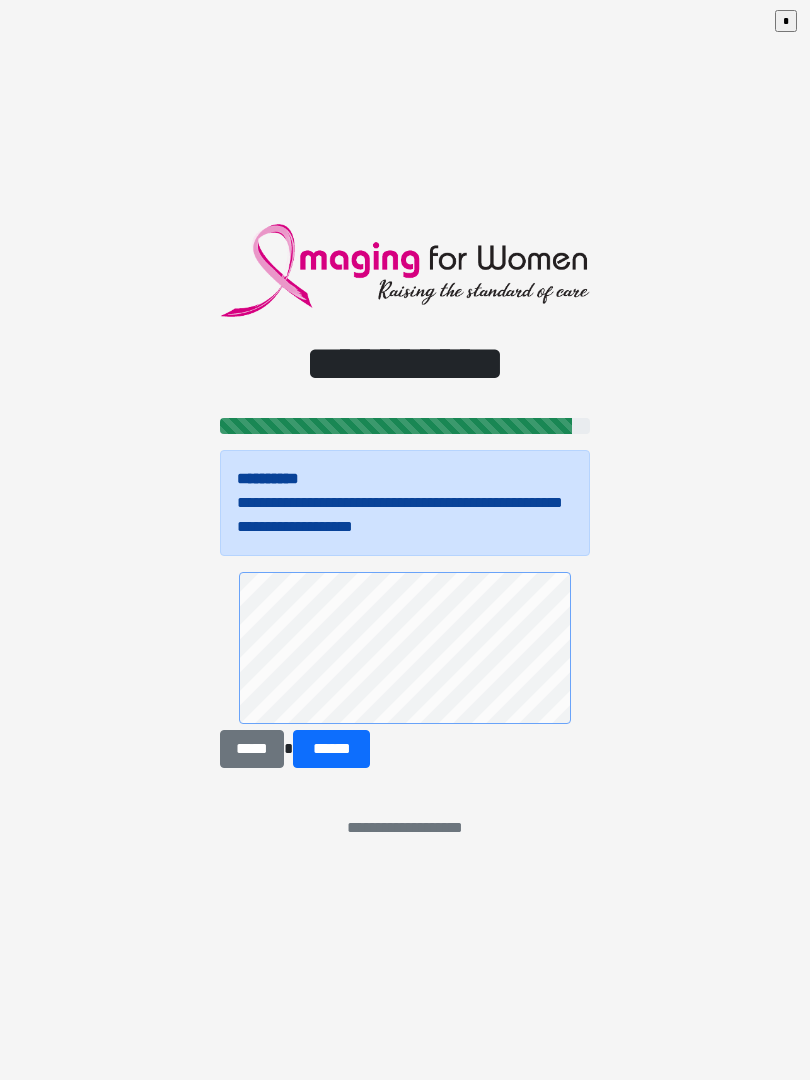 click on "******" at bounding box center [331, 749] 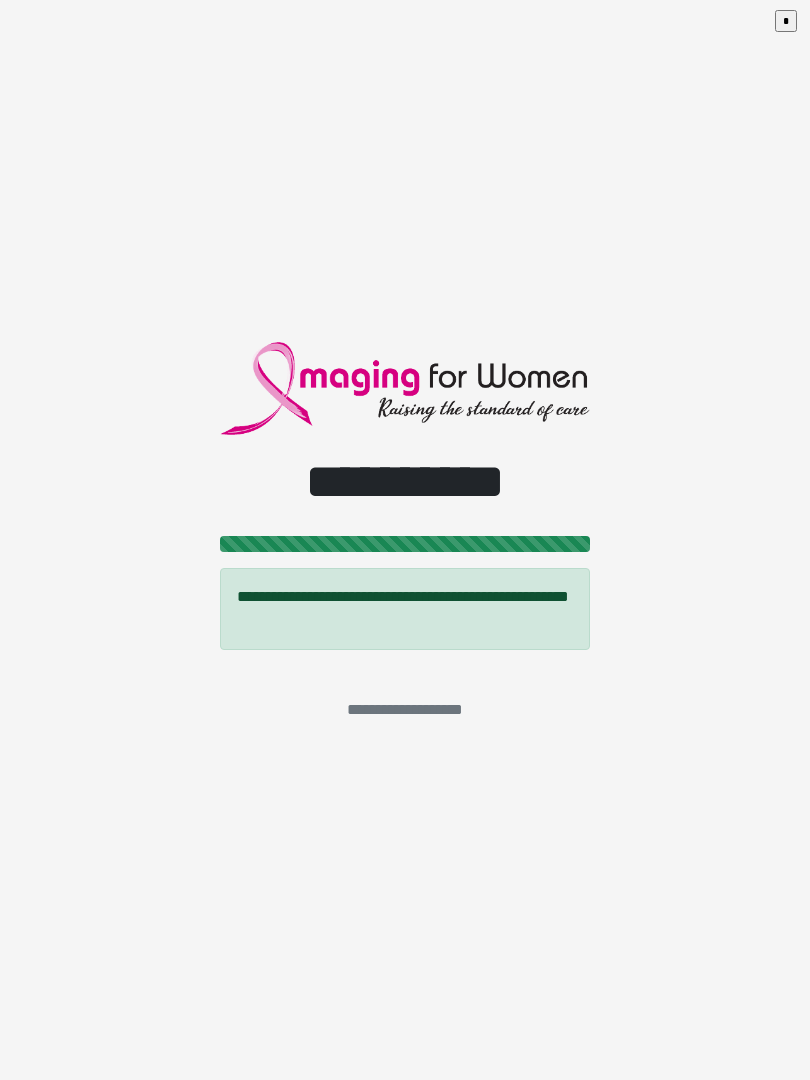 click on "*" at bounding box center (786, 21) 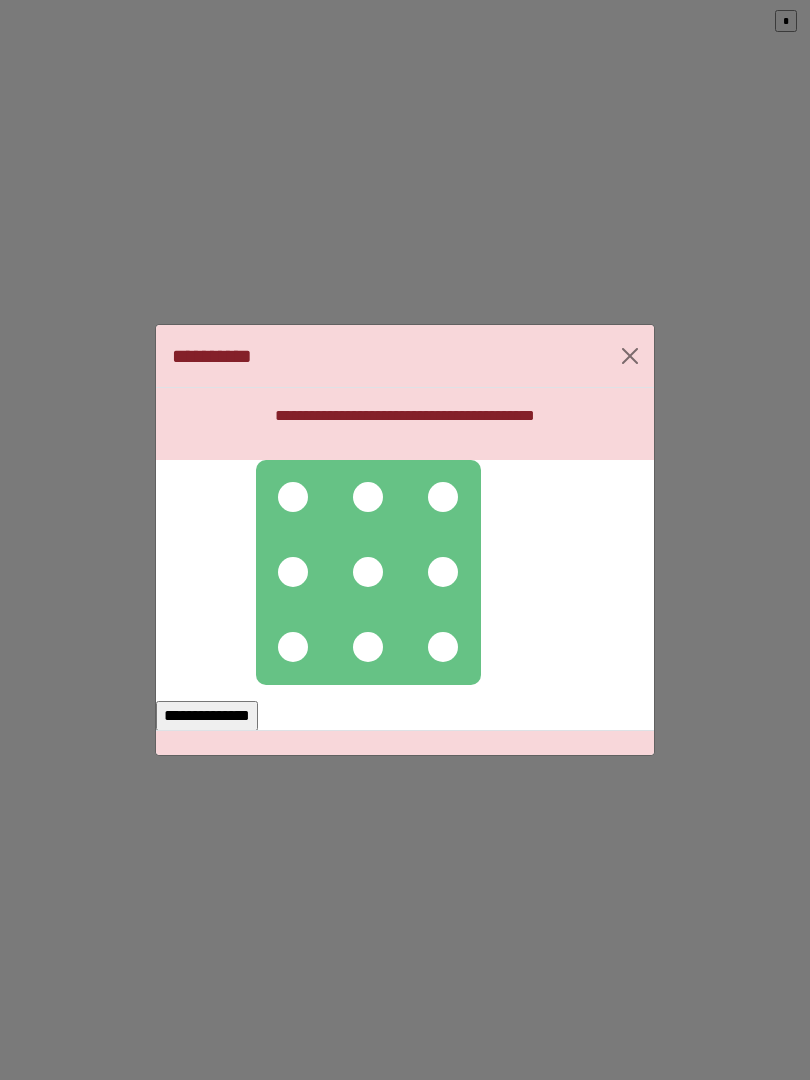 click at bounding box center (293, 497) 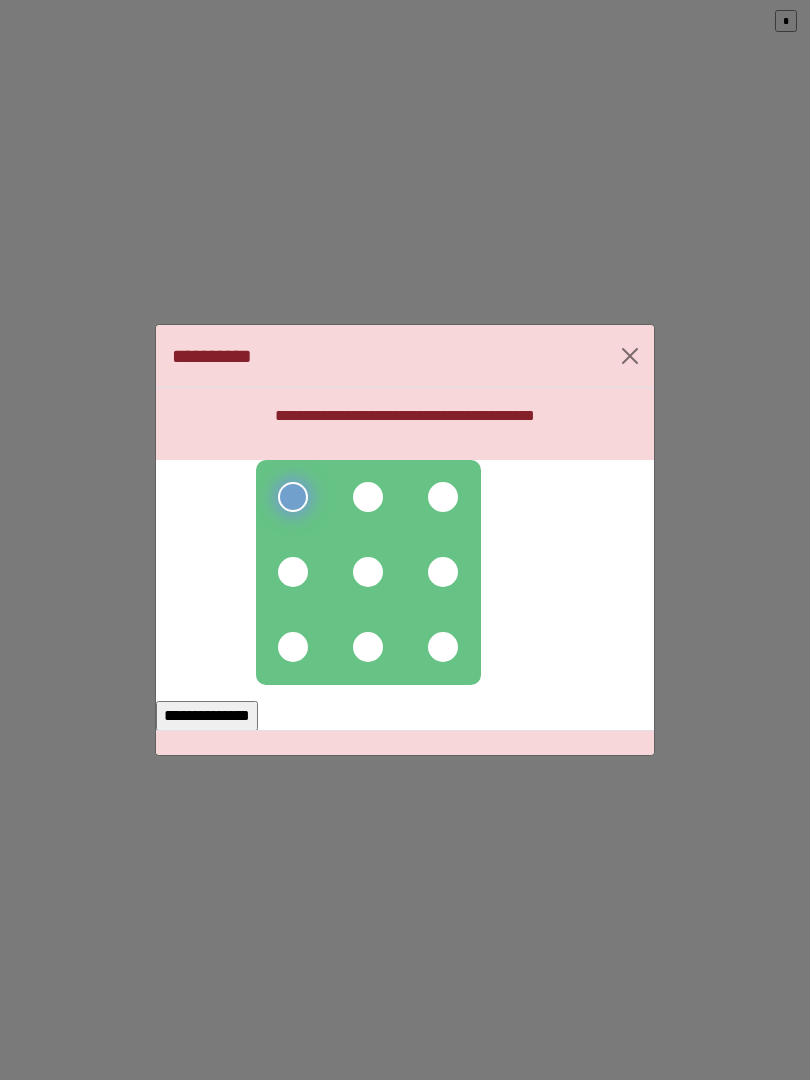 click at bounding box center (368, 497) 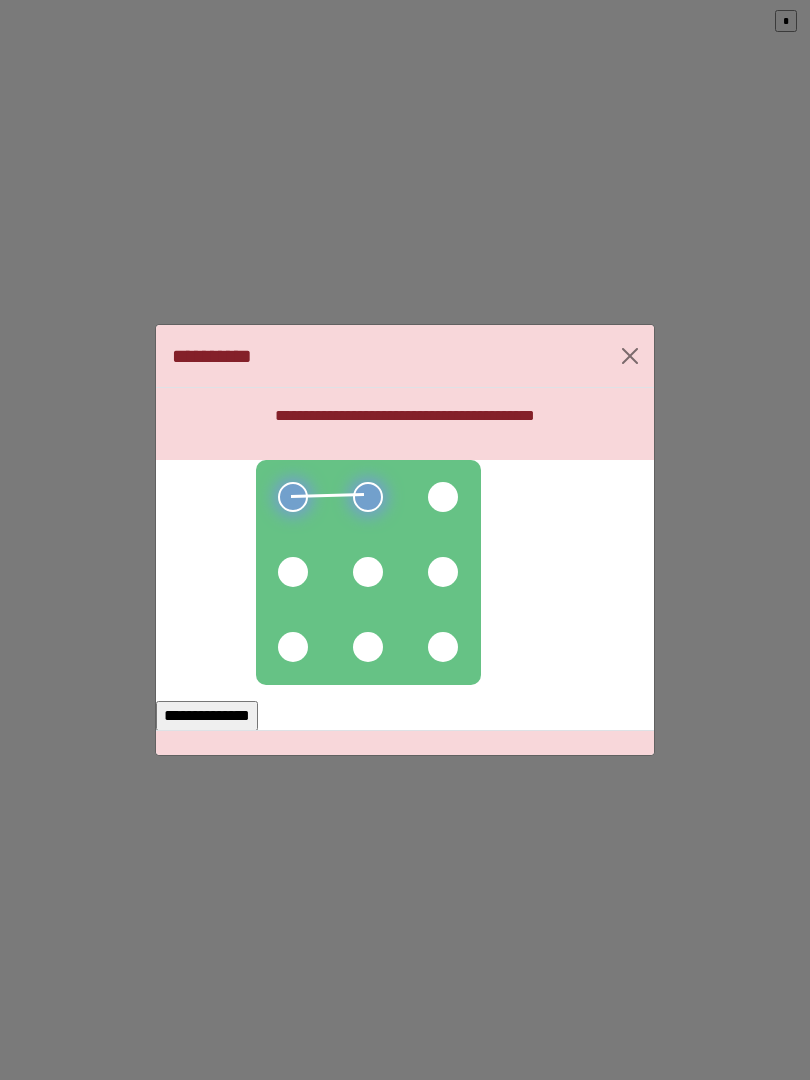click at bounding box center [443, 497] 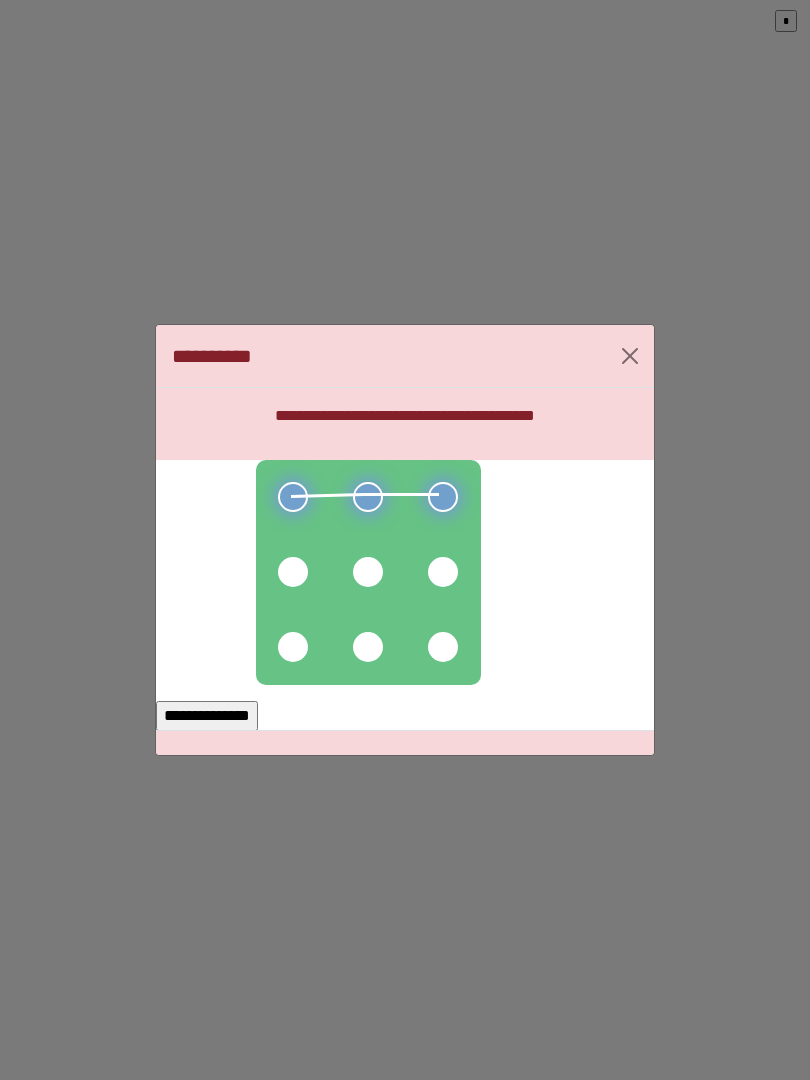 click at bounding box center (443, 572) 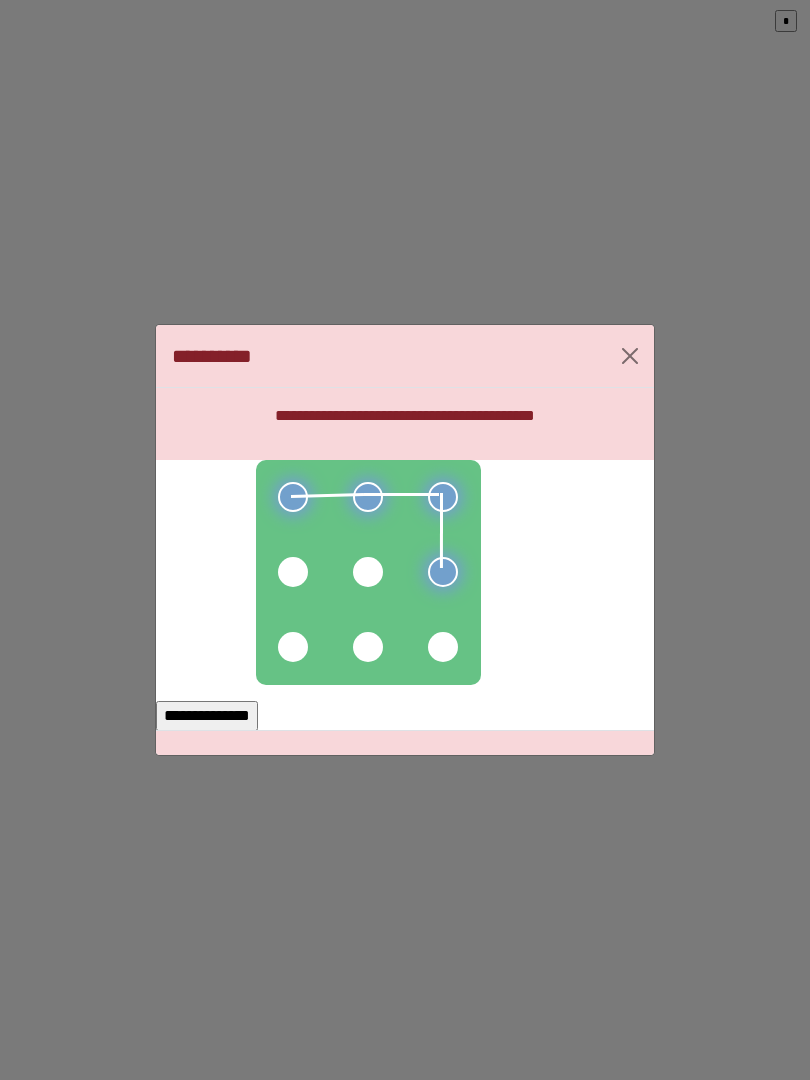 click at bounding box center (368, 572) 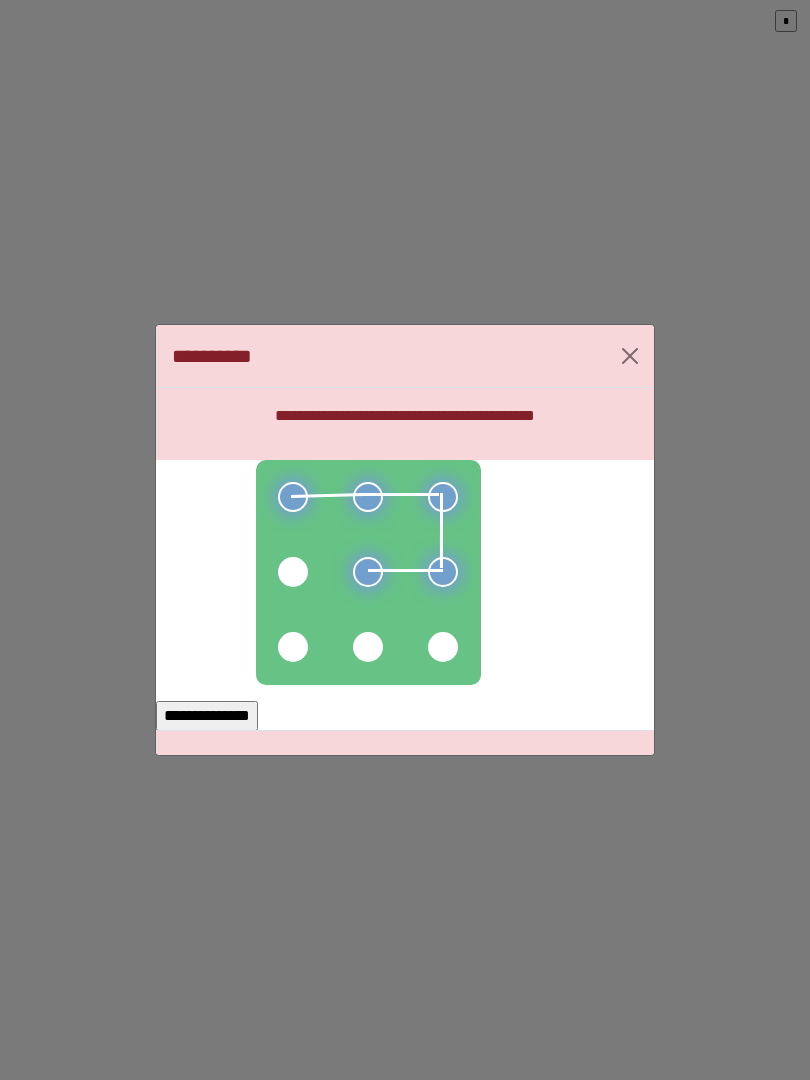 click at bounding box center [293, 572] 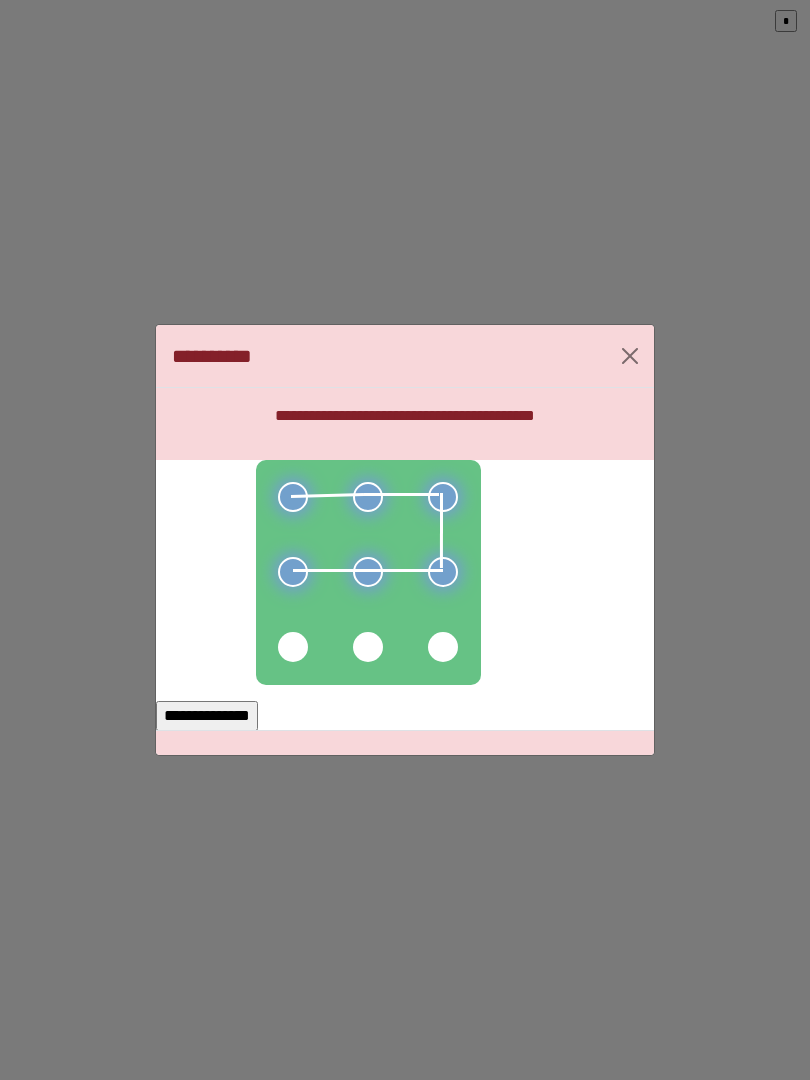 click on "**********" at bounding box center [207, 716] 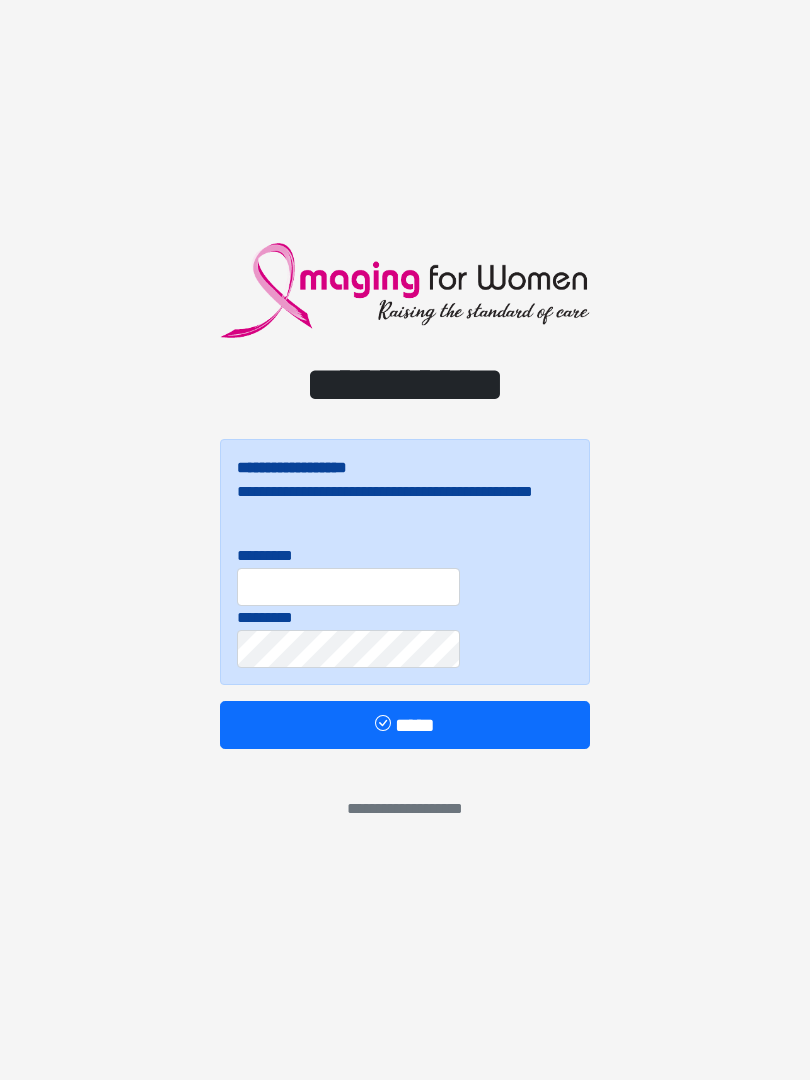 scroll, scrollTop: 0, scrollLeft: 0, axis: both 